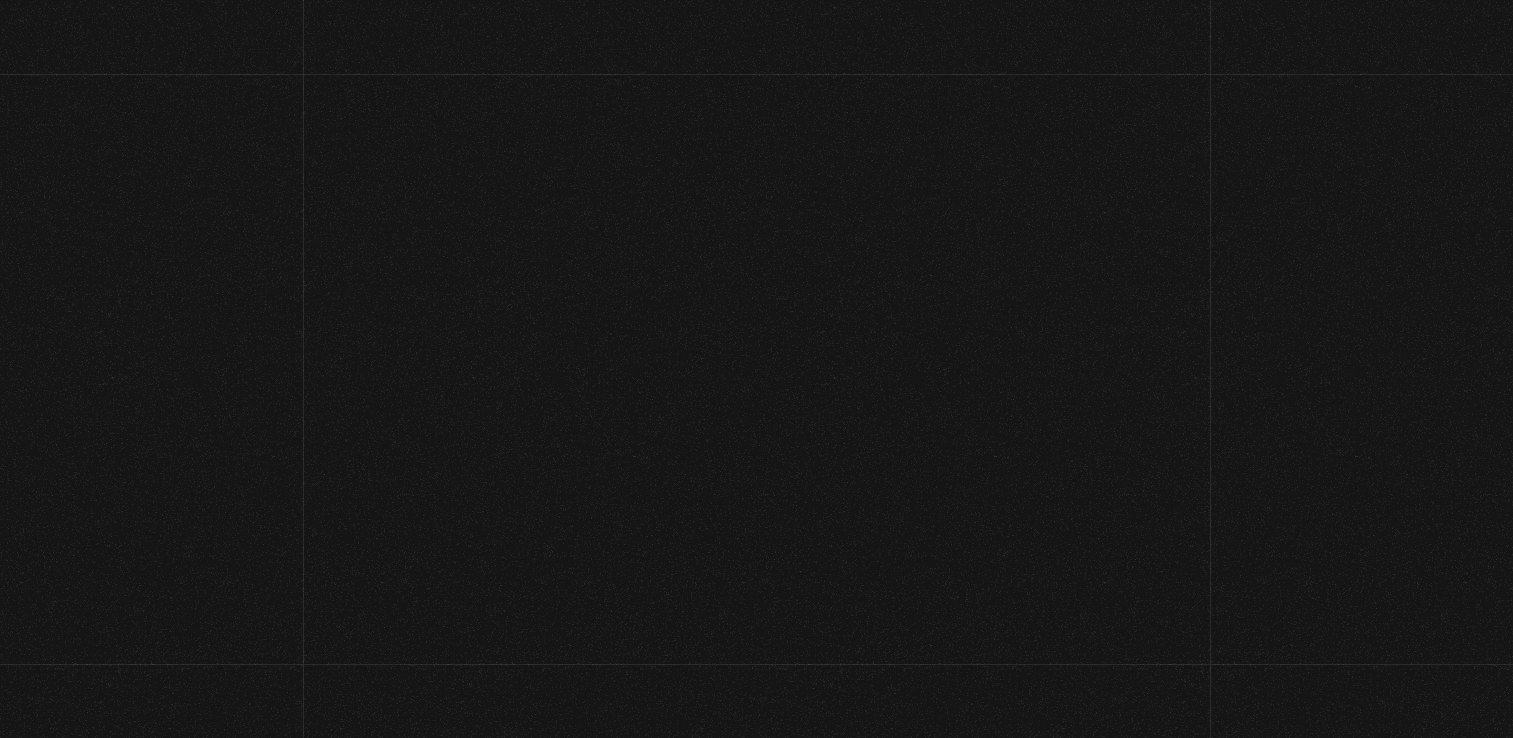 scroll, scrollTop: 0, scrollLeft: 0, axis: both 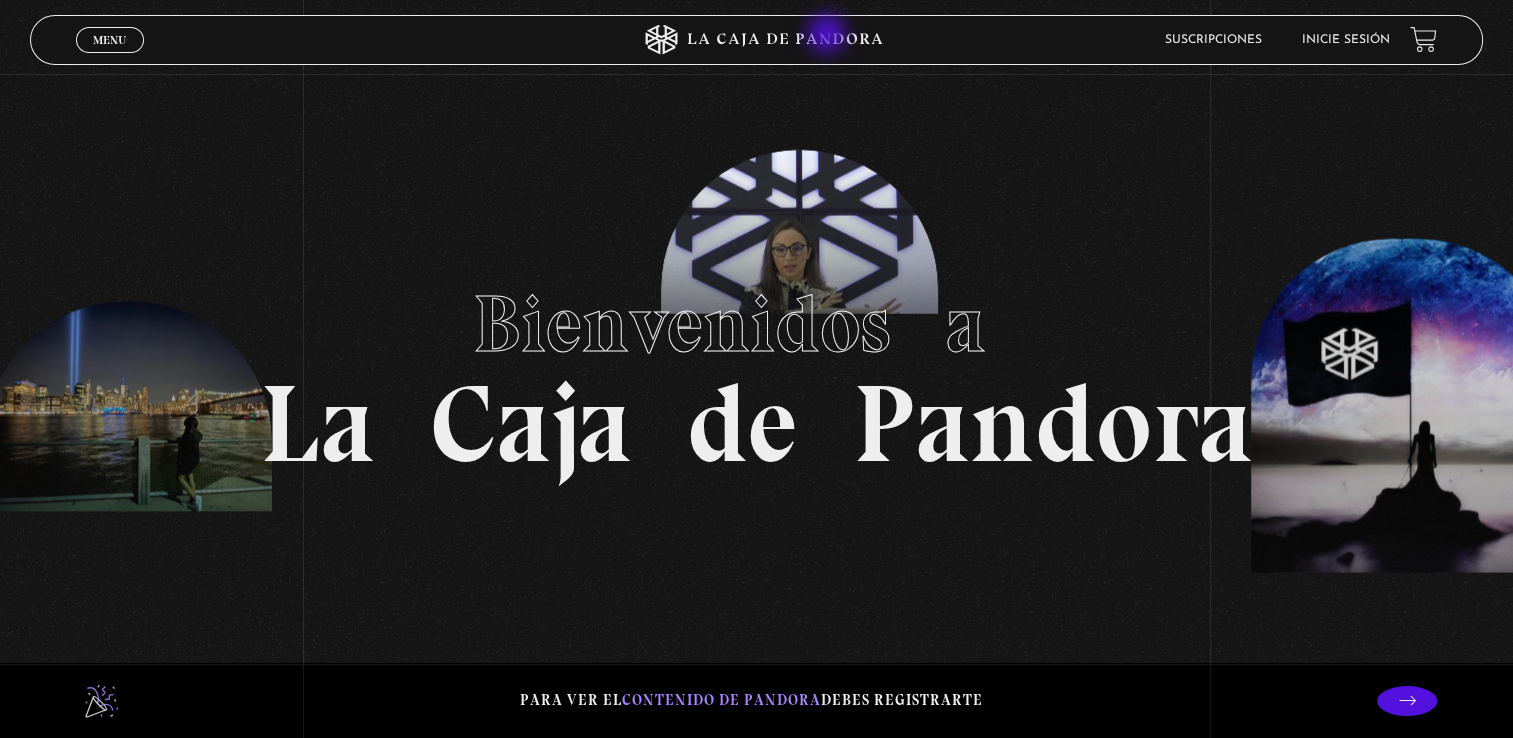 click 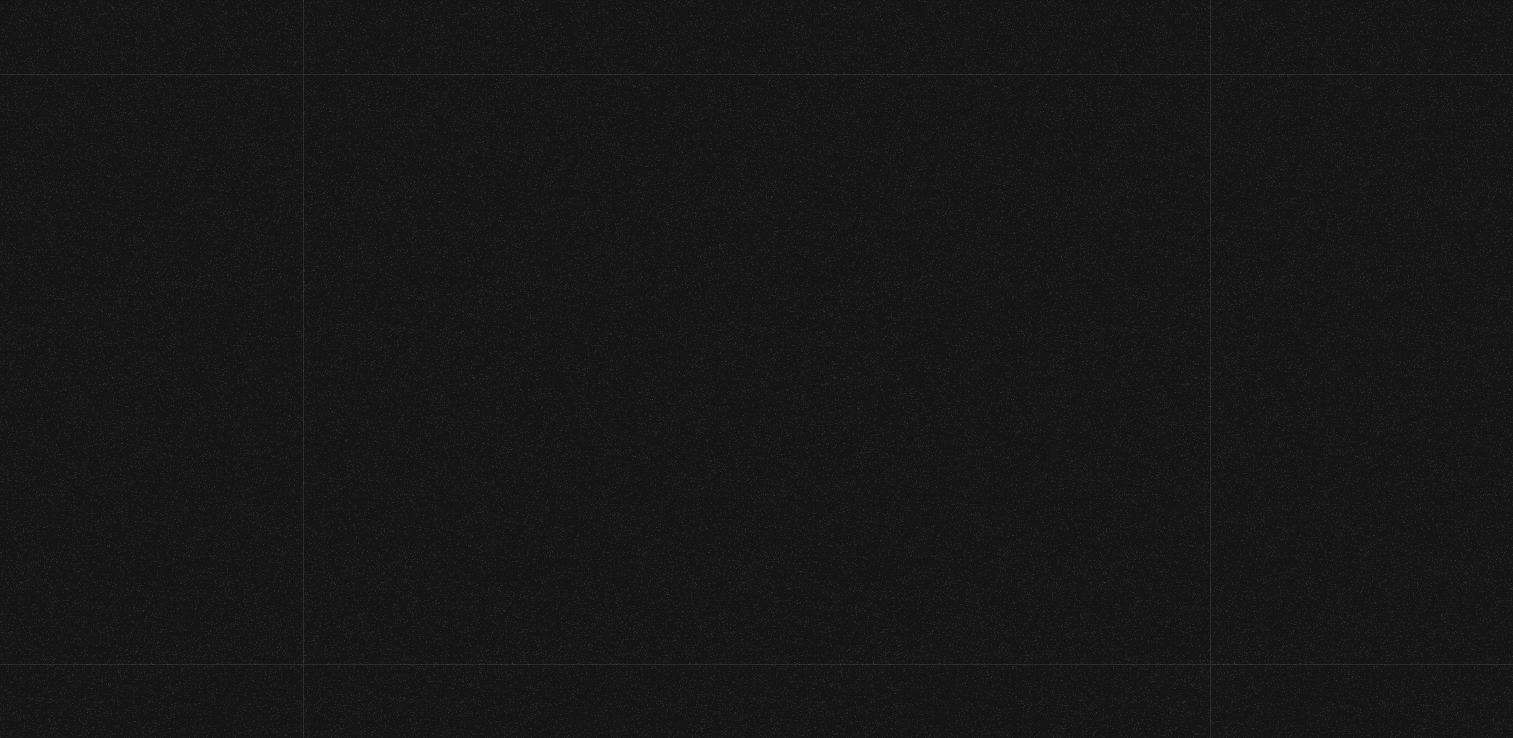 scroll, scrollTop: 0, scrollLeft: 0, axis: both 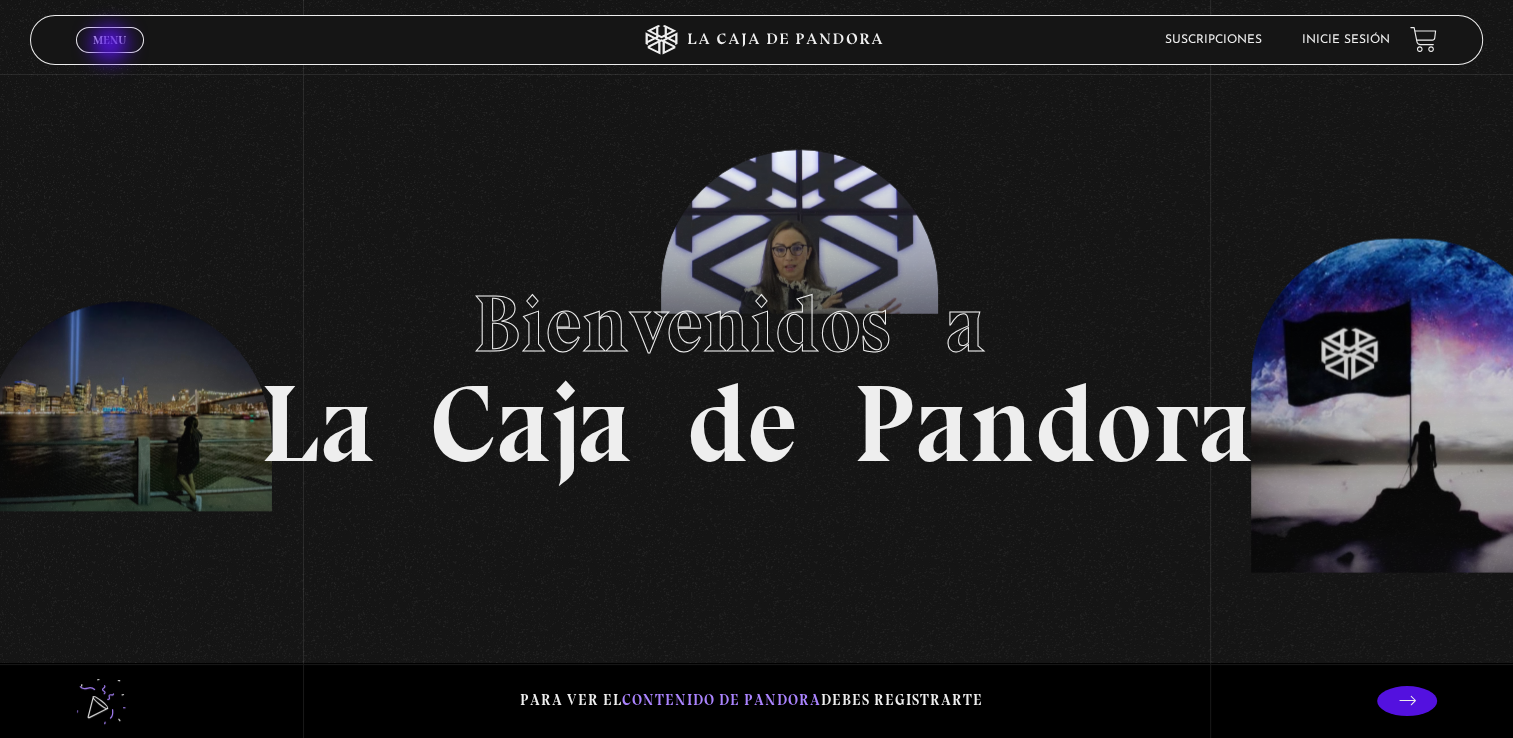 click on "Menu" at bounding box center (109, 40) 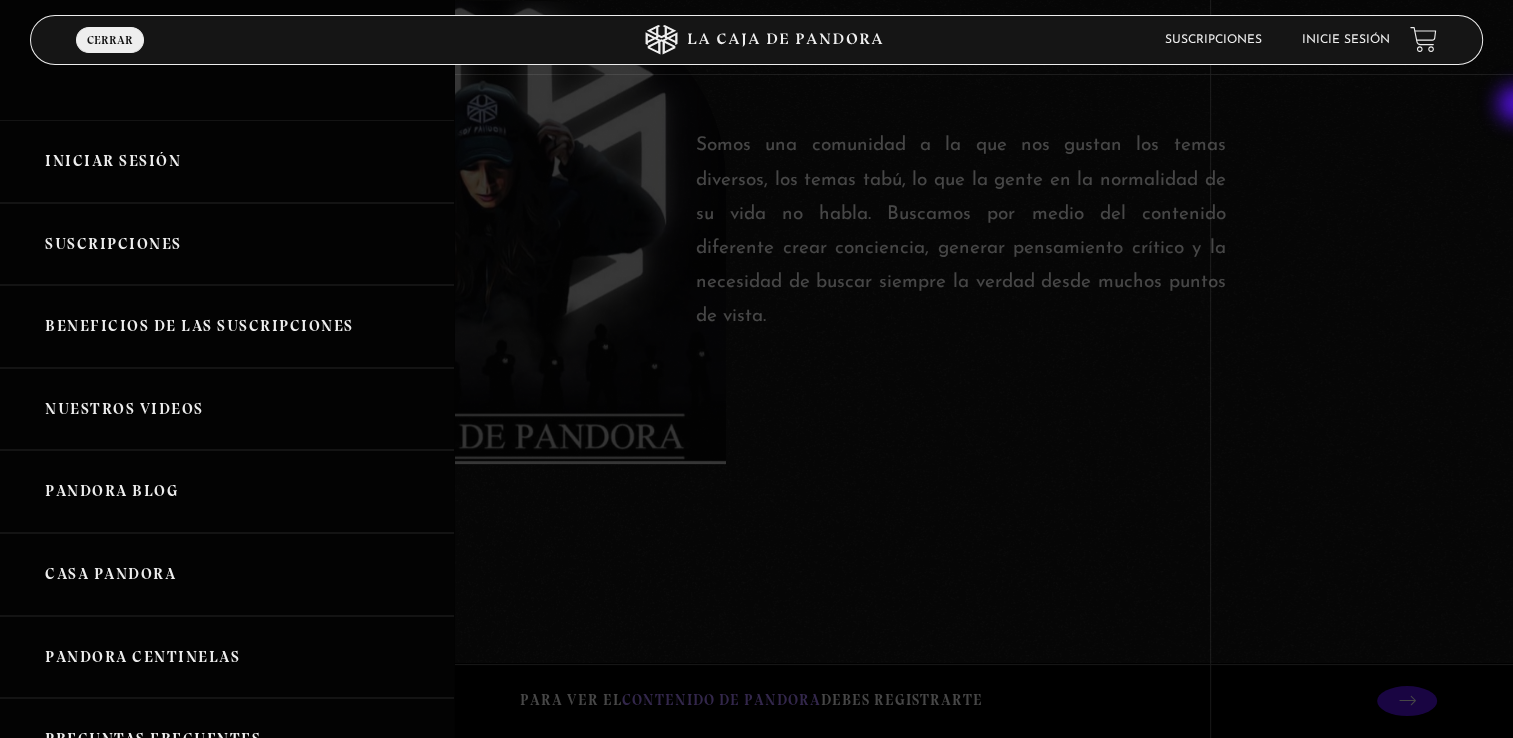 scroll, scrollTop: 881, scrollLeft: 0, axis: vertical 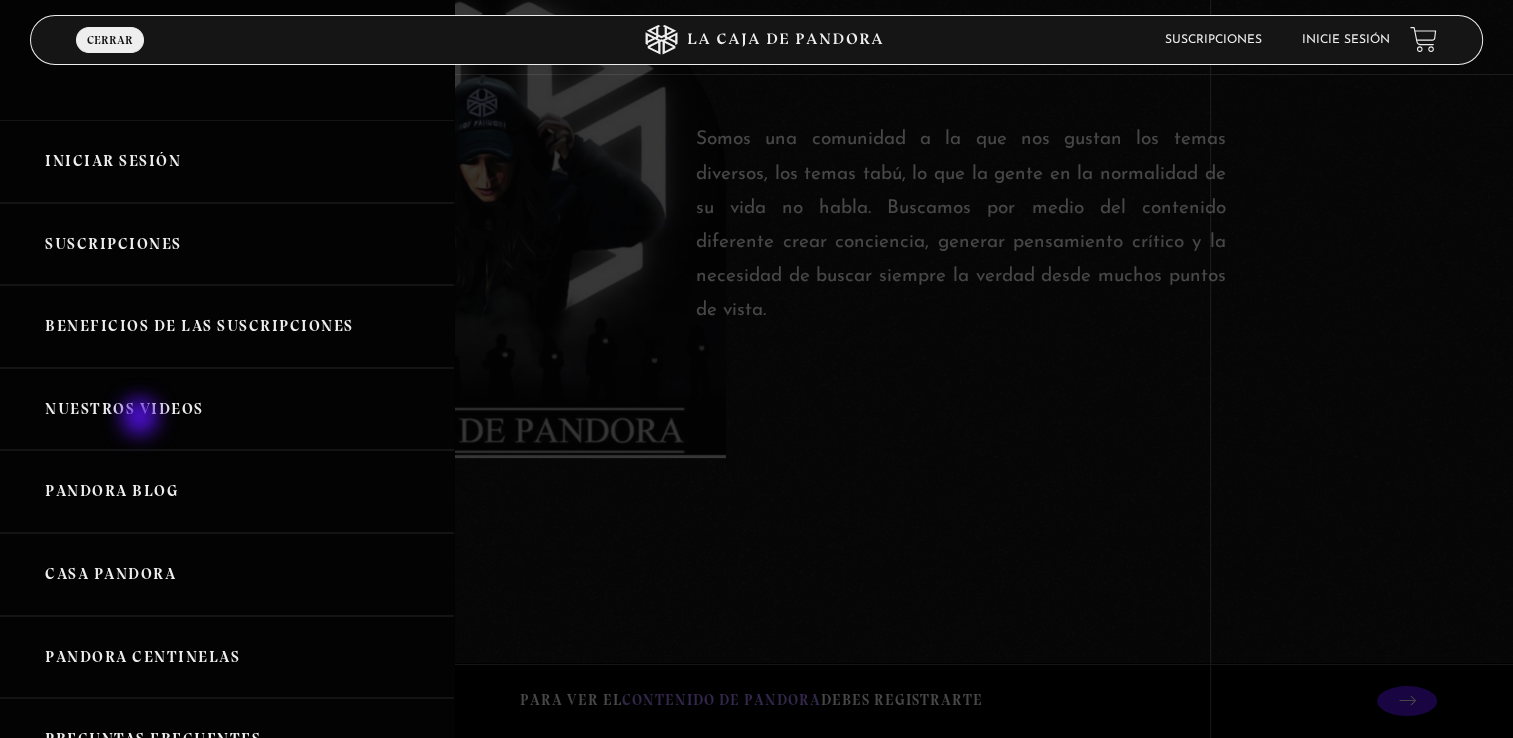 click on "Nuestros Videos" at bounding box center [227, 409] 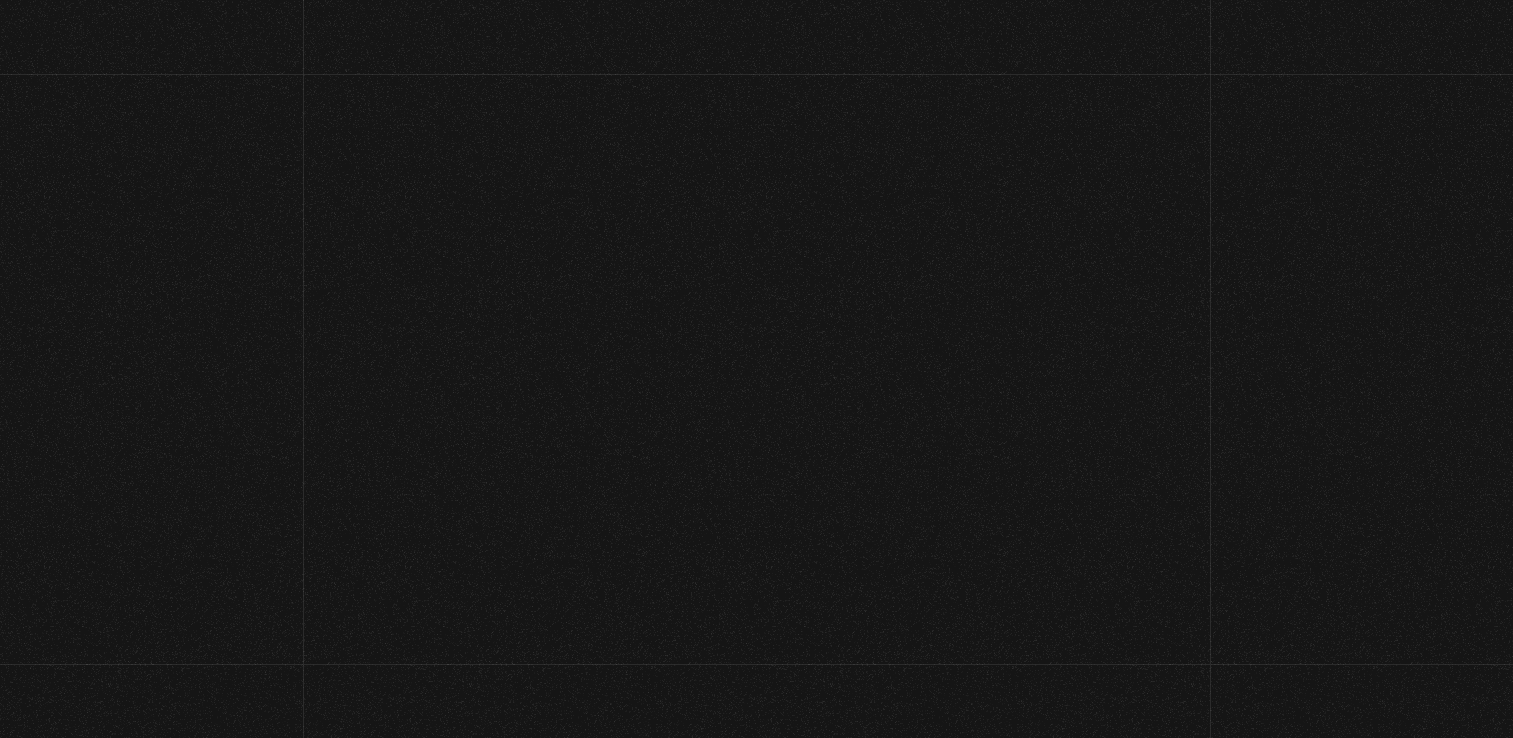 scroll, scrollTop: 0, scrollLeft: 0, axis: both 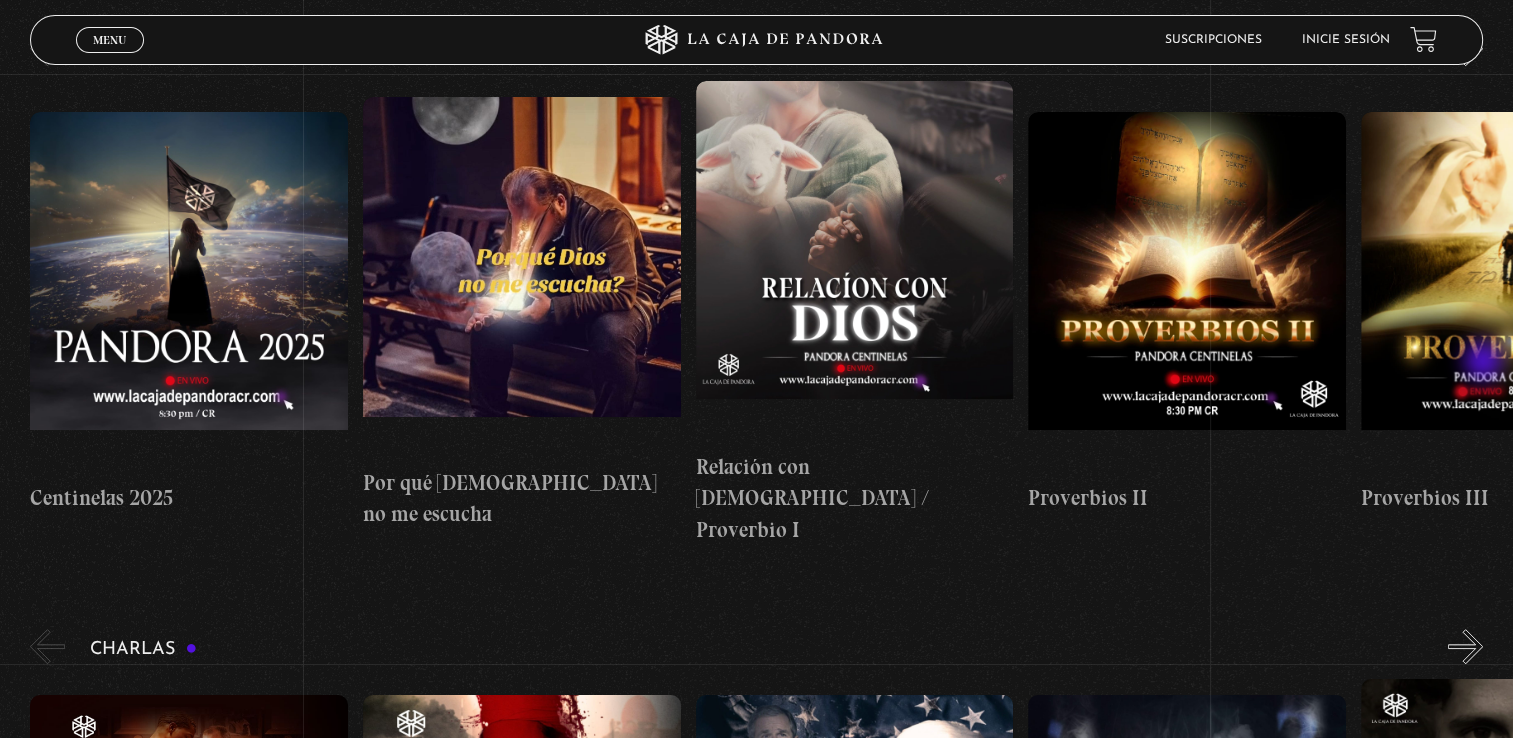 click on "»" at bounding box center (1465, 646) 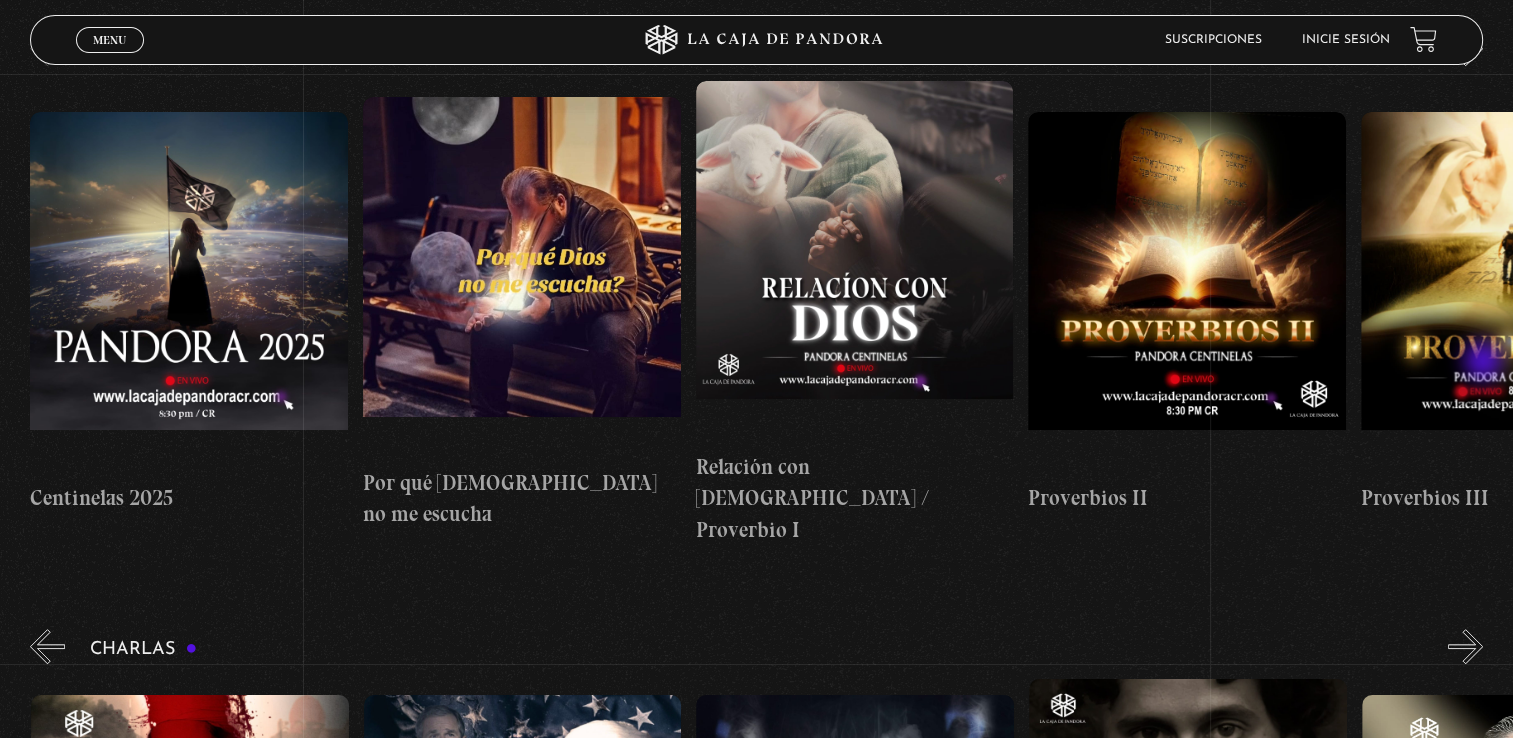 click on "»" at bounding box center (1465, 646) 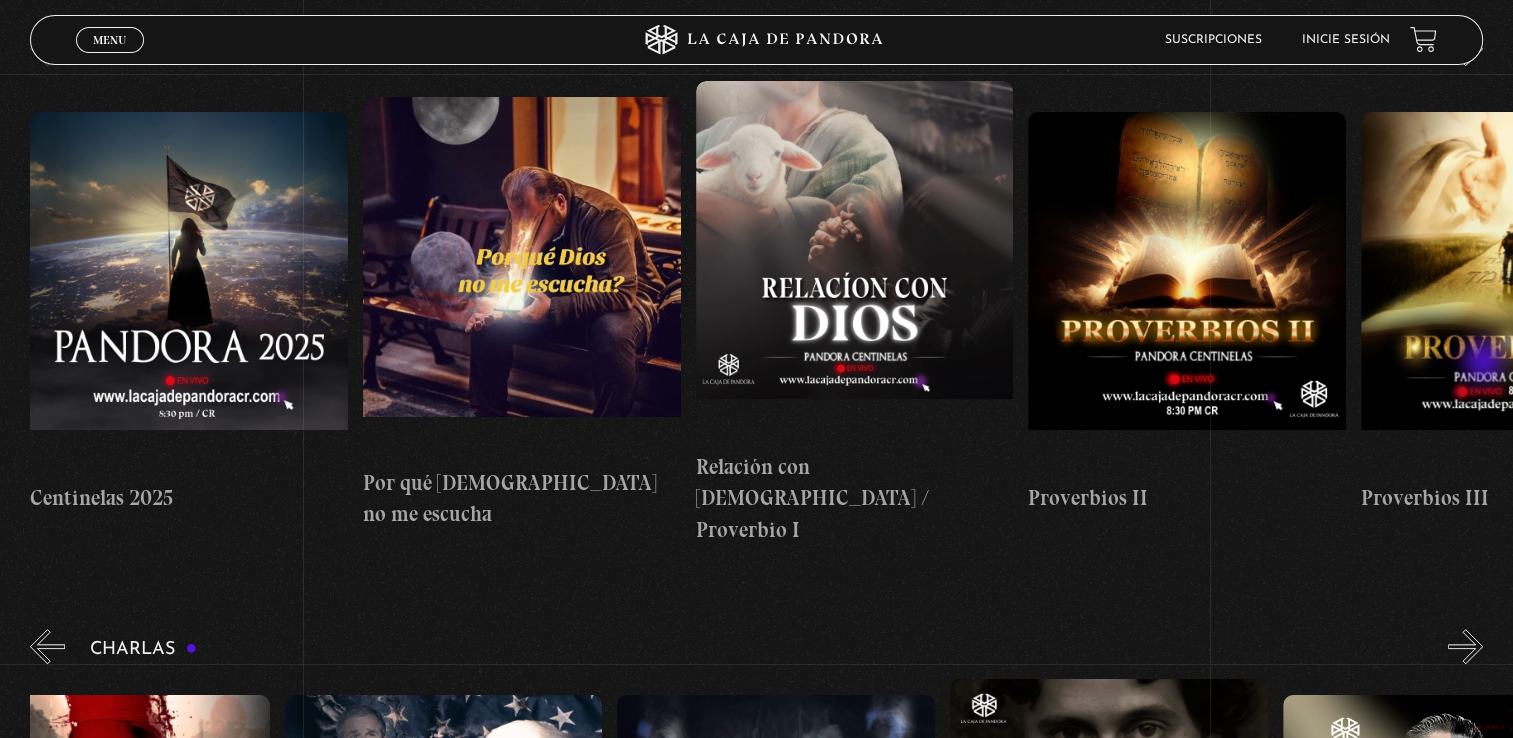 click on "»" at bounding box center [1465, 646] 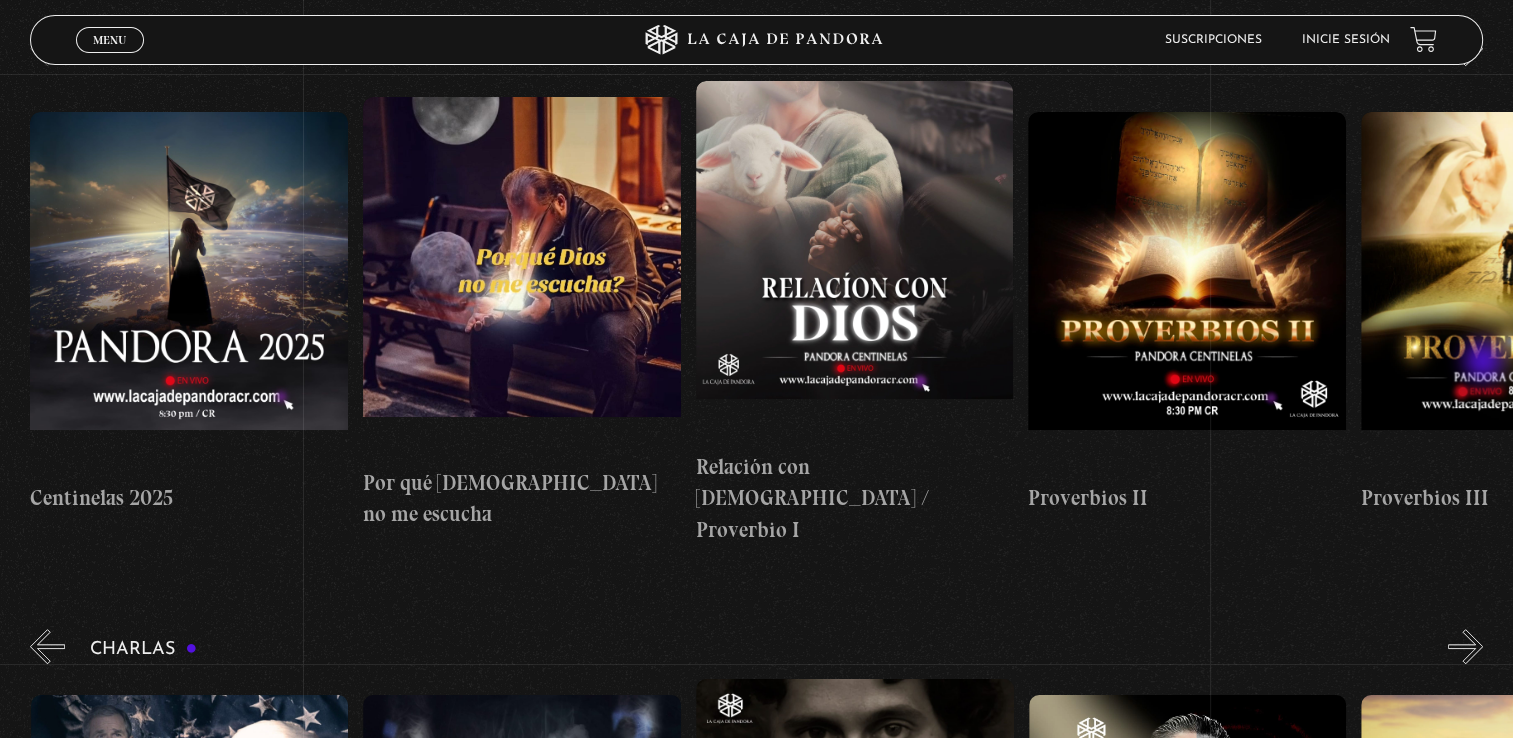 click on "»" at bounding box center (1465, 646) 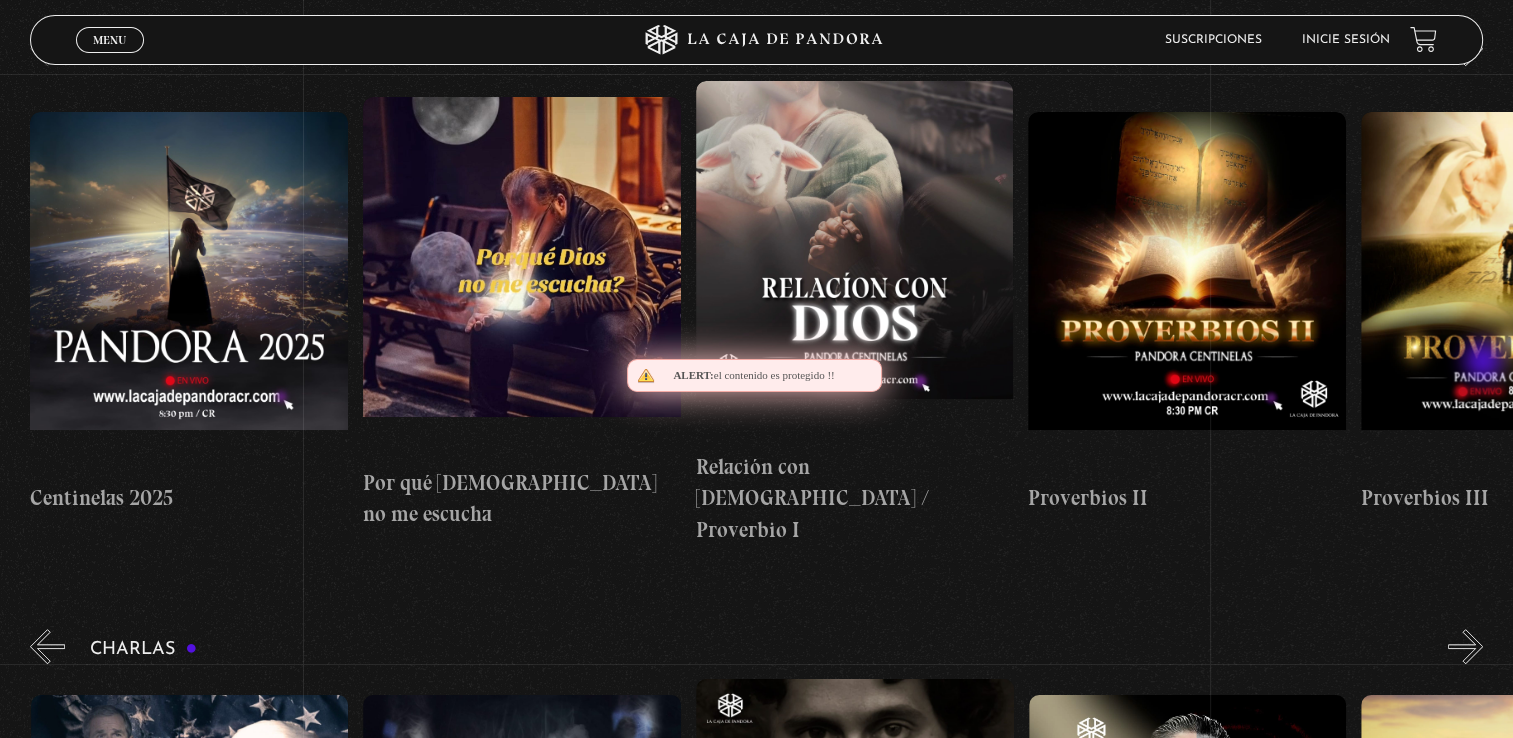 scroll, scrollTop: 0, scrollLeft: 998, axis: horizontal 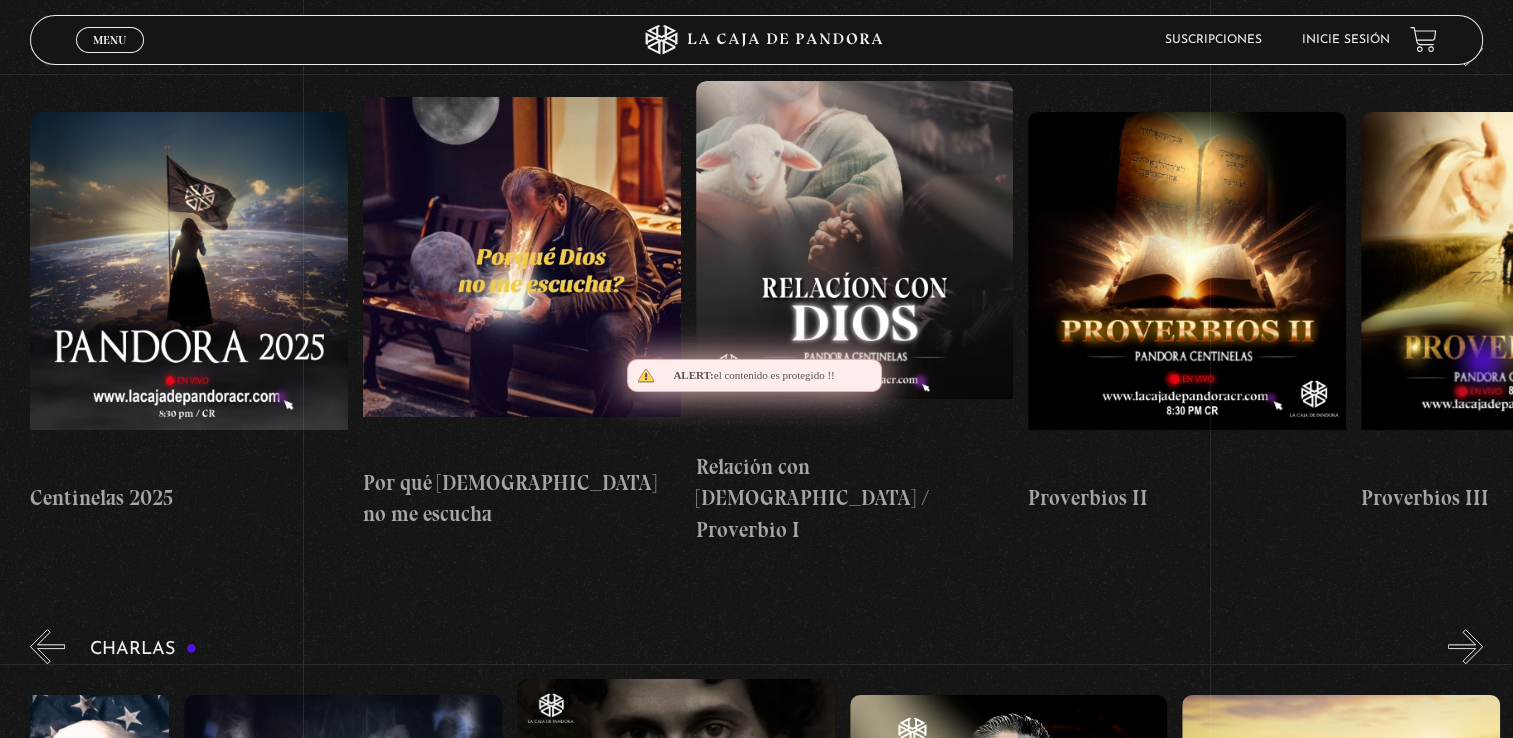 click on "»" at bounding box center (1465, 646) 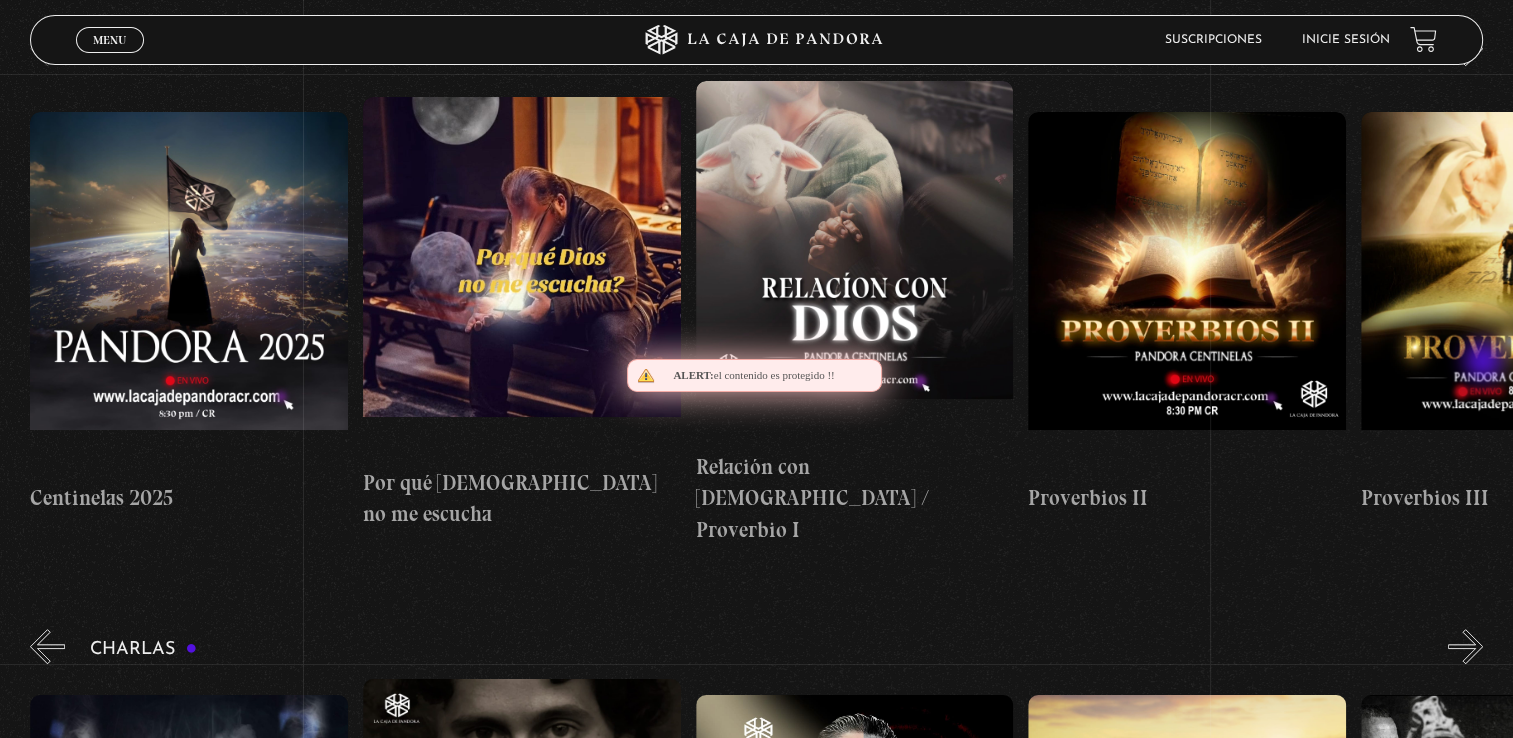 click on "»" at bounding box center (1465, 646) 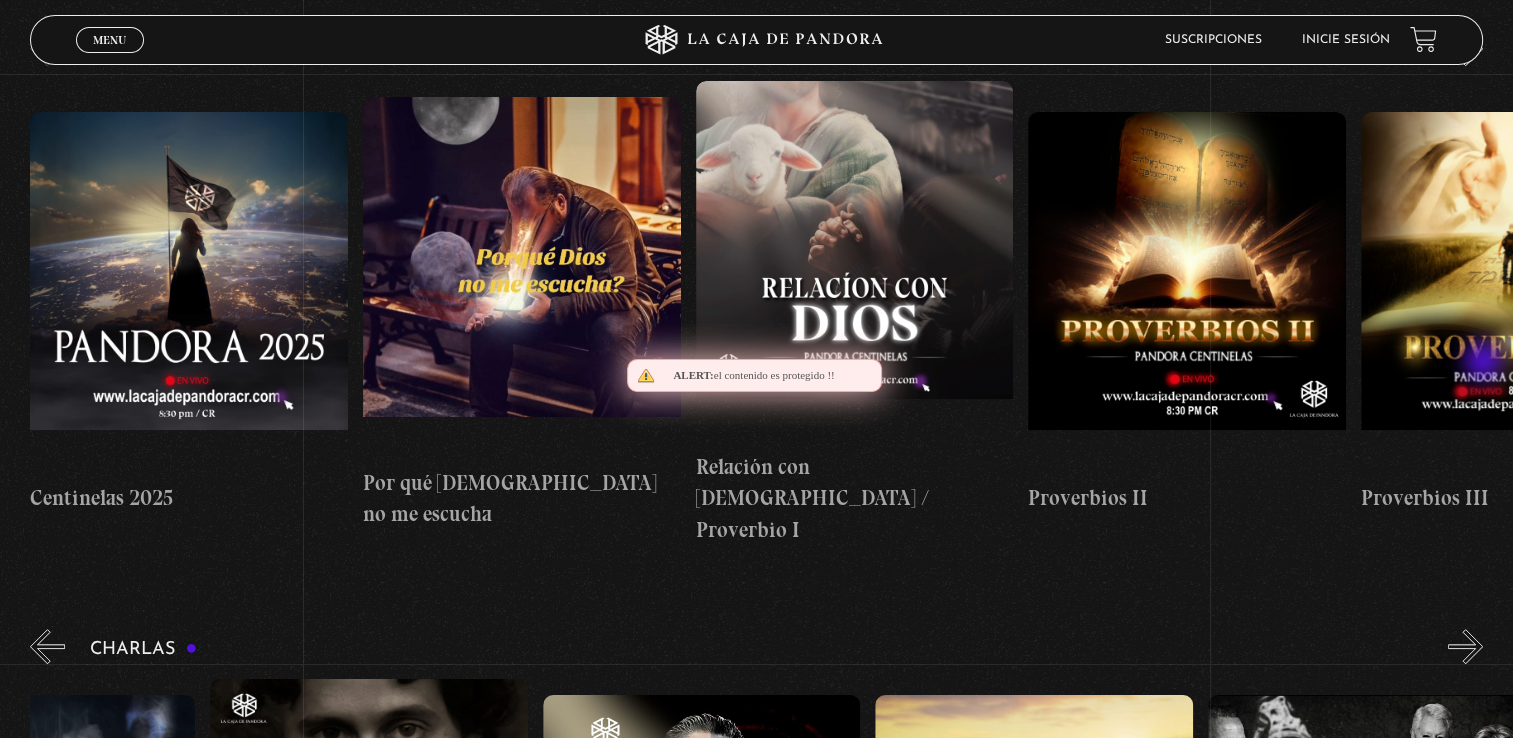 scroll, scrollTop: 0, scrollLeft: 1164, axis: horizontal 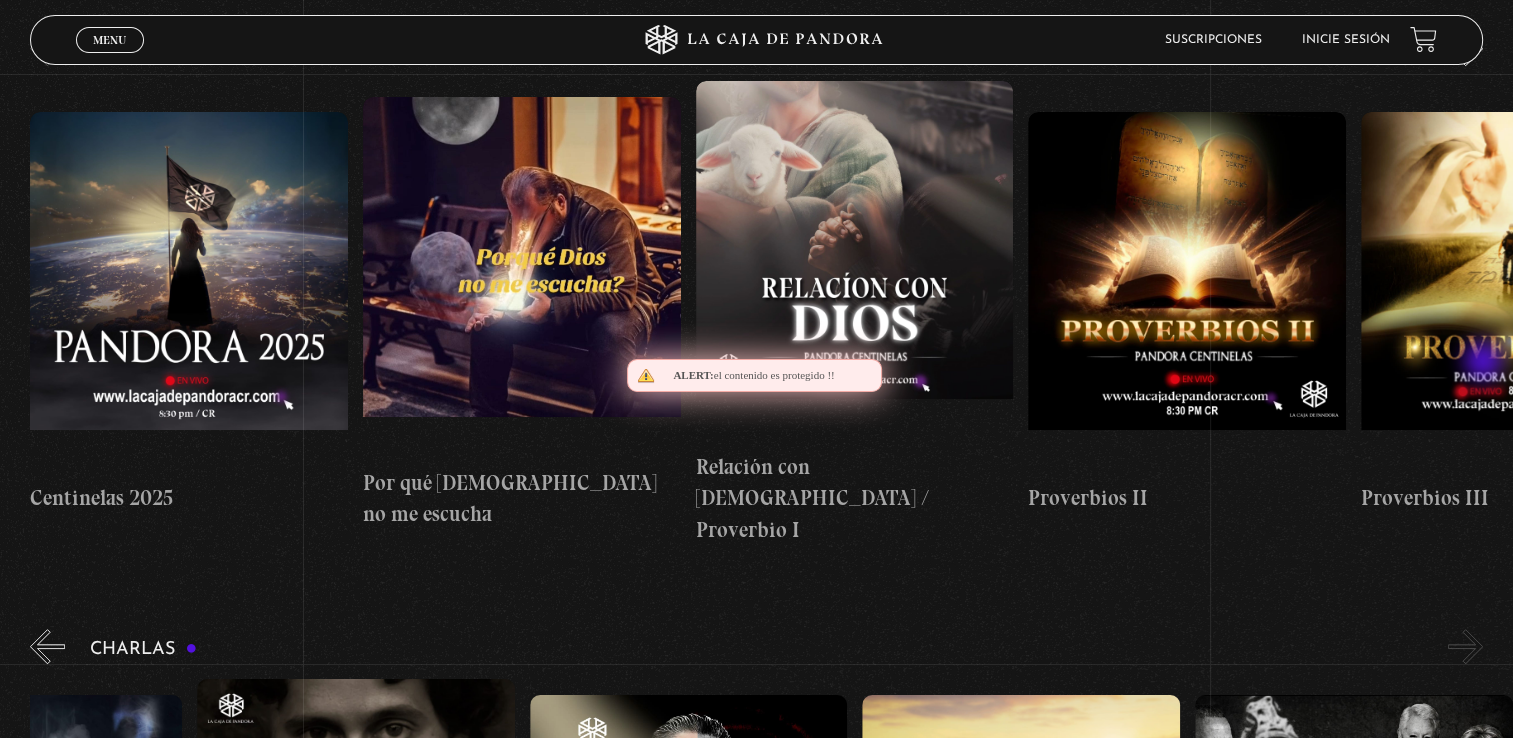 click on "»" at bounding box center (1465, 646) 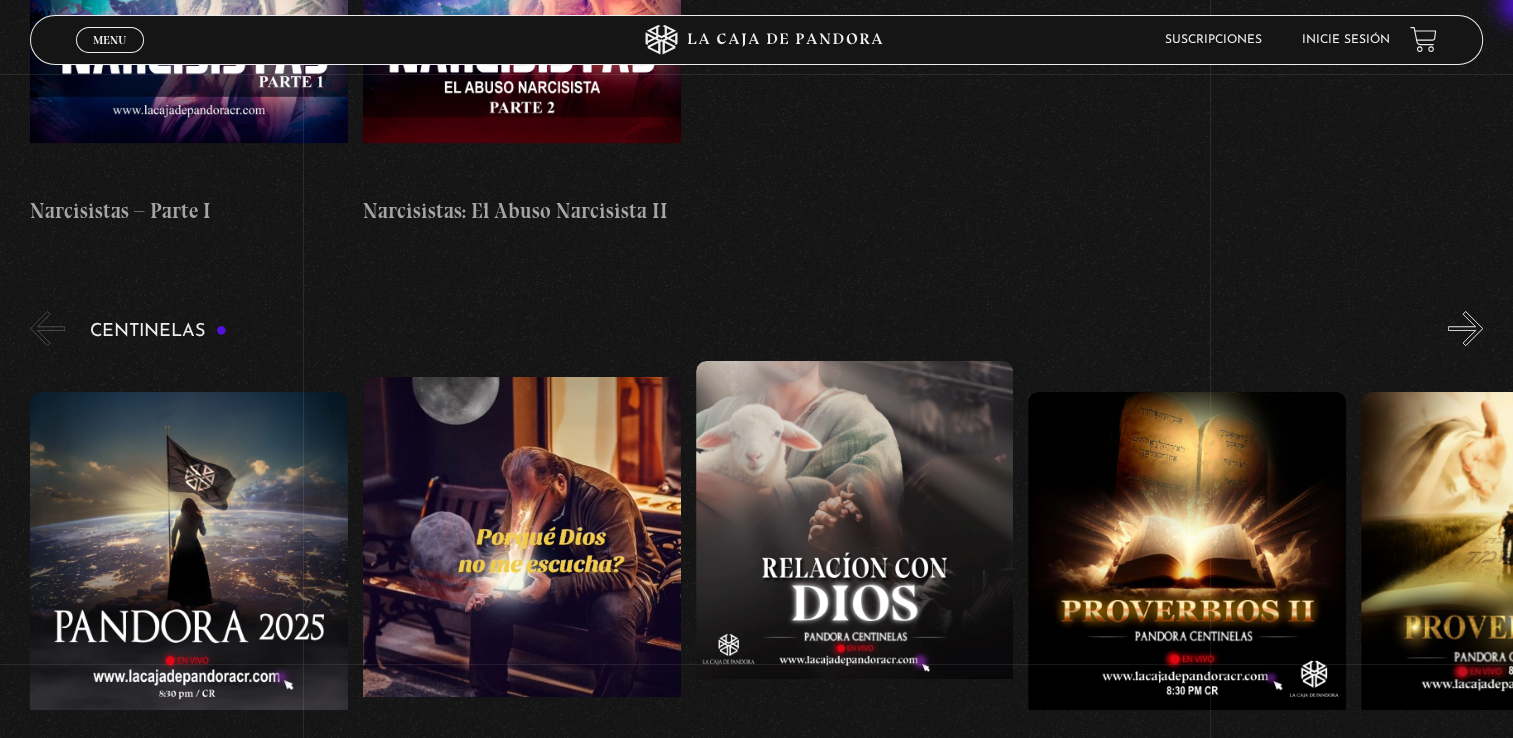 scroll, scrollTop: 8052, scrollLeft: 0, axis: vertical 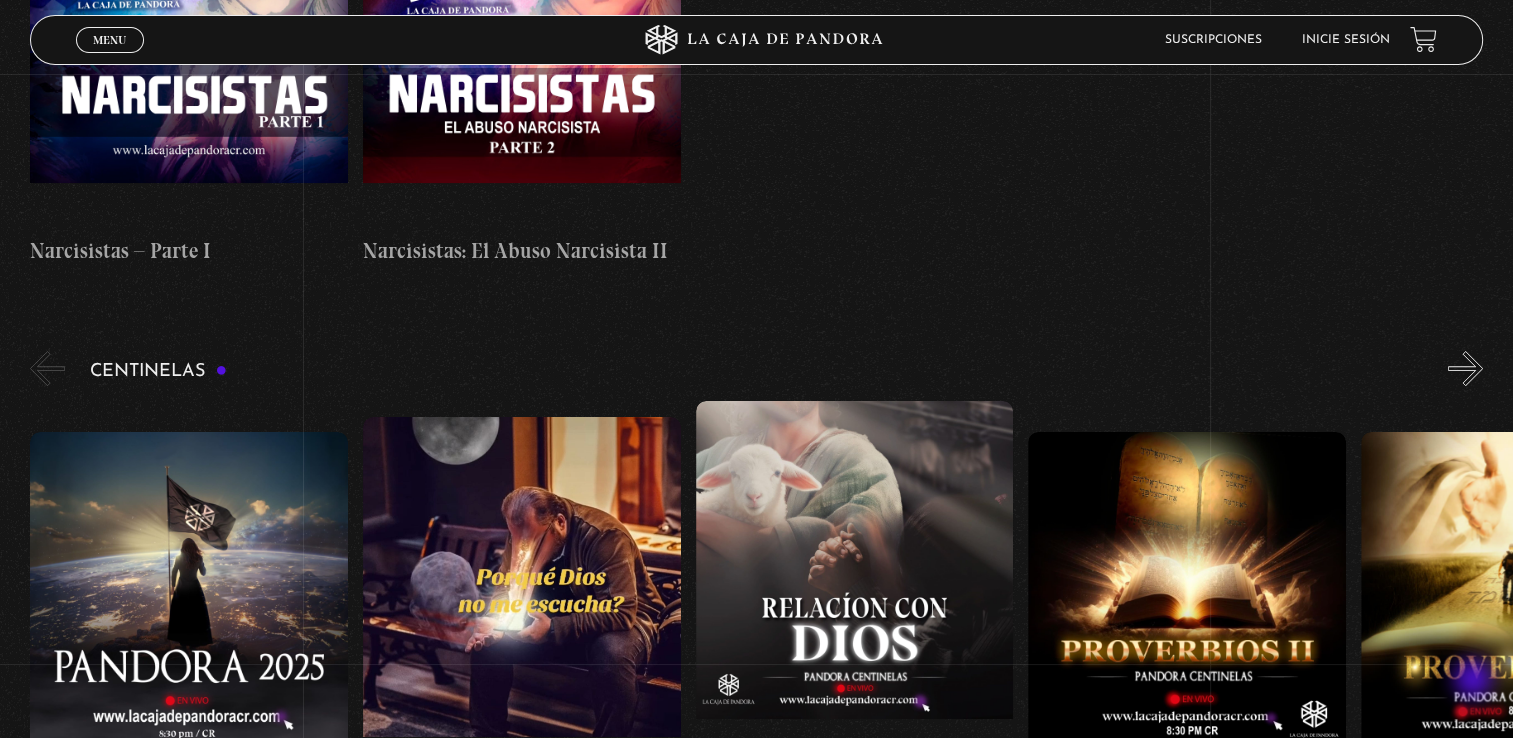 click on "»" at bounding box center (1465, 966) 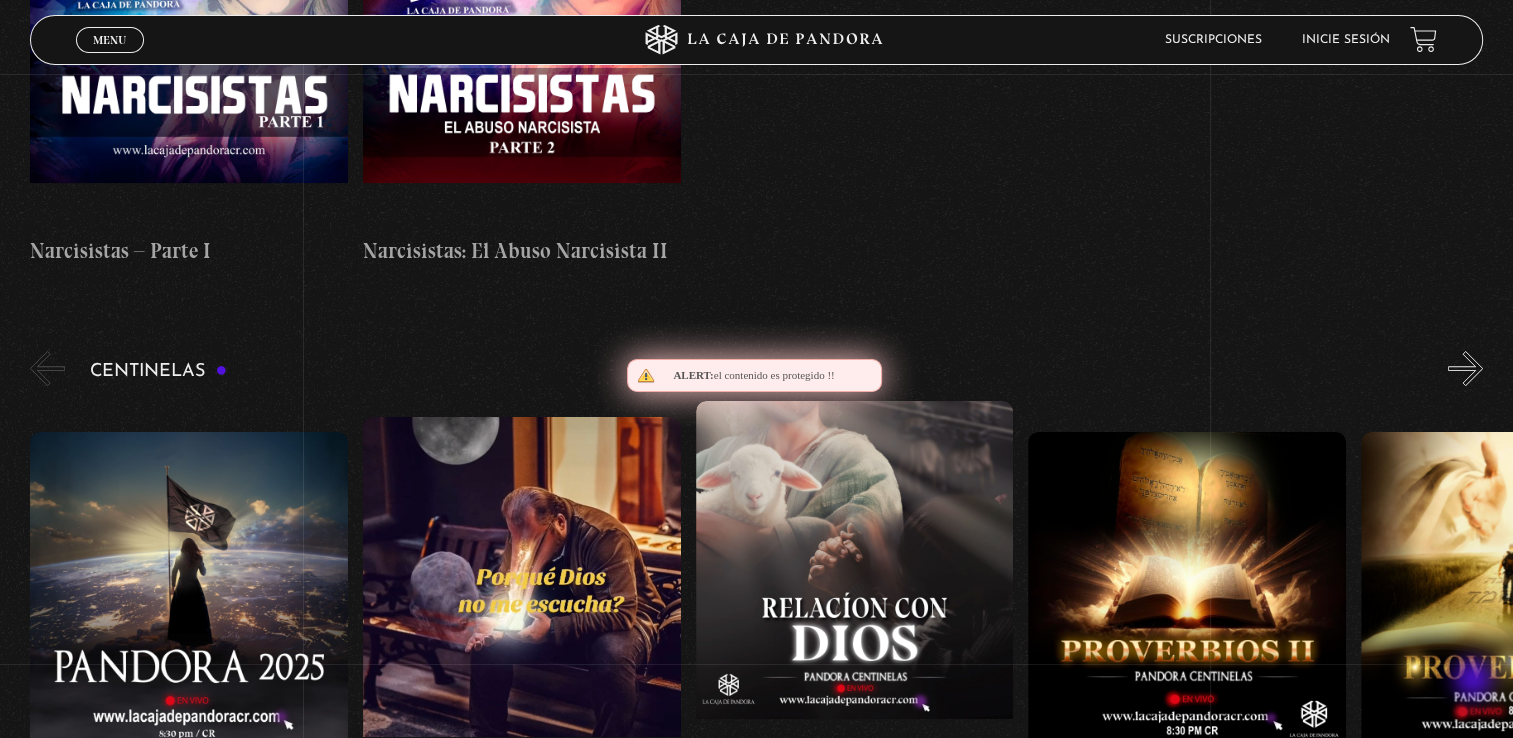 click on "»" at bounding box center (1465, 966) 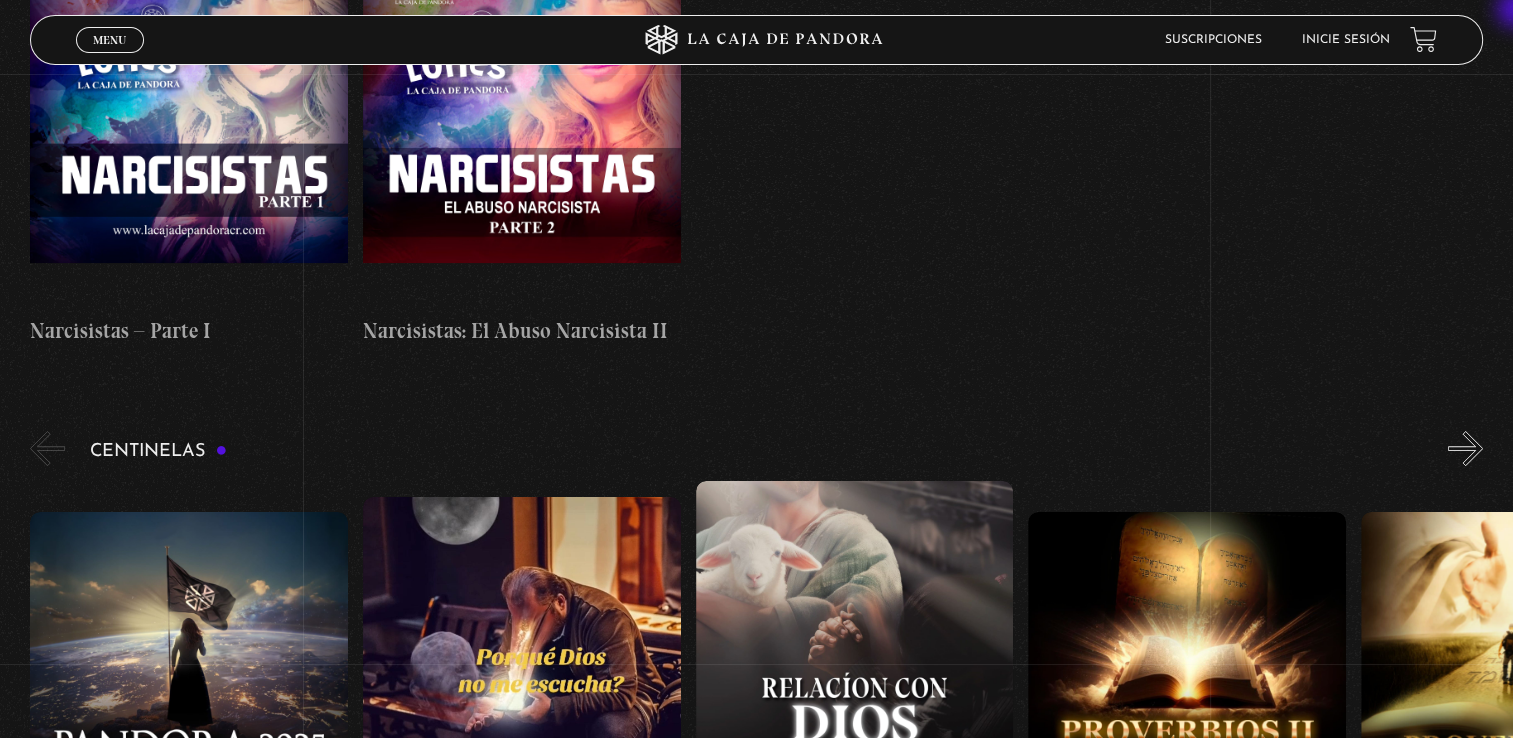 scroll, scrollTop: 7932, scrollLeft: 0, axis: vertical 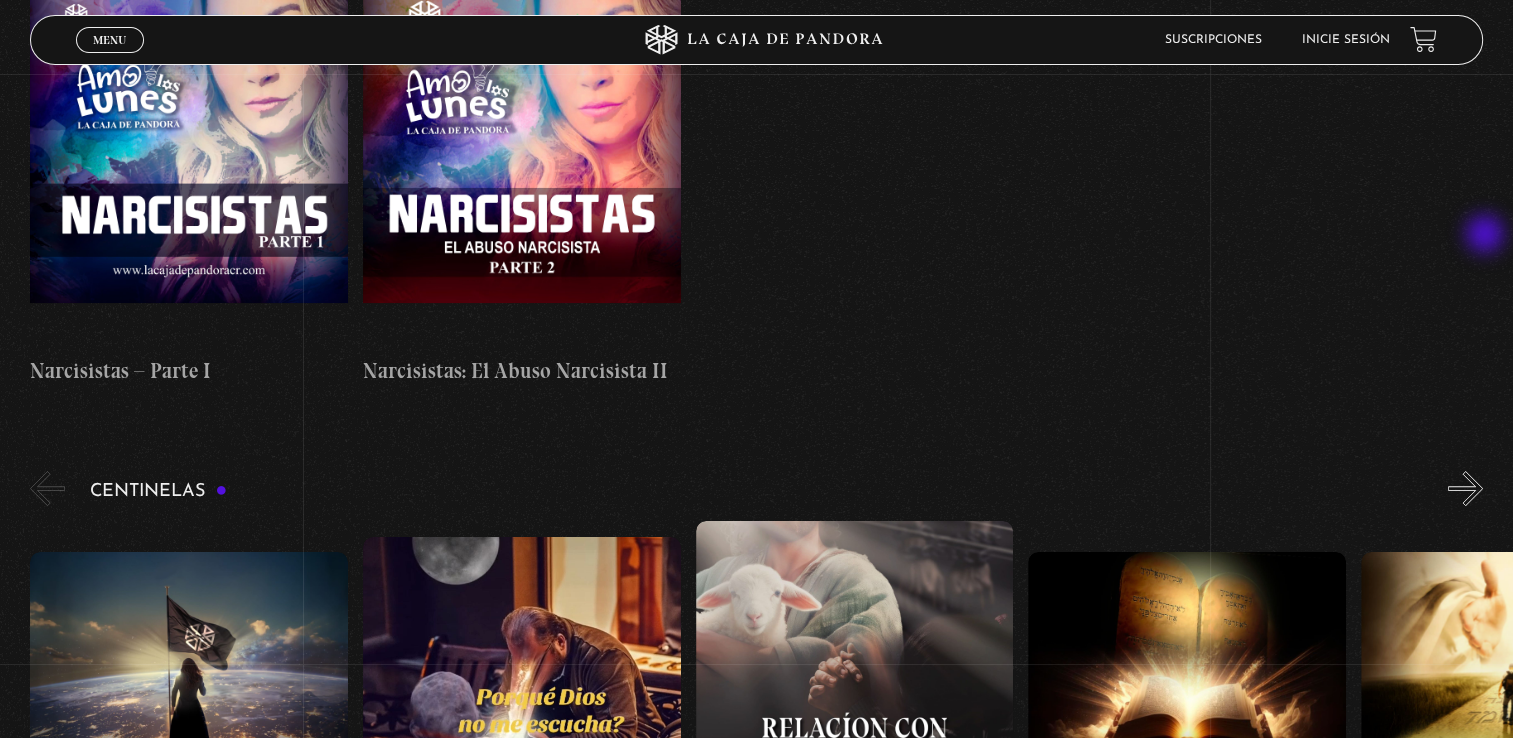 click on "»" at bounding box center [1465, 488] 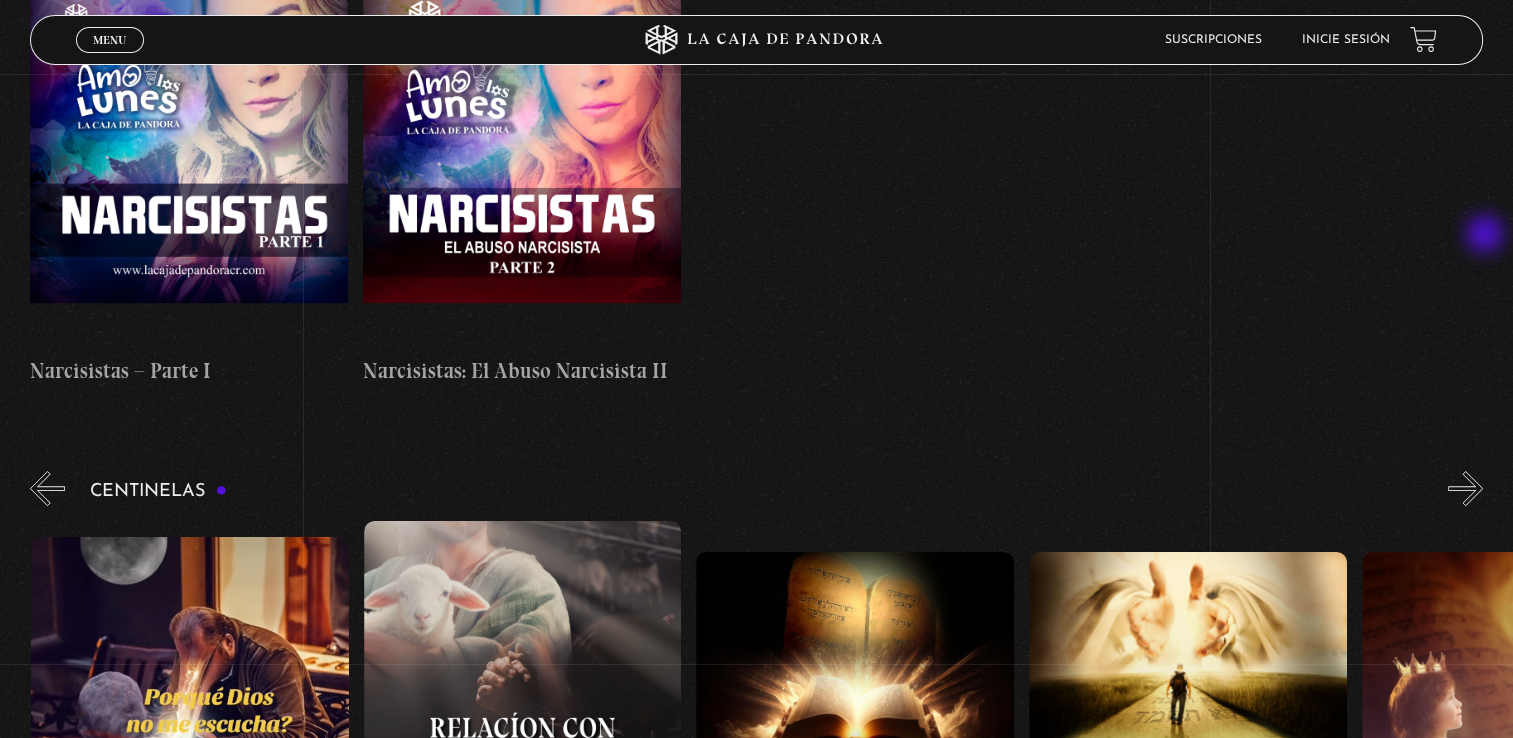 click on "»" at bounding box center [1465, 488] 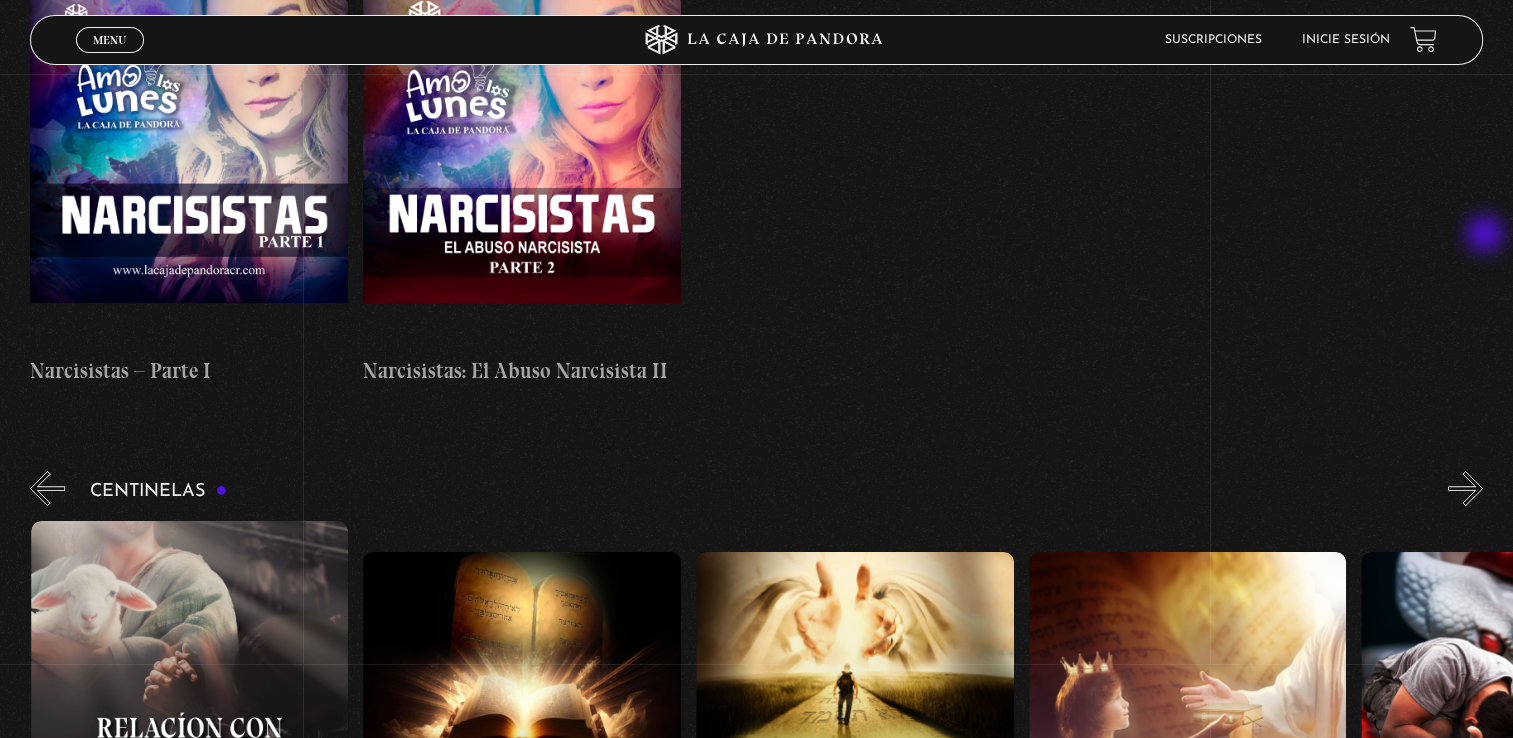 click on "»" at bounding box center (1465, 488) 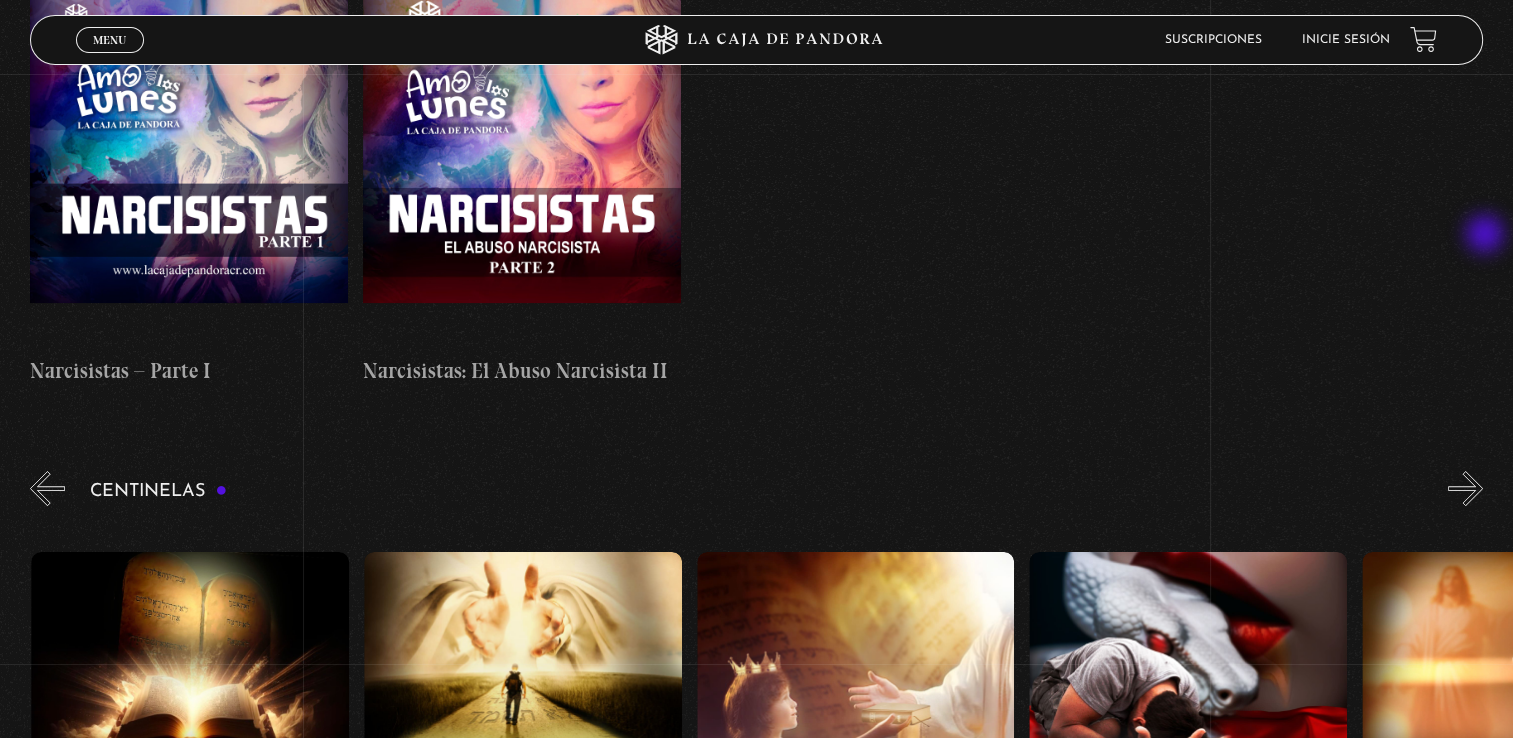 click on "»" at bounding box center [1465, 488] 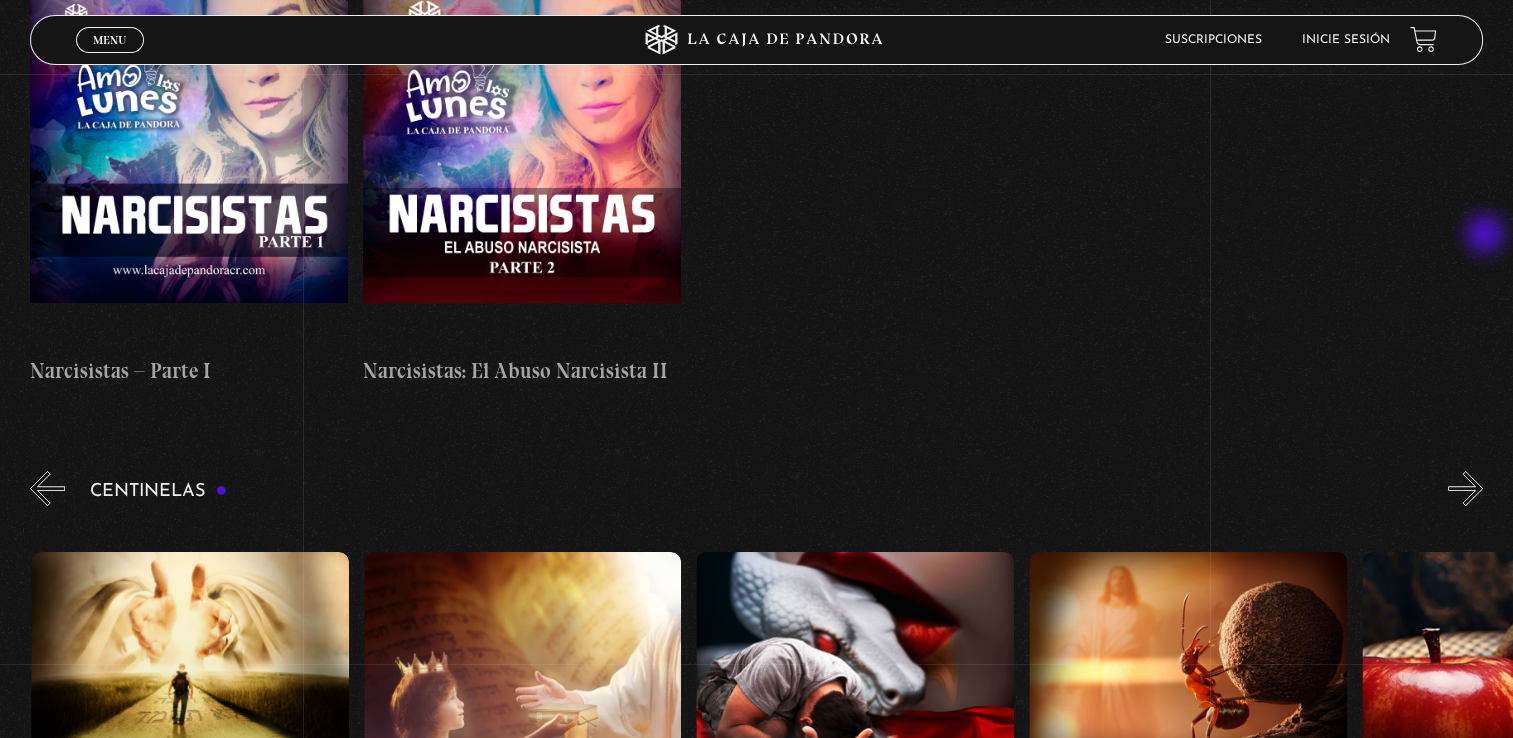 click on "»" at bounding box center [1465, 488] 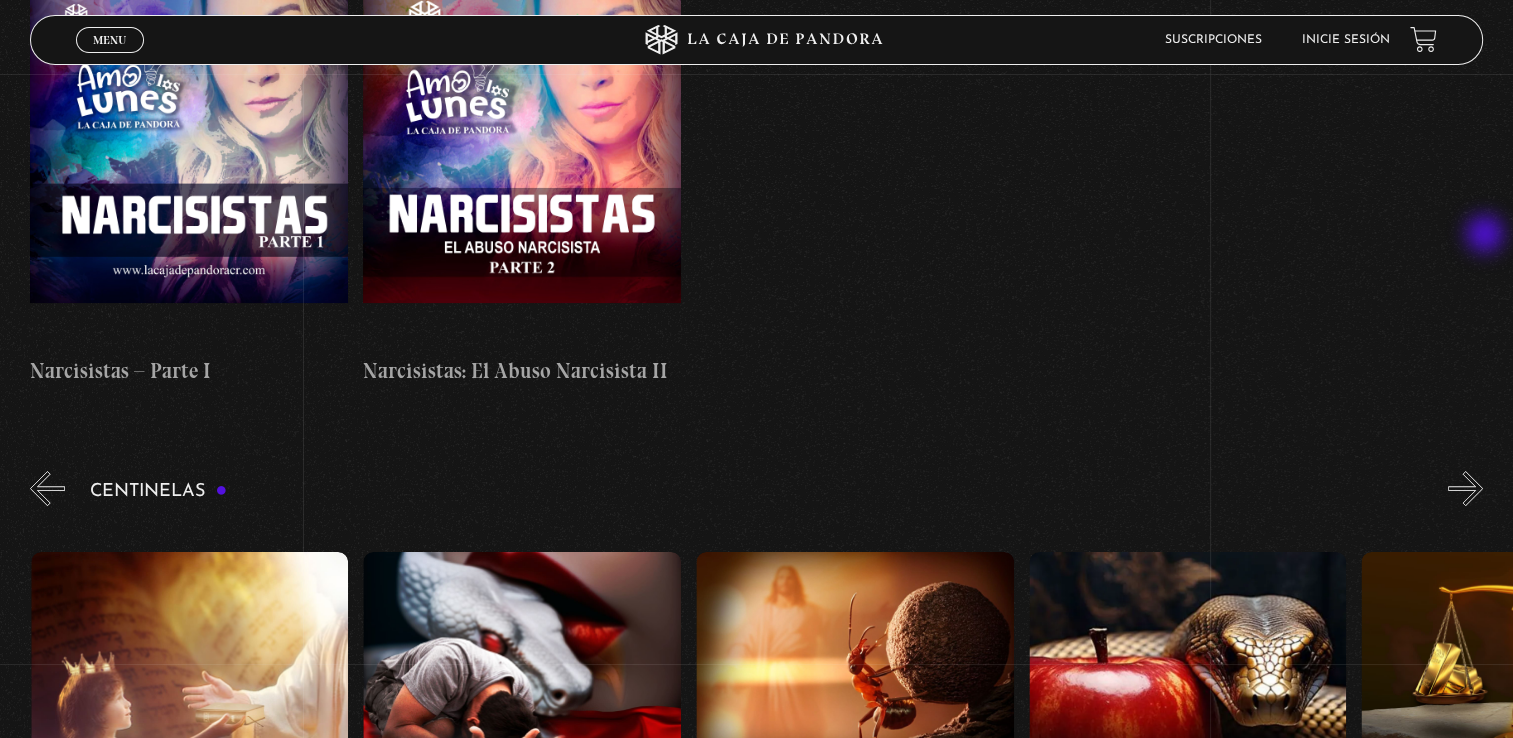 click on "»" at bounding box center [1465, 488] 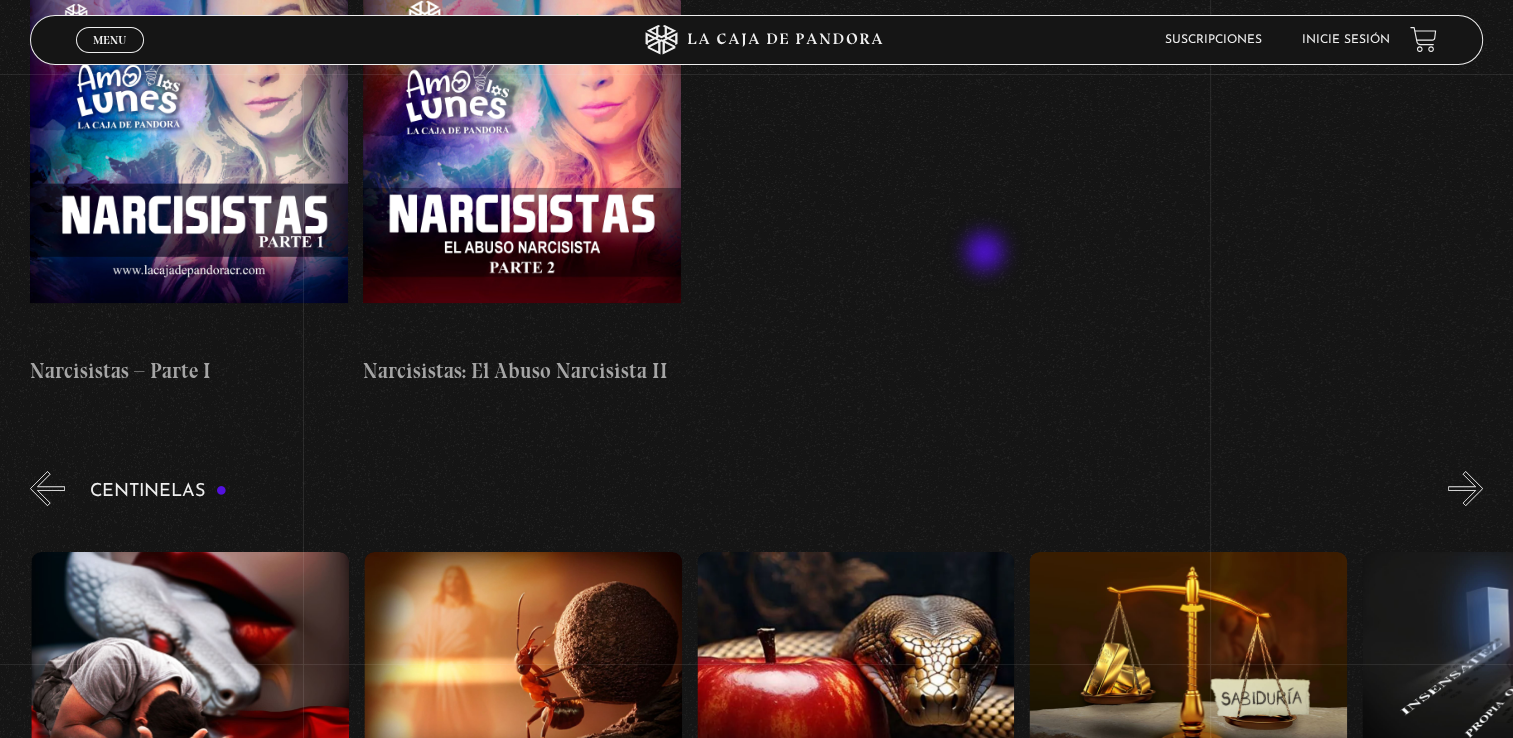 scroll, scrollTop: 0, scrollLeft: 1996, axis: horizontal 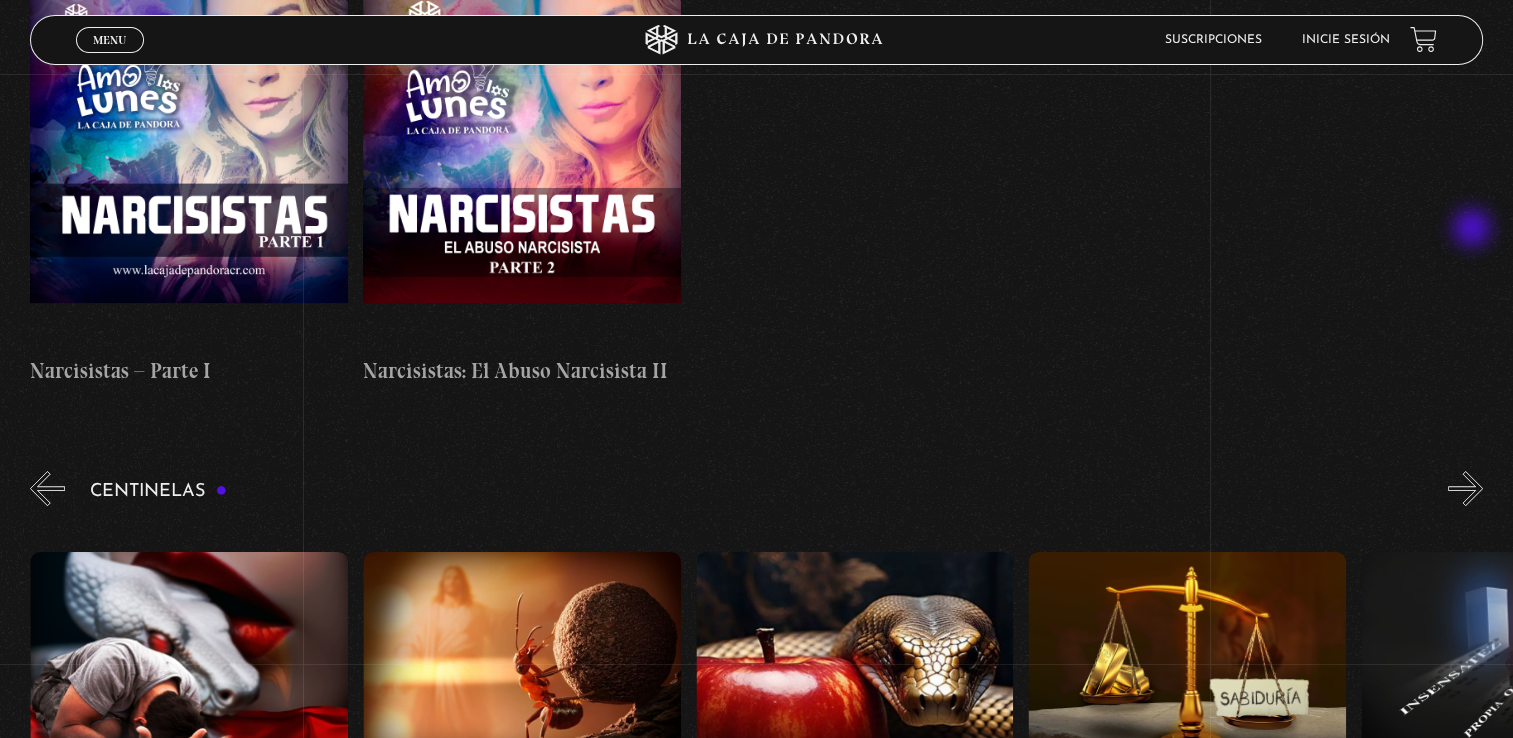 click on "»" at bounding box center (1465, 488) 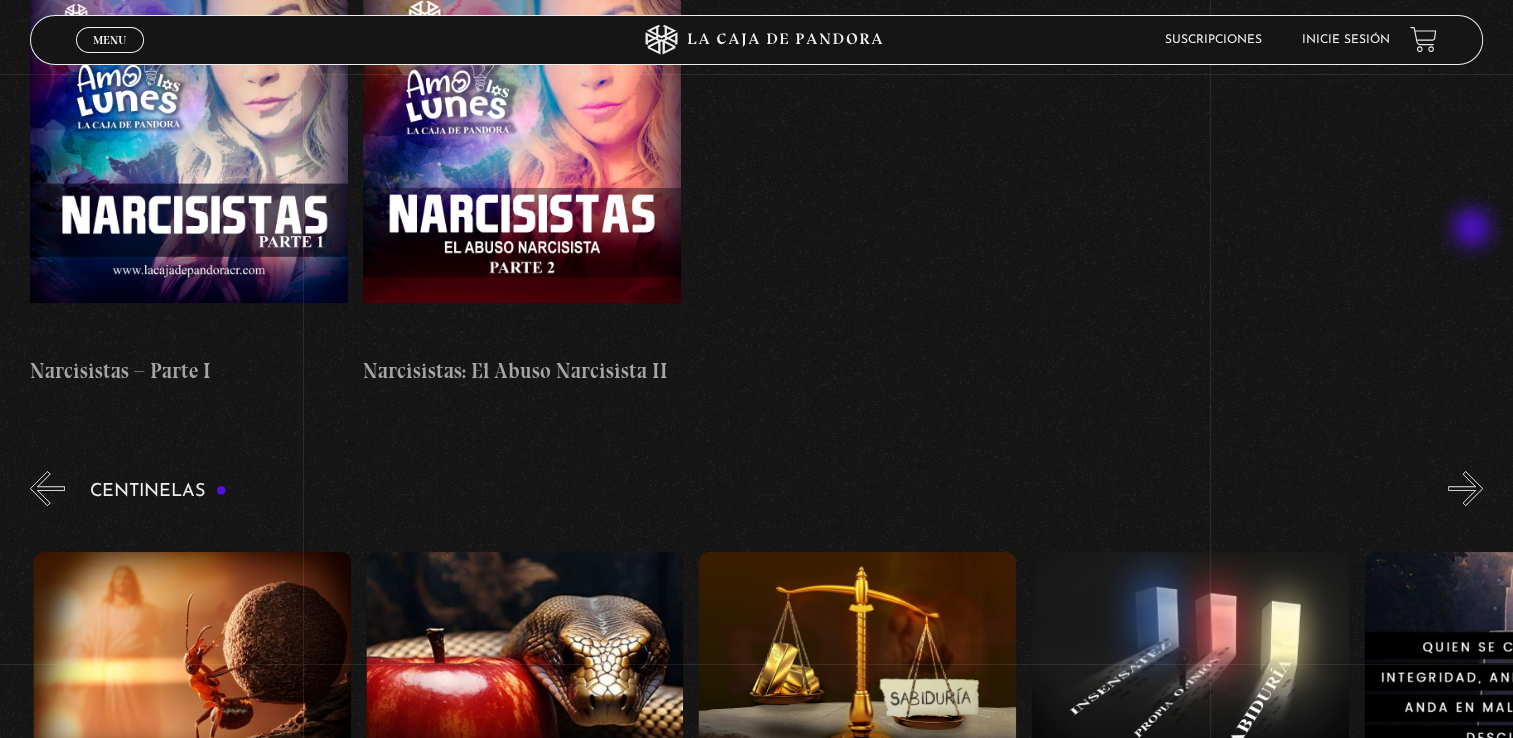 click on "»" at bounding box center (1465, 488) 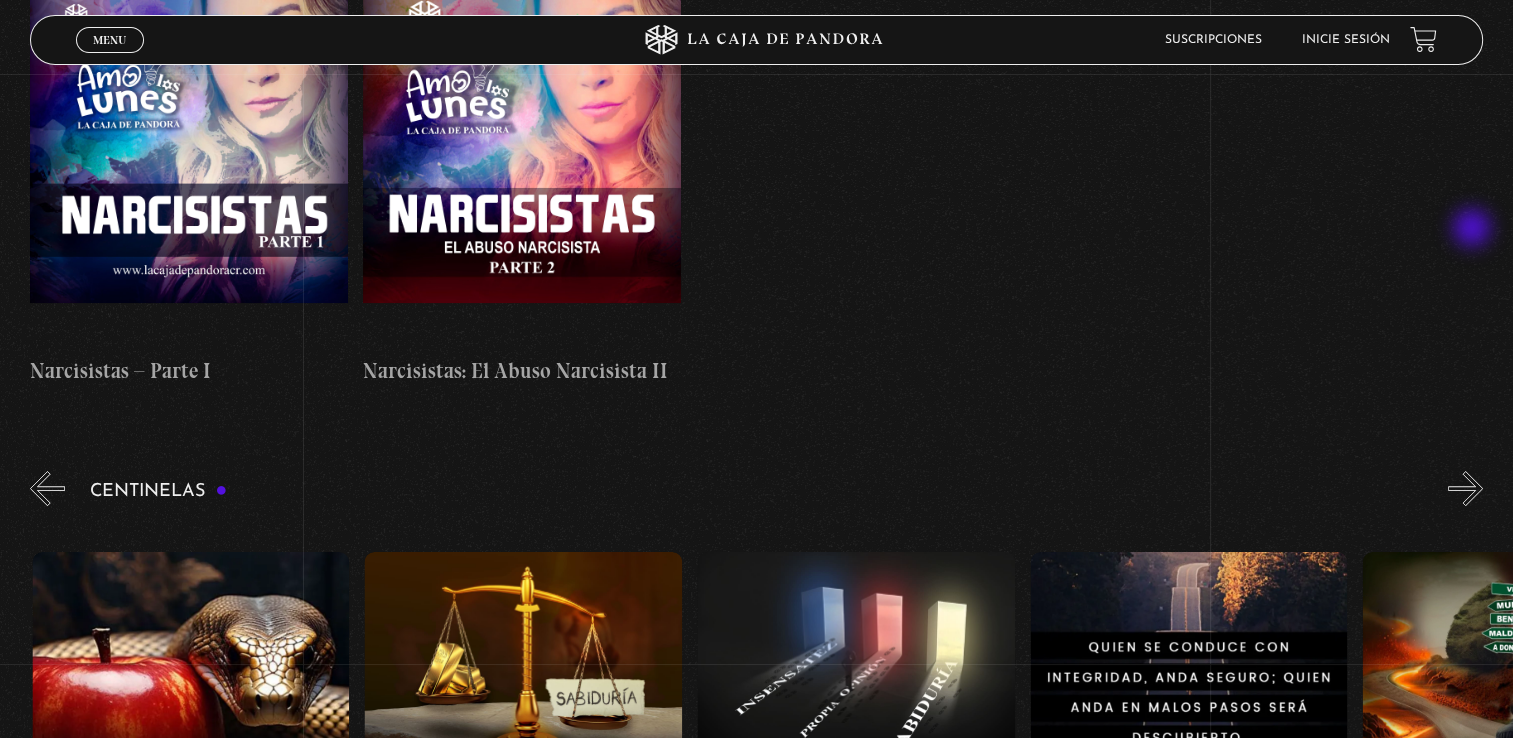 click on "»" at bounding box center (1465, 488) 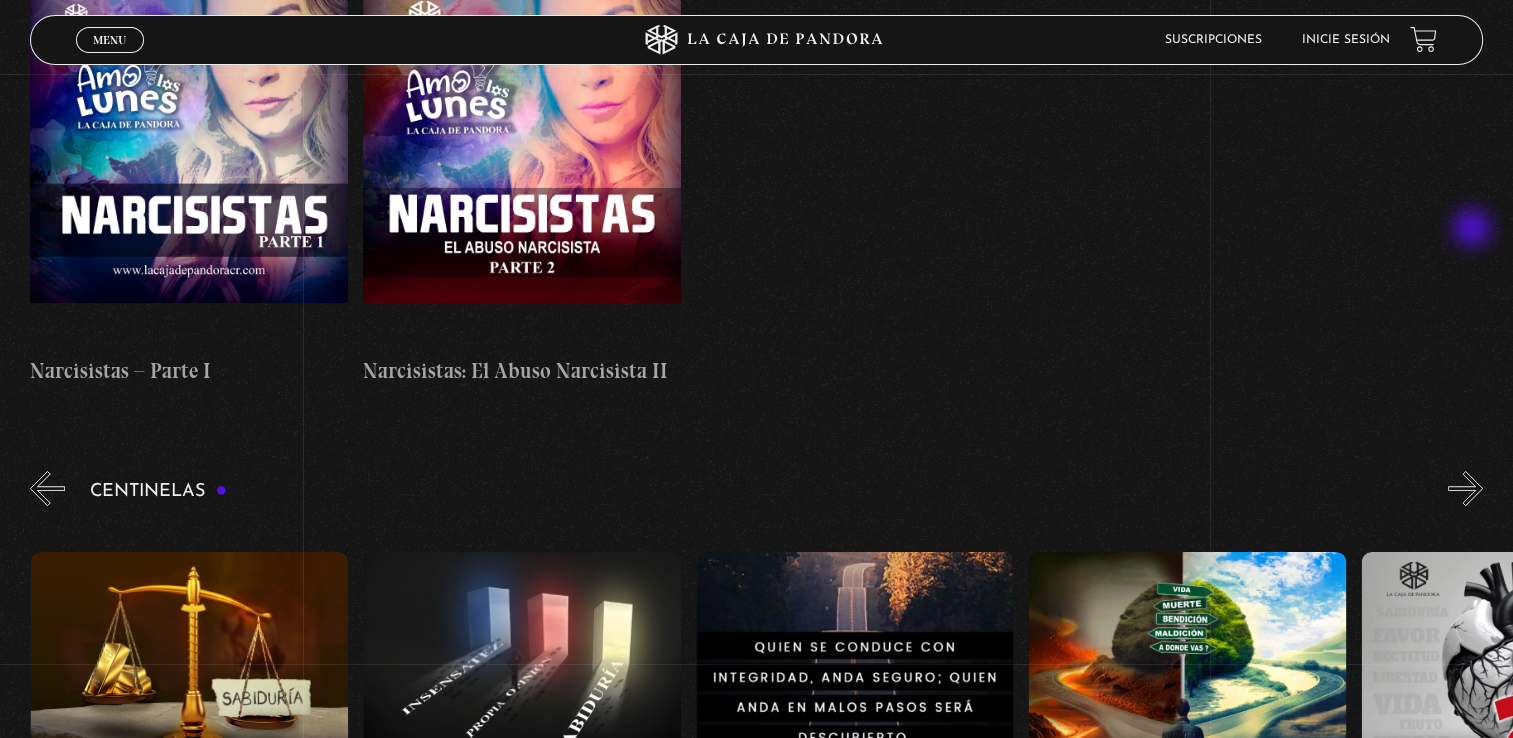 click on "»" at bounding box center [1465, 488] 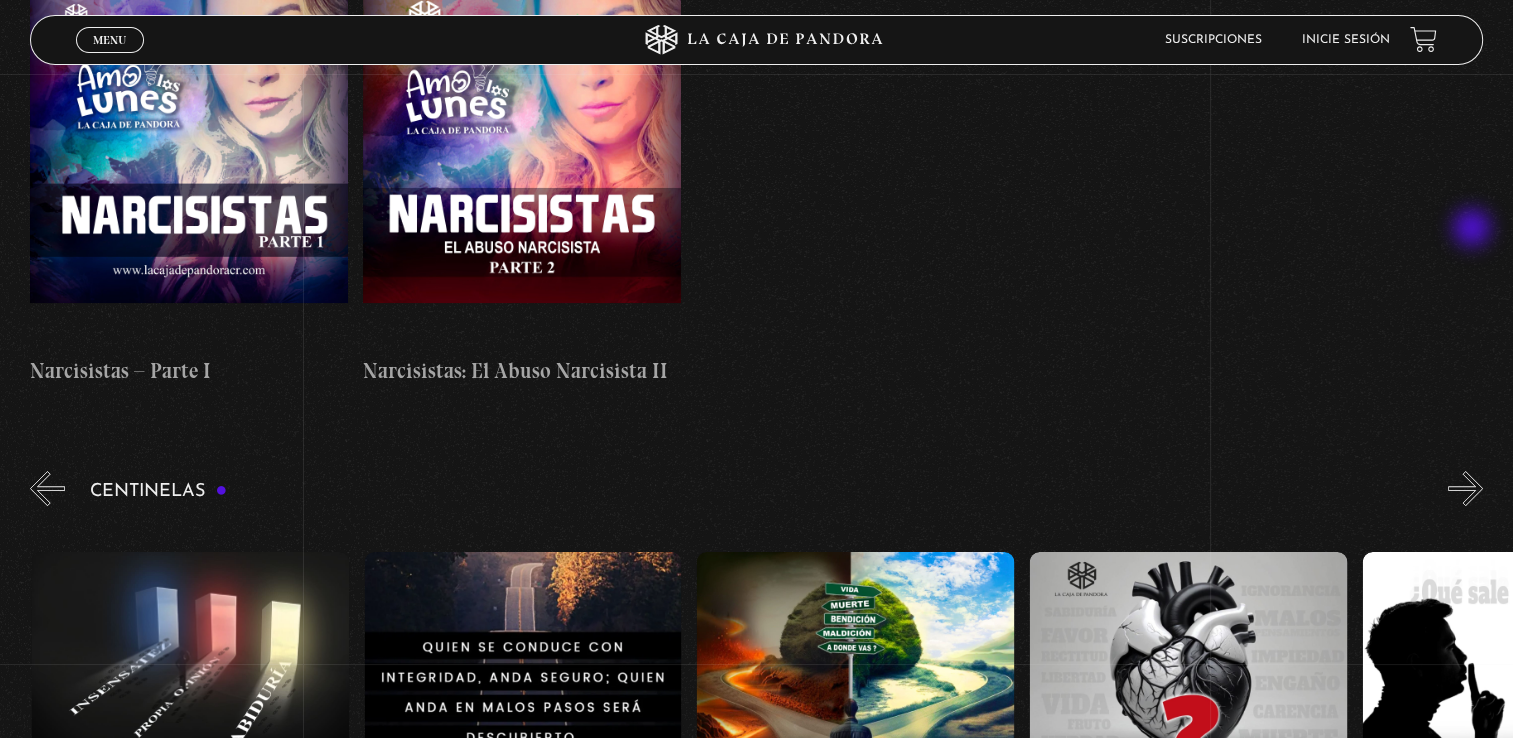 click on "»" at bounding box center (1465, 488) 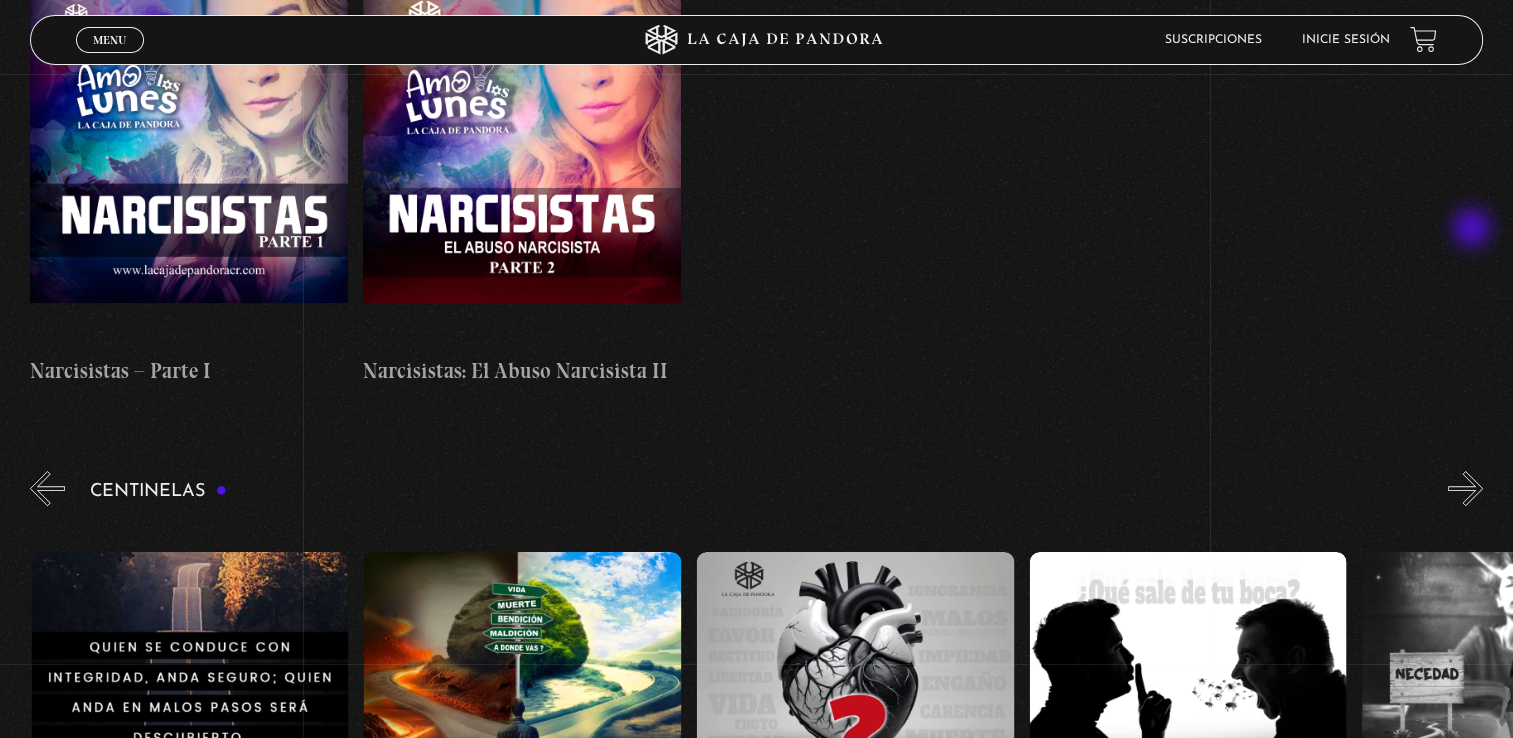 click on "»" at bounding box center [1465, 488] 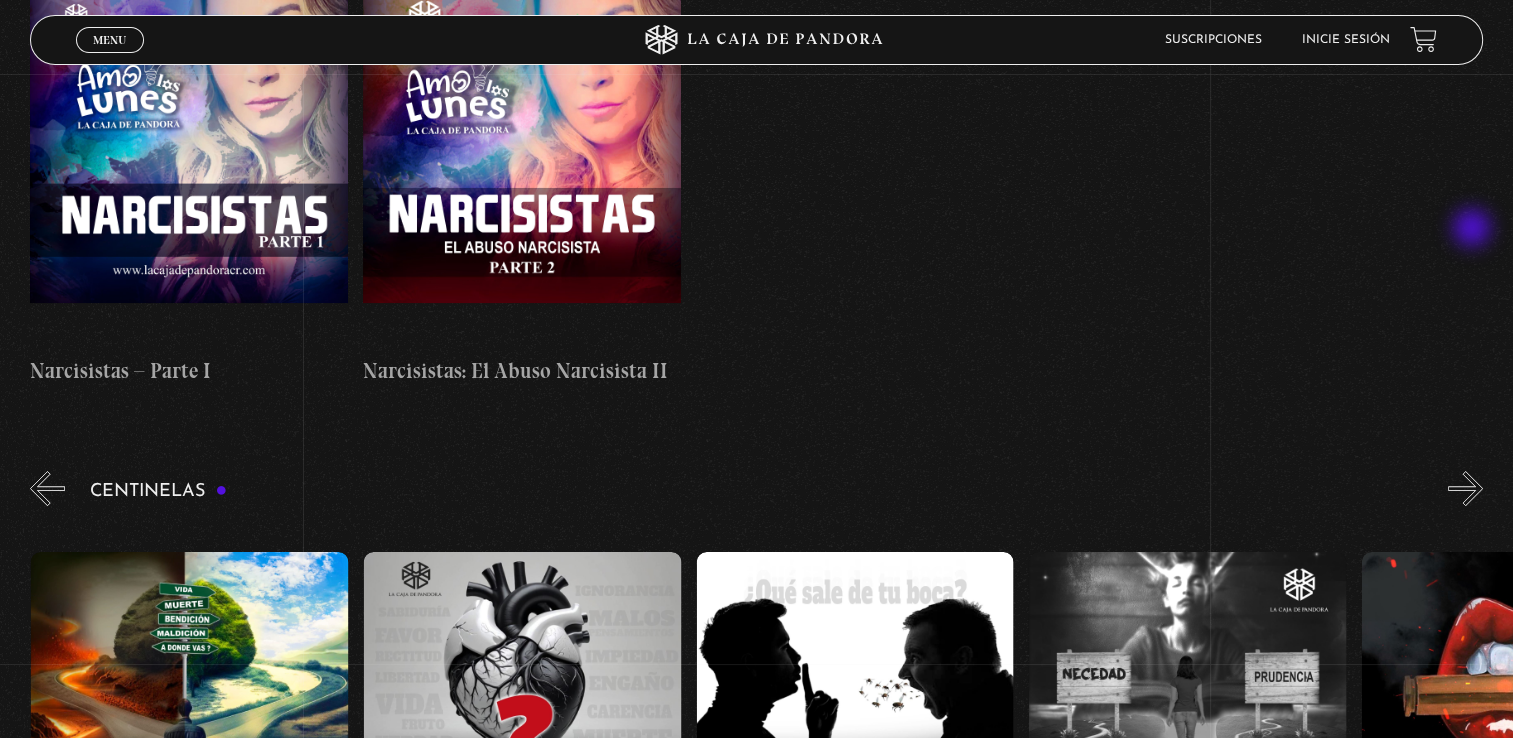 scroll, scrollTop: 0, scrollLeft: 3992, axis: horizontal 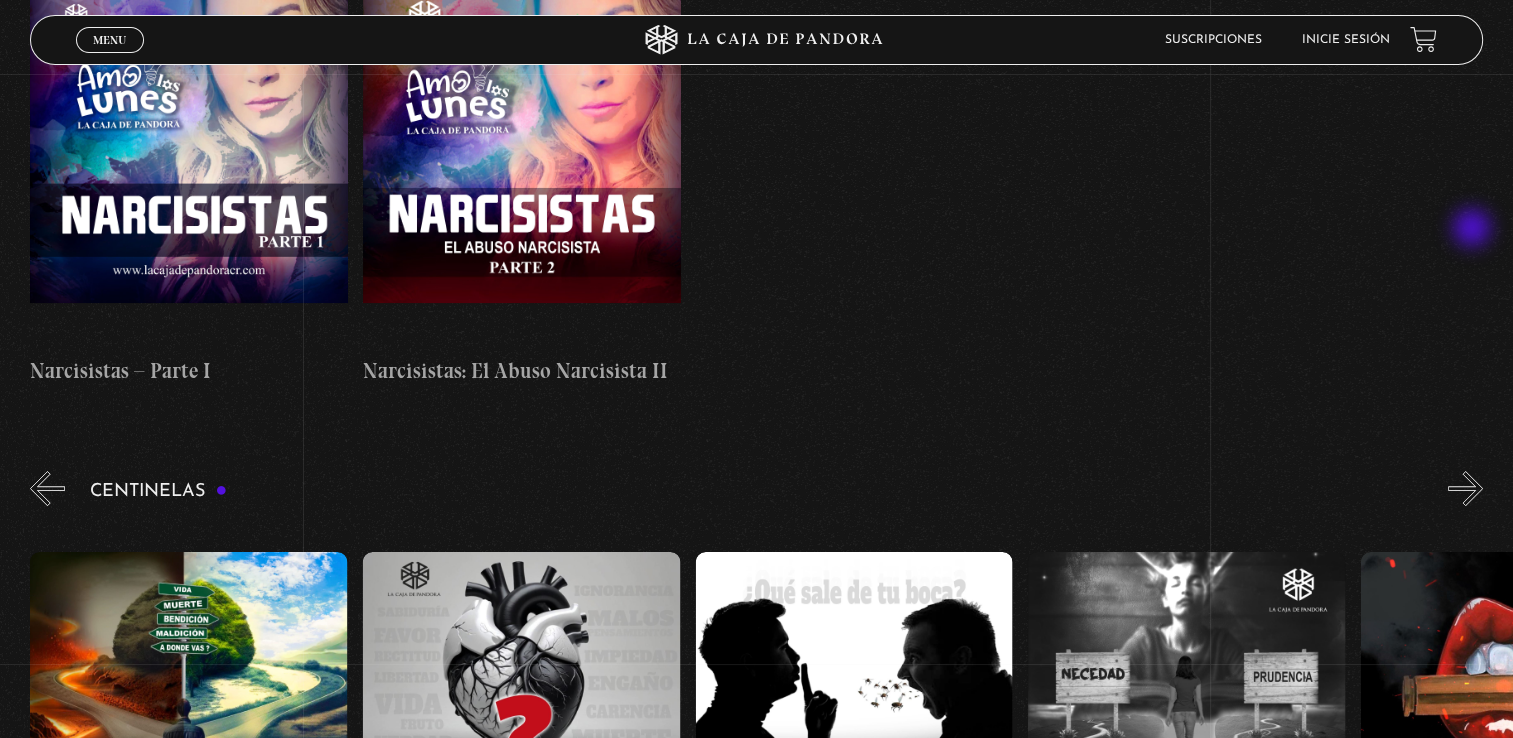 click on "»" at bounding box center (1465, 488) 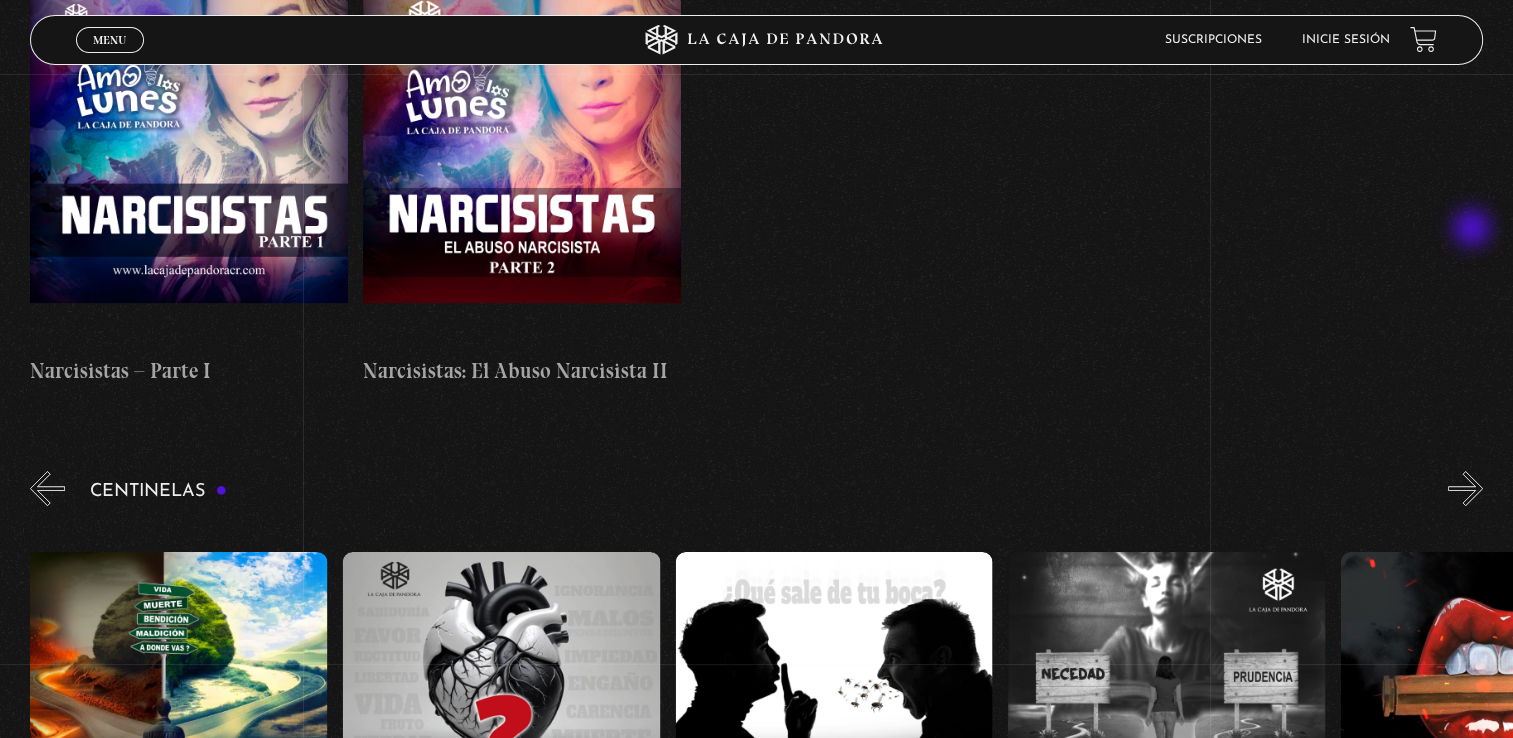 click on "»" at bounding box center [1465, 488] 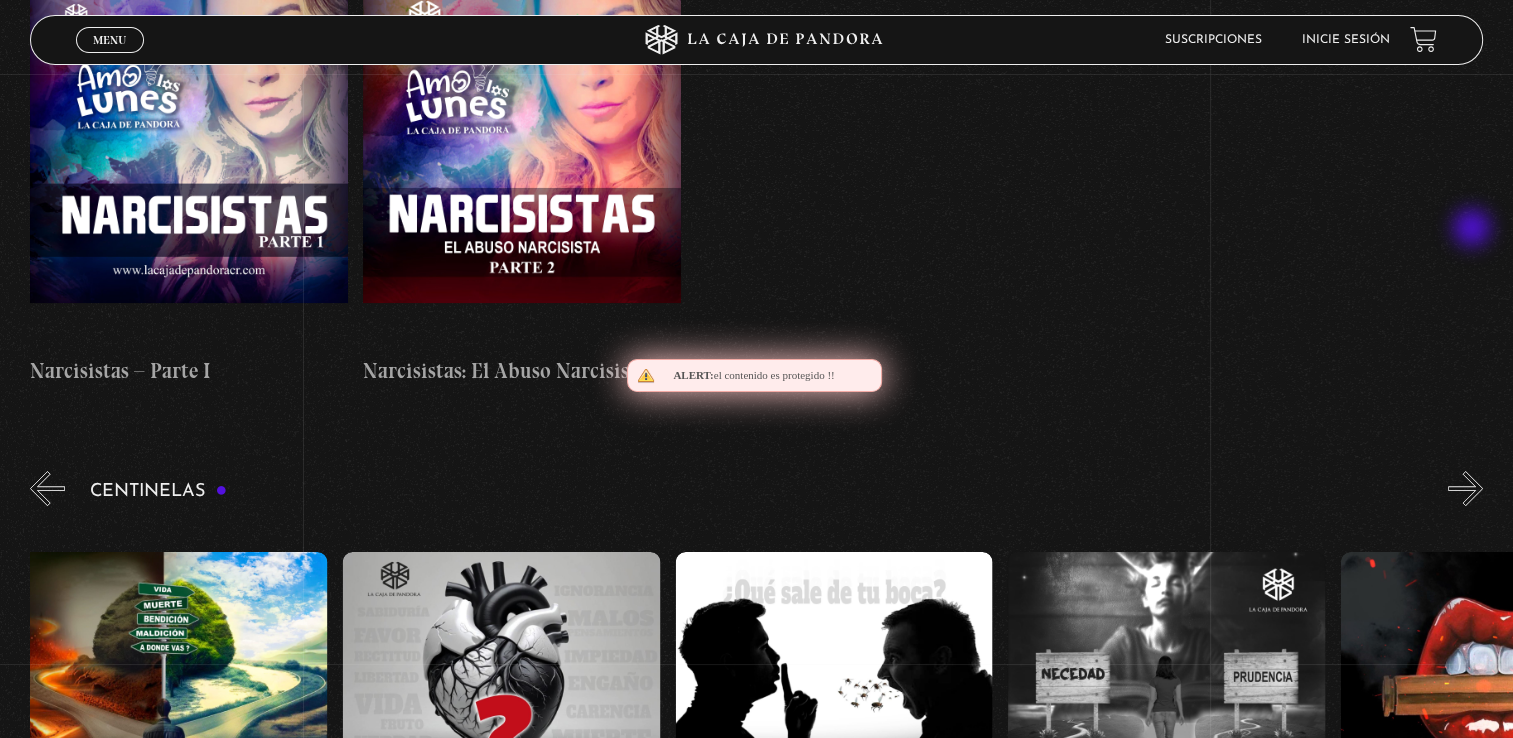 scroll, scrollTop: 0, scrollLeft: 4324, axis: horizontal 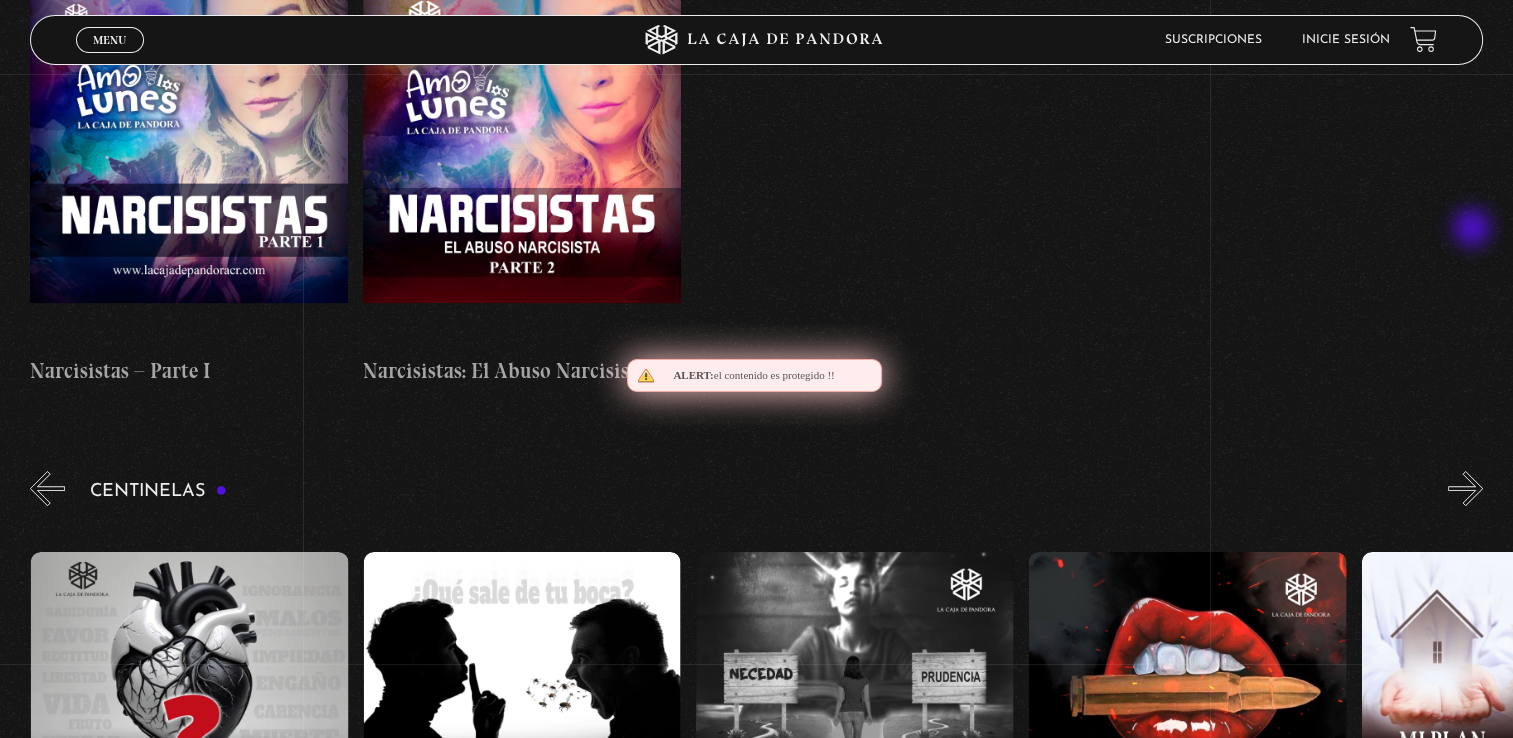 click on "»" at bounding box center (1465, 488) 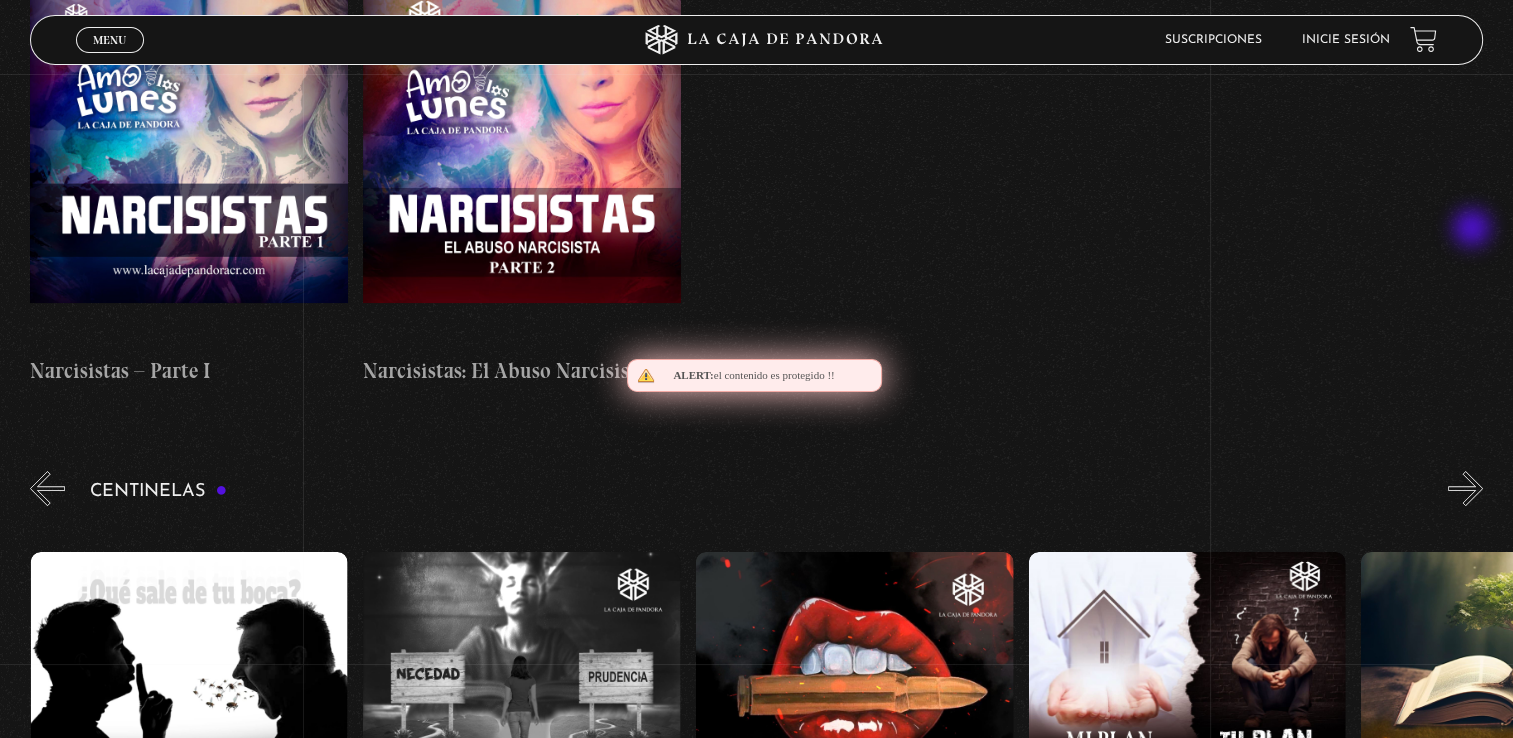 click on "»" at bounding box center (1465, 488) 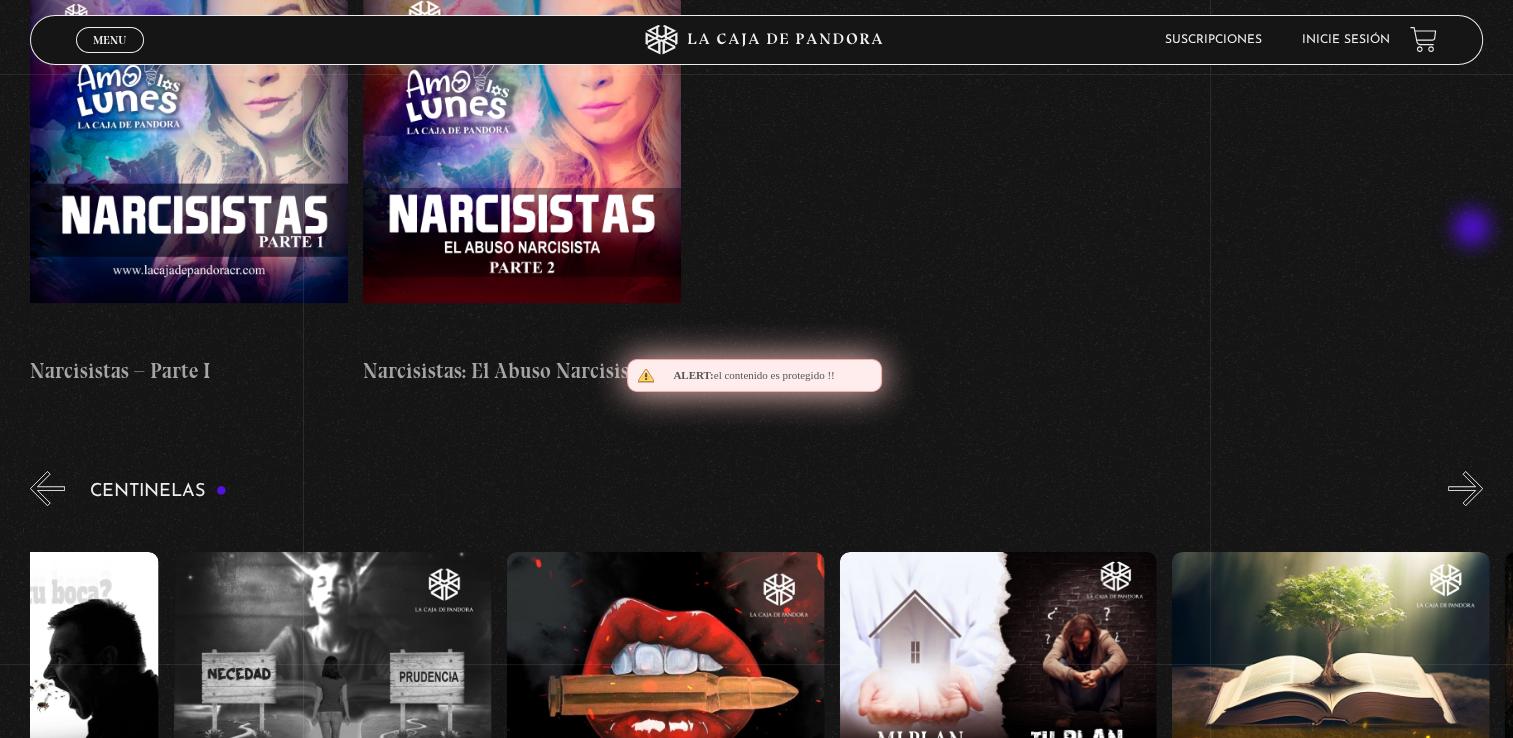 click on "»" at bounding box center (1465, 488) 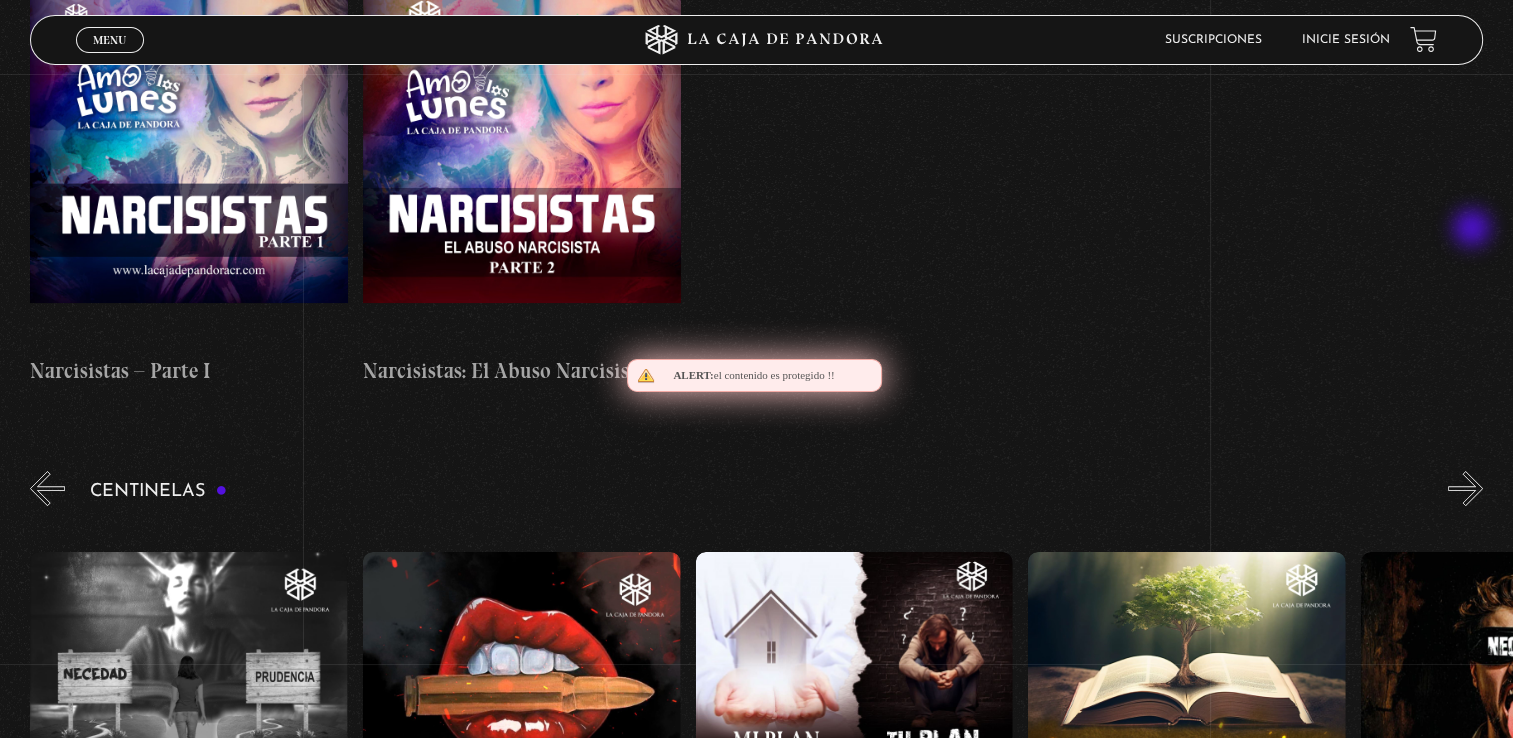 click on "»" at bounding box center [1465, 488] 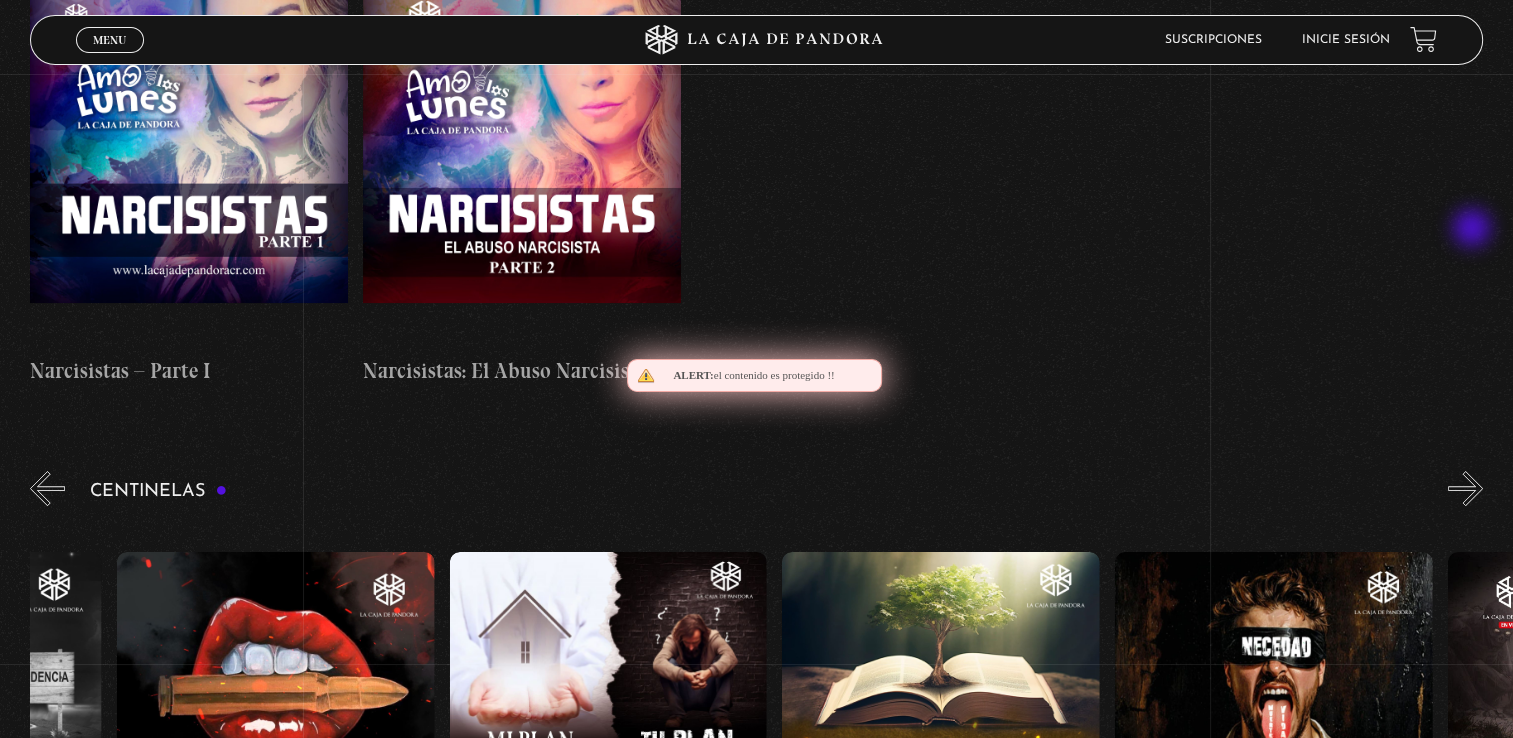 click on "»" at bounding box center [1465, 488] 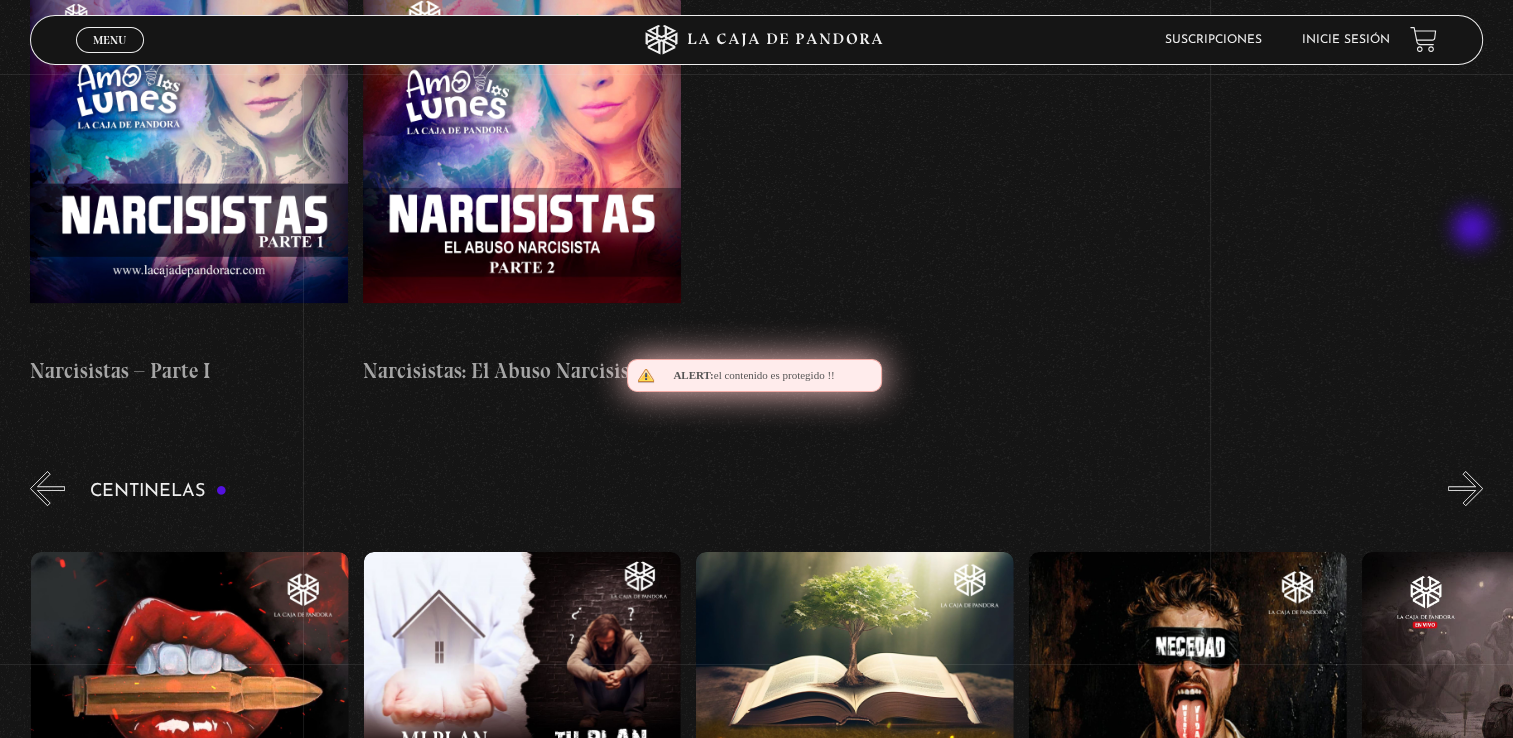 click on "»" at bounding box center (1465, 488) 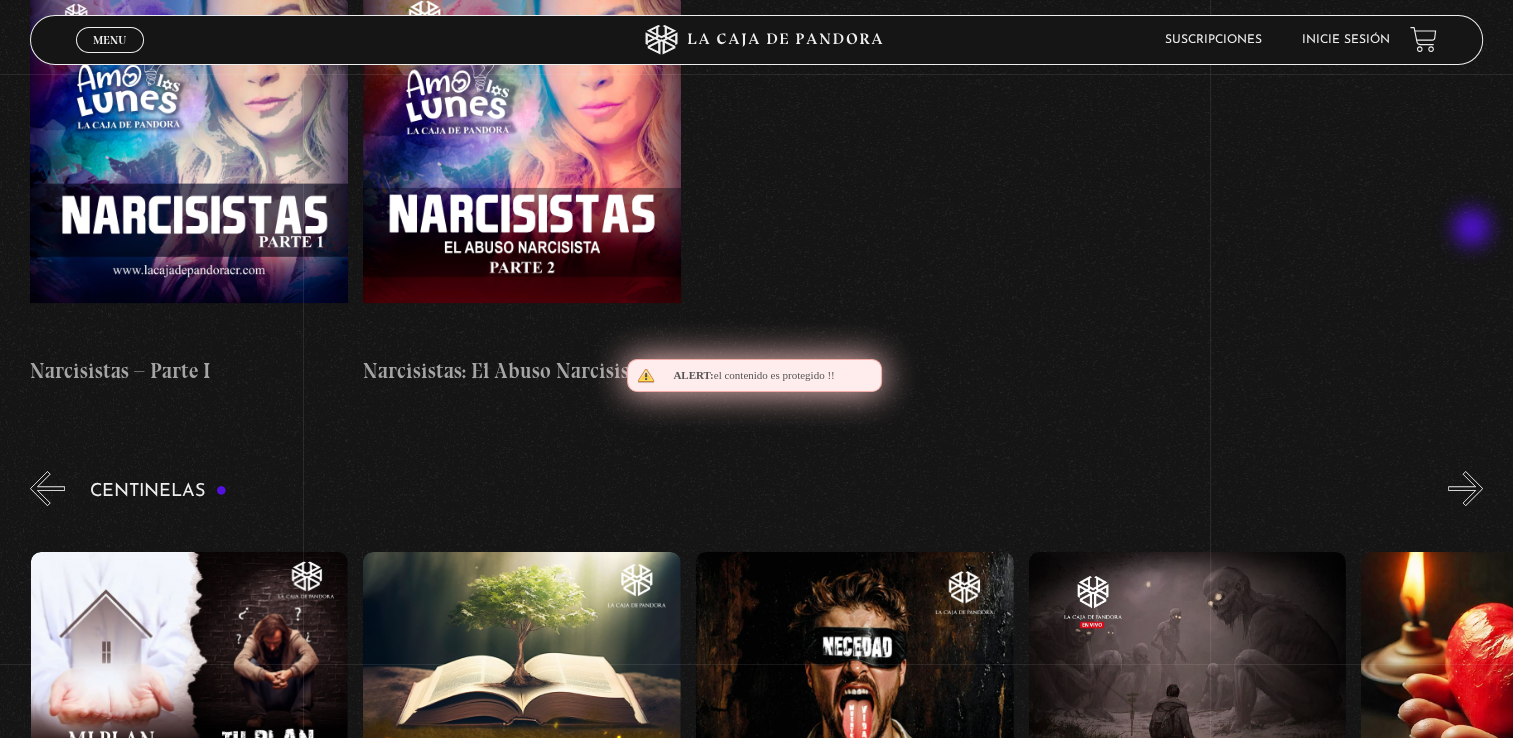 click on "»" at bounding box center [1465, 488] 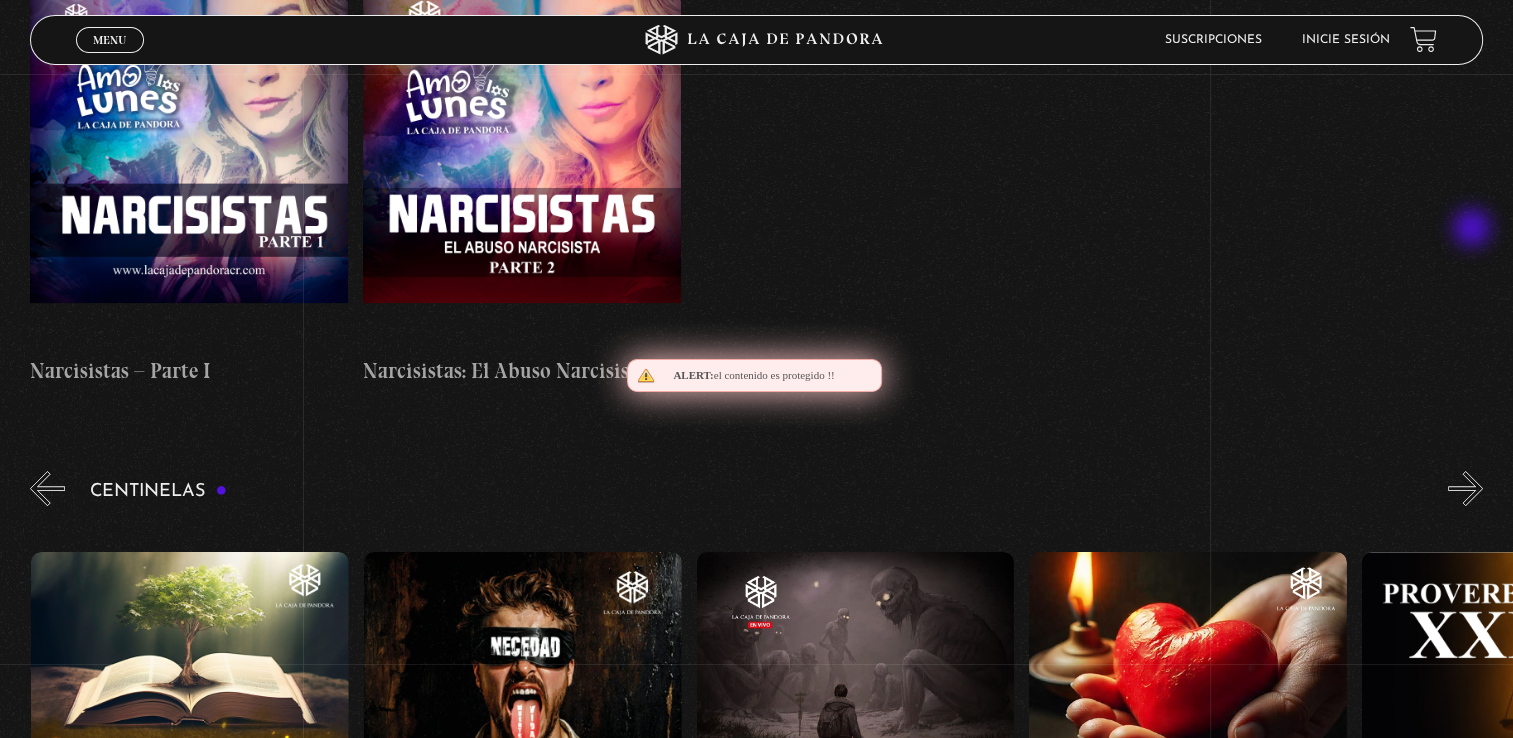 scroll, scrollTop: 0, scrollLeft: 5988, axis: horizontal 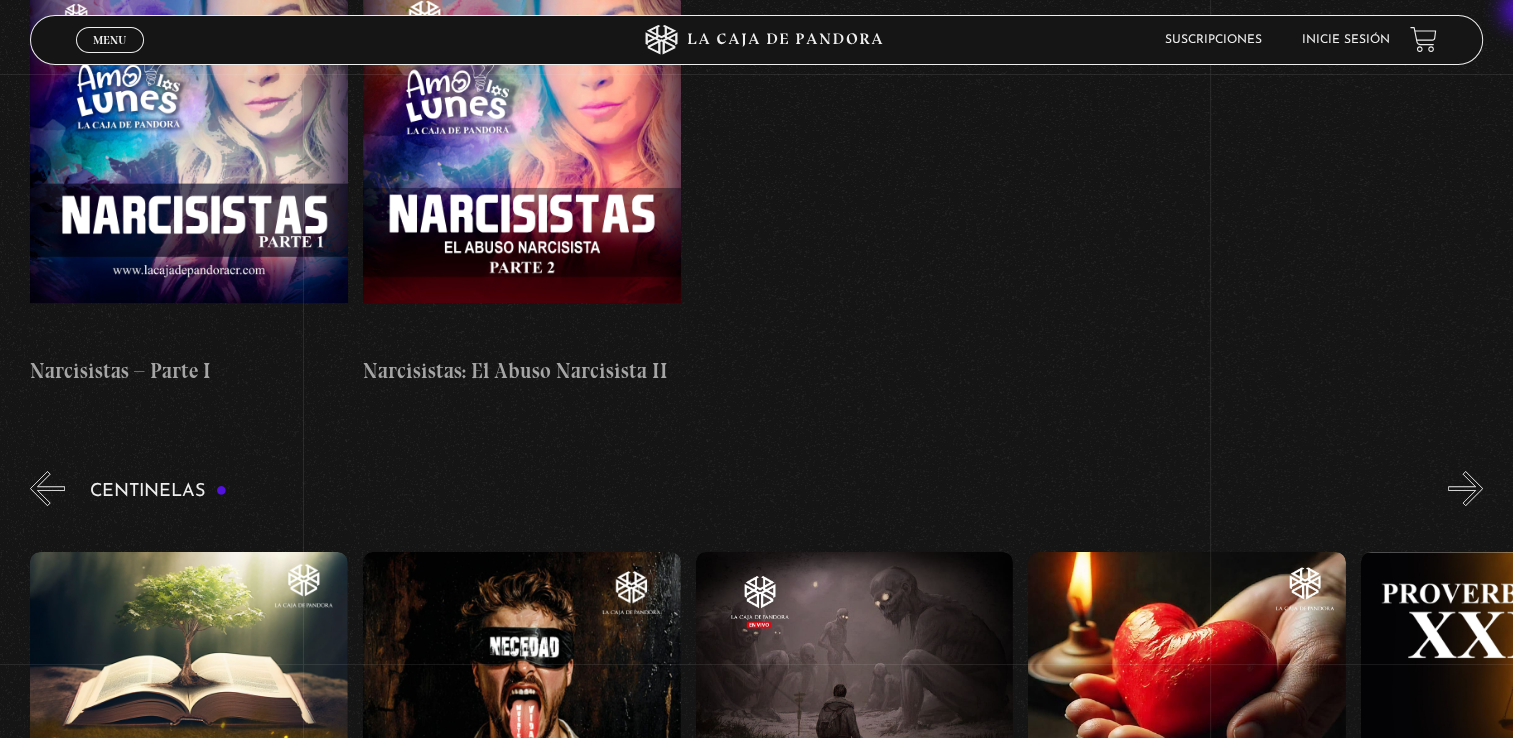 drag, startPoint x: 1474, startPoint y: 230, endPoint x: 1522, endPoint y: 12, distance: 223.22186 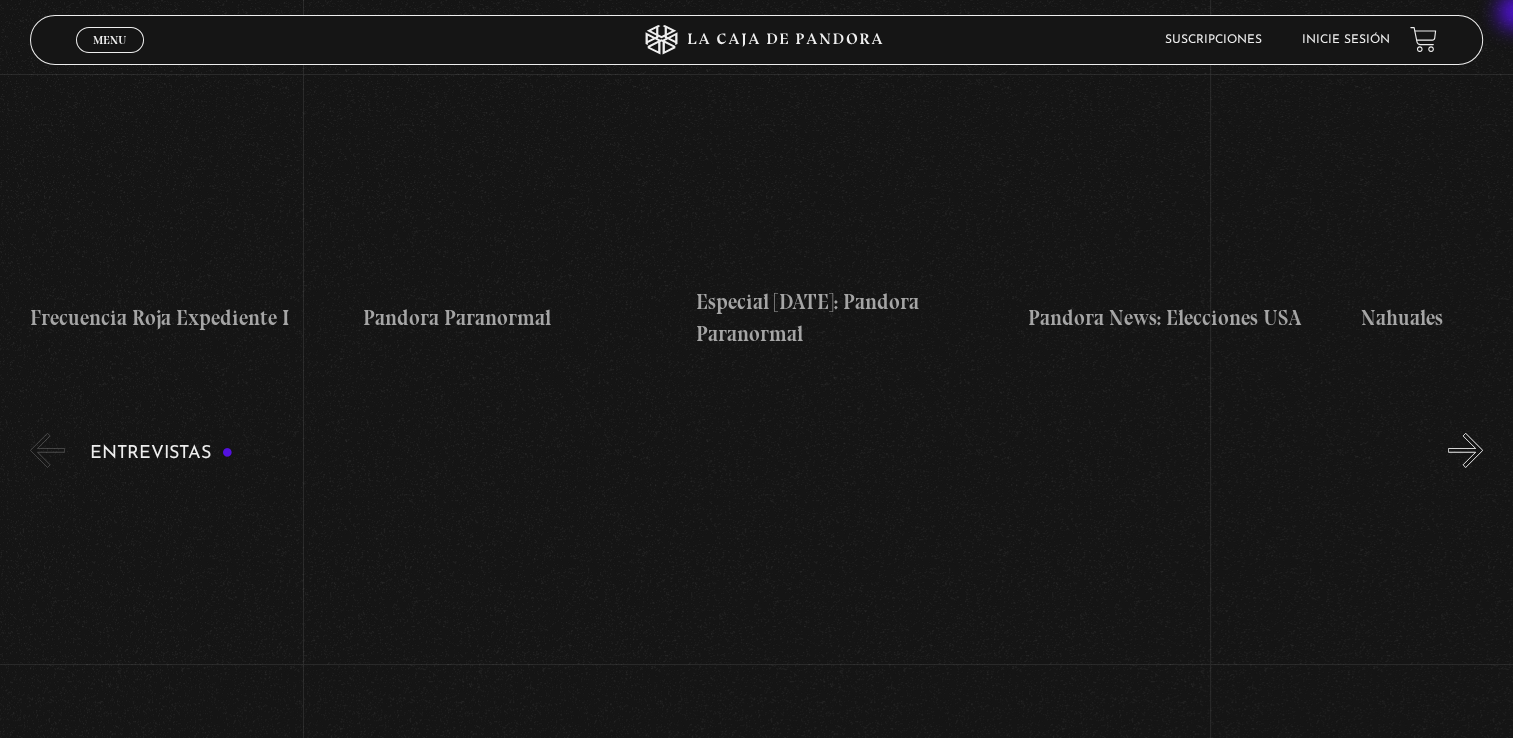 scroll, scrollTop: 6292, scrollLeft: 0, axis: vertical 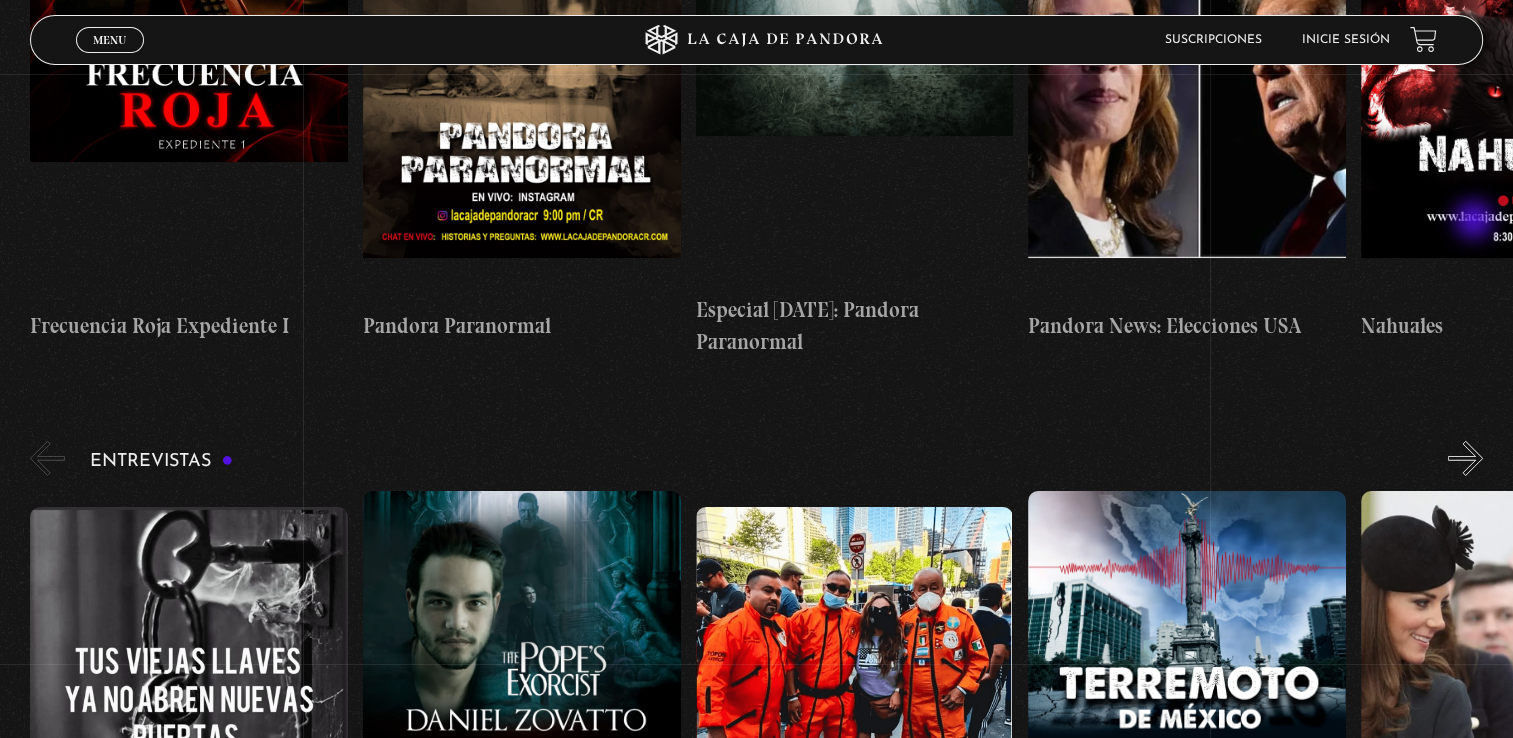 click on "»" at bounding box center (1465, 458) 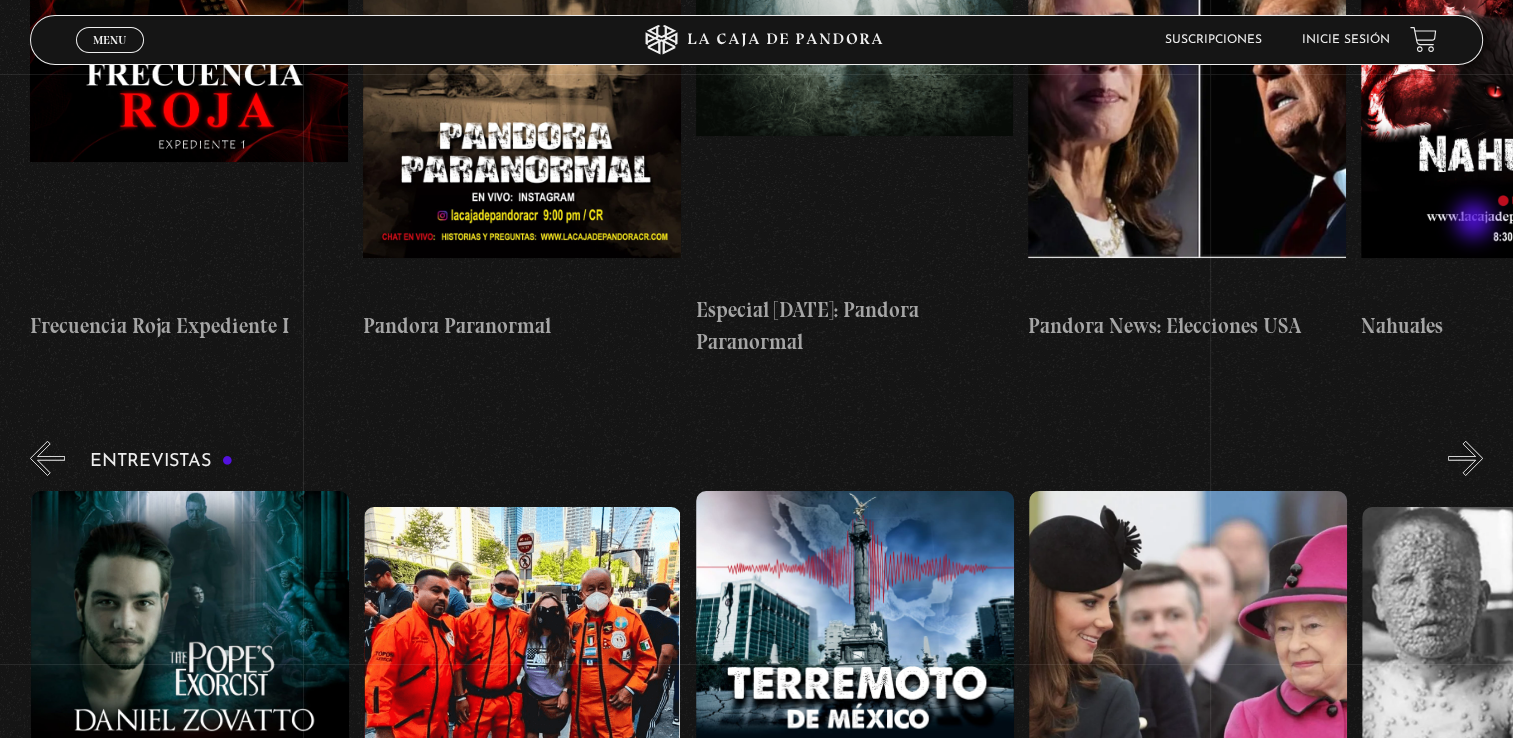 click on "»" at bounding box center [1465, 458] 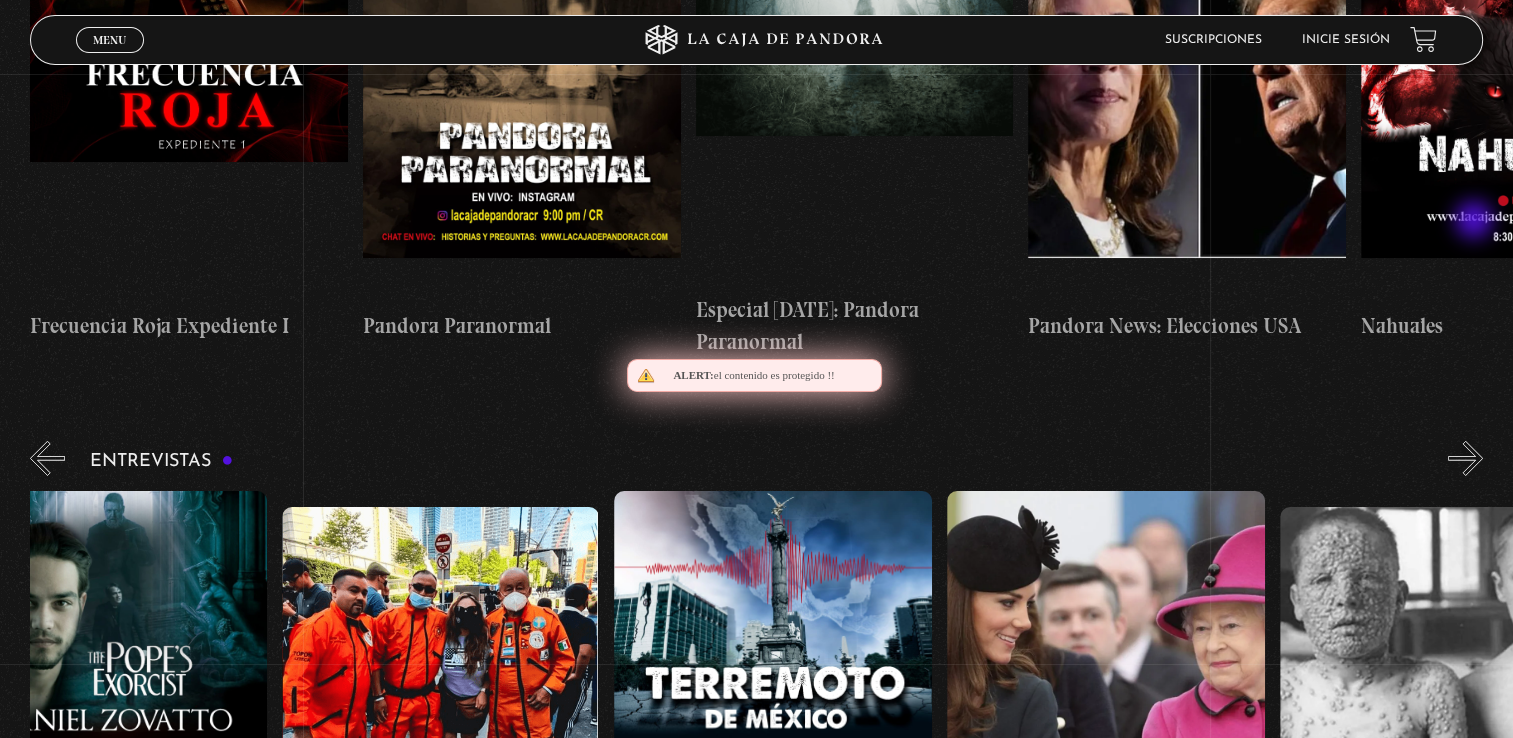 click on "»" at bounding box center [1465, 458] 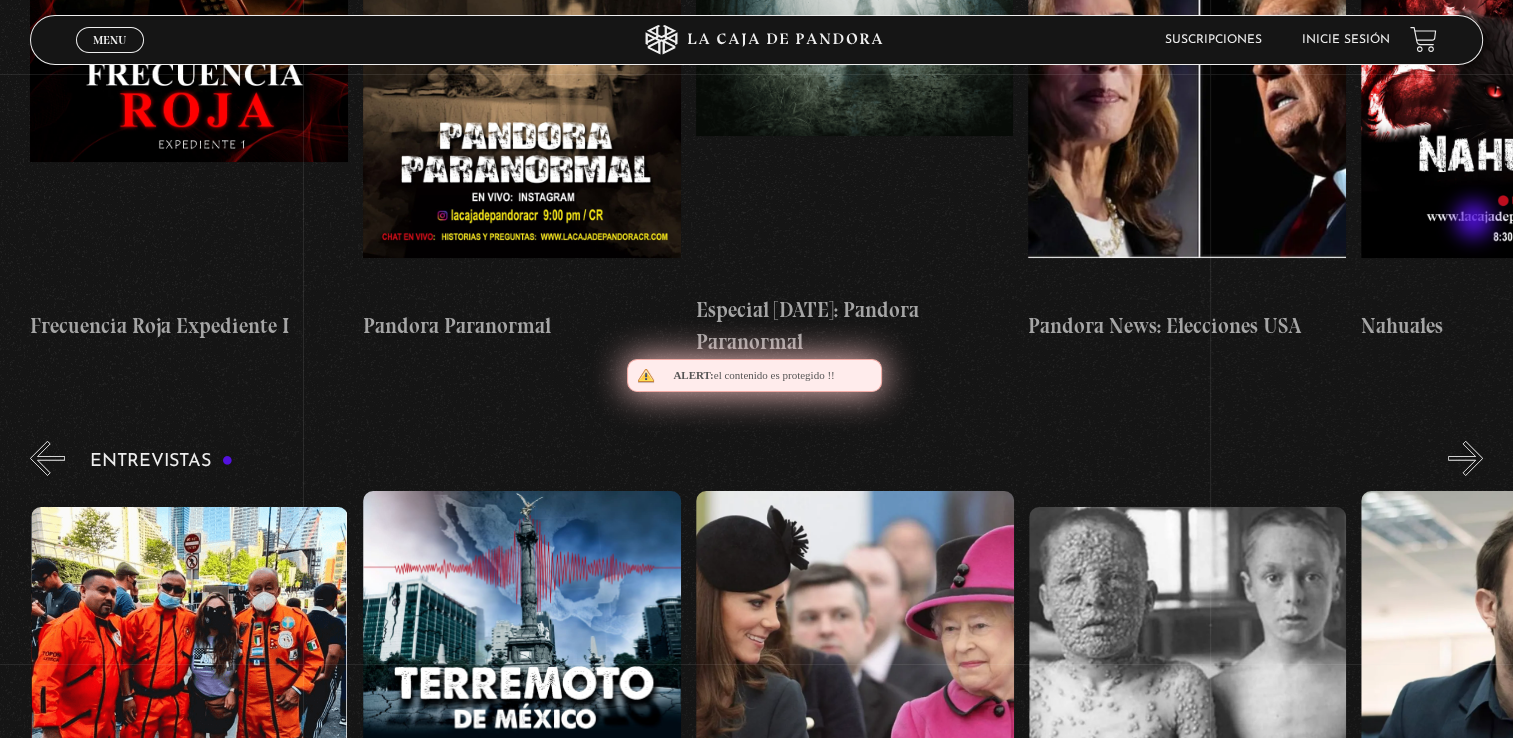 click on "»" at bounding box center (1465, 458) 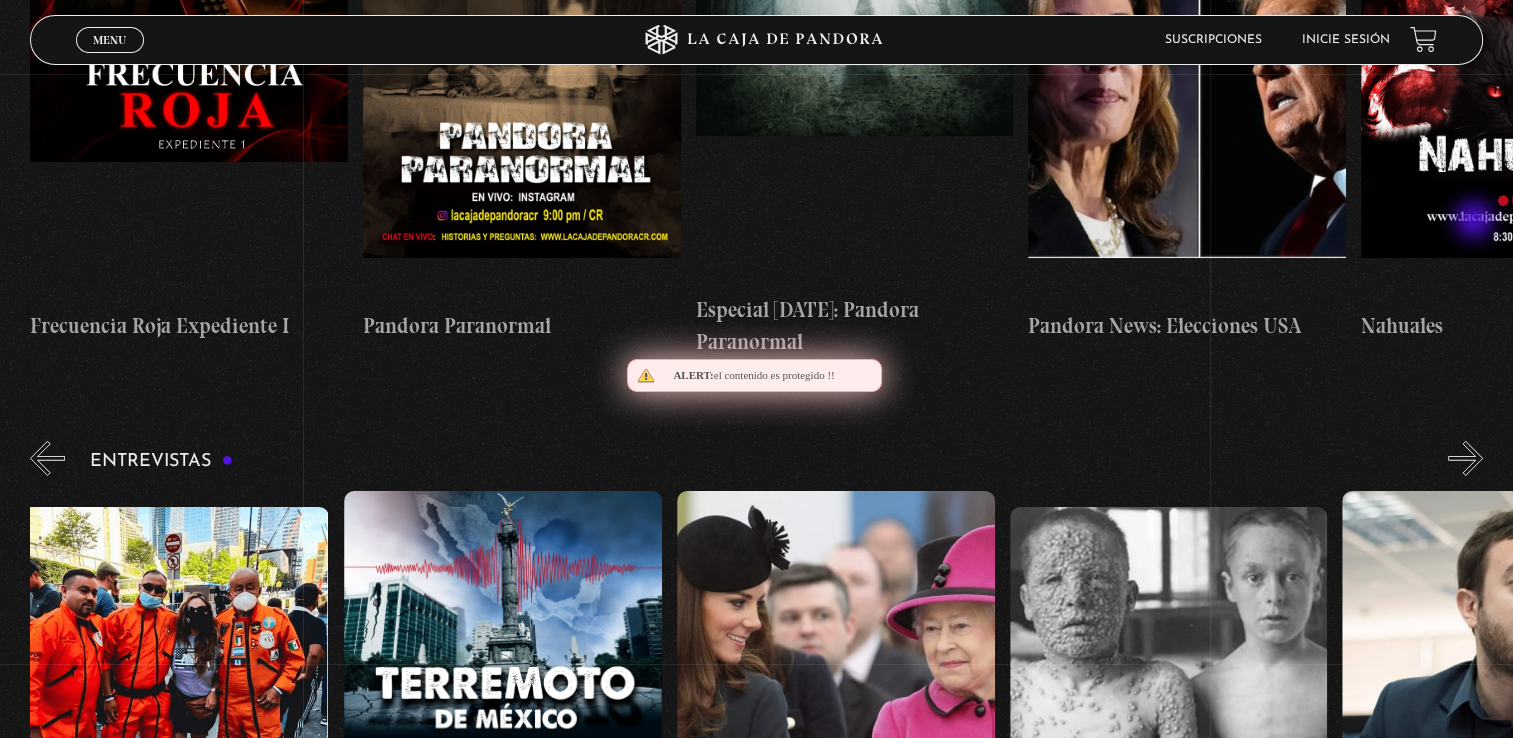 click on "»" at bounding box center (1465, 458) 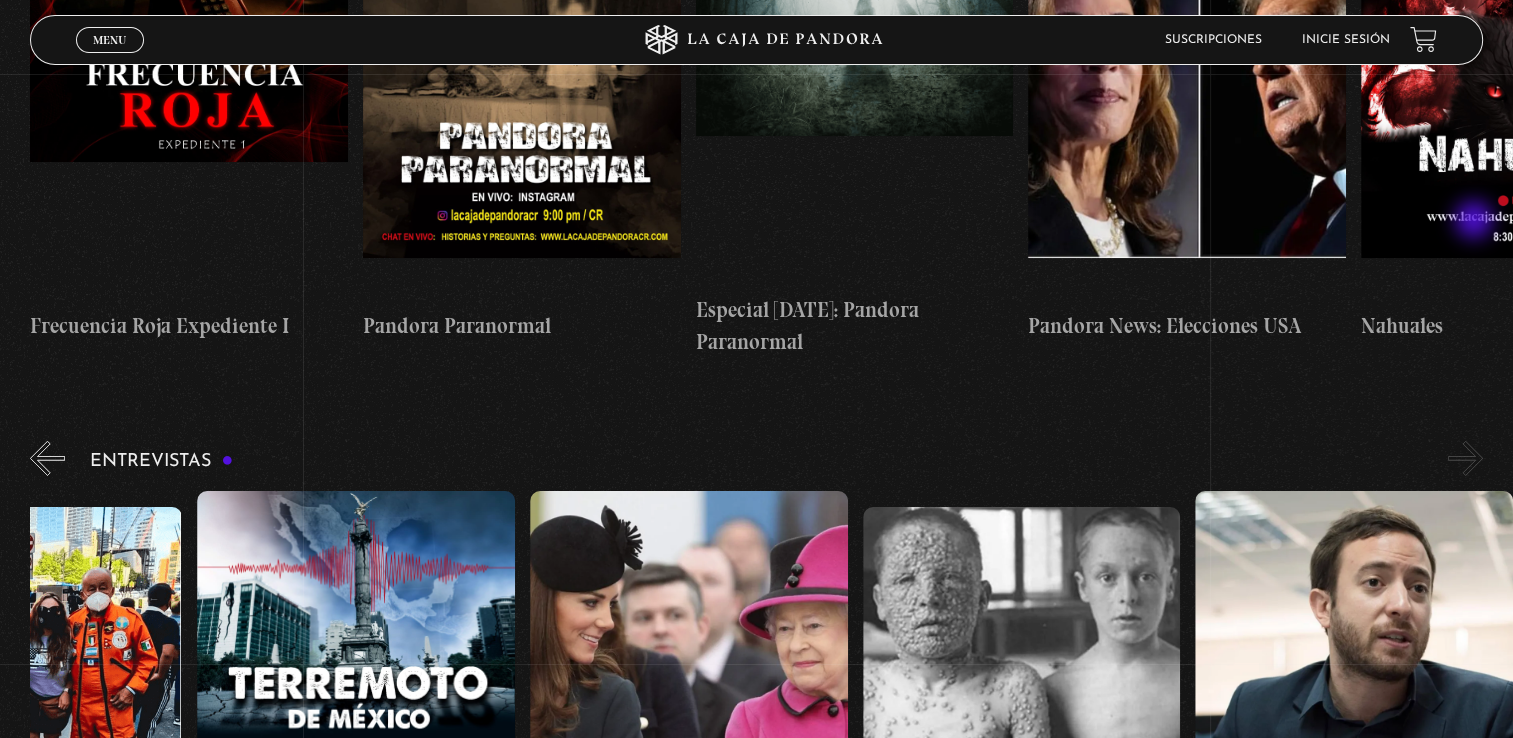 click on "»" at bounding box center [1465, 458] 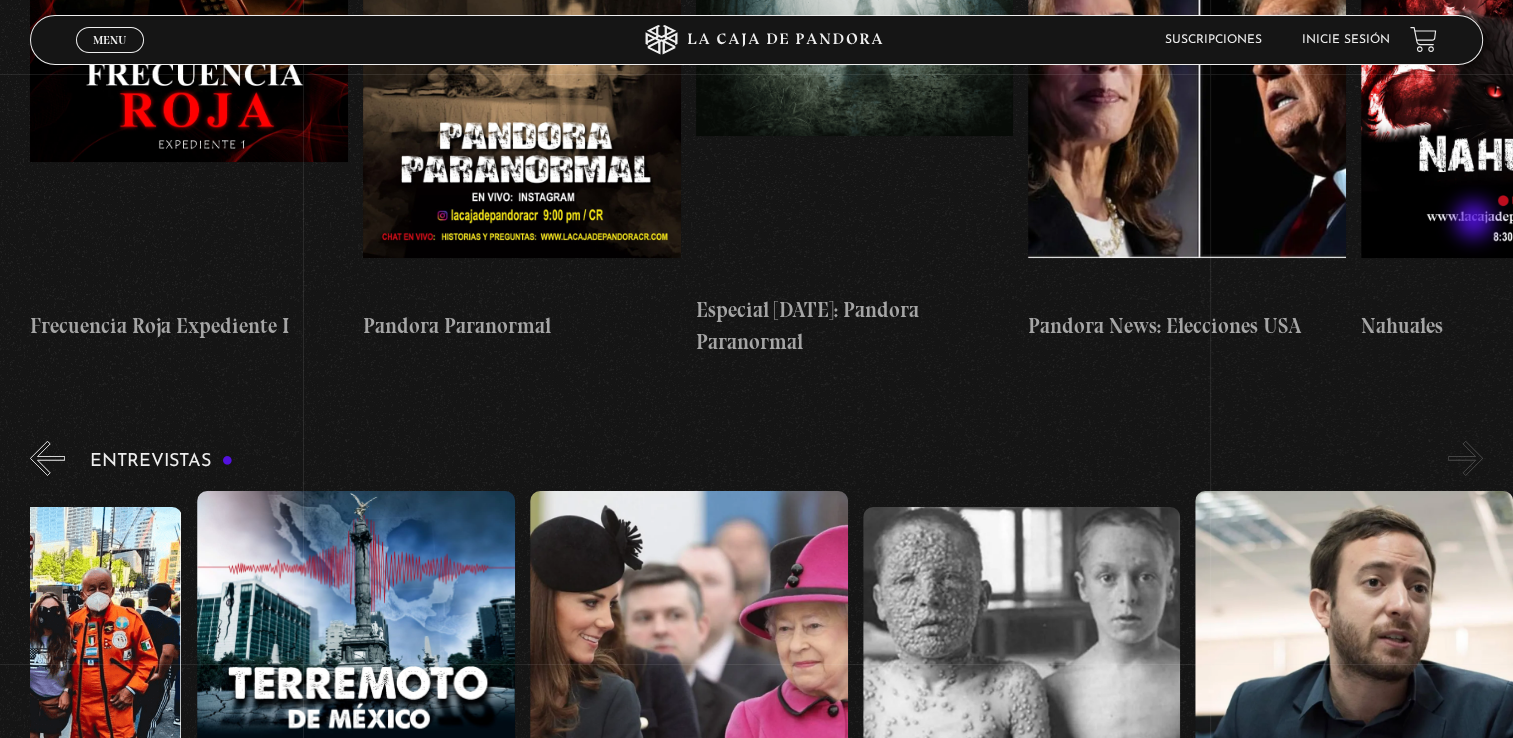 click on "»" at bounding box center (1465, 458) 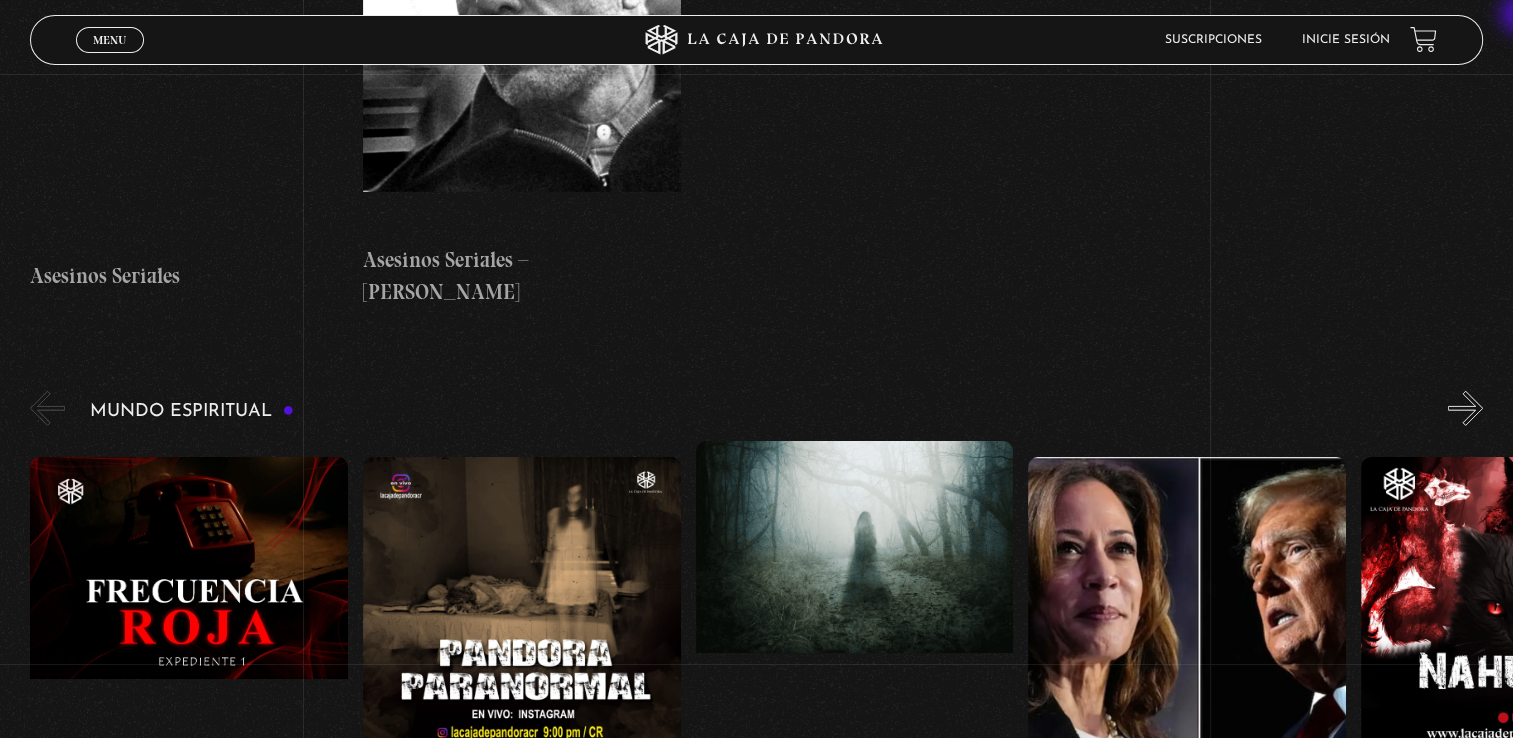 scroll, scrollTop: 5772, scrollLeft: 0, axis: vertical 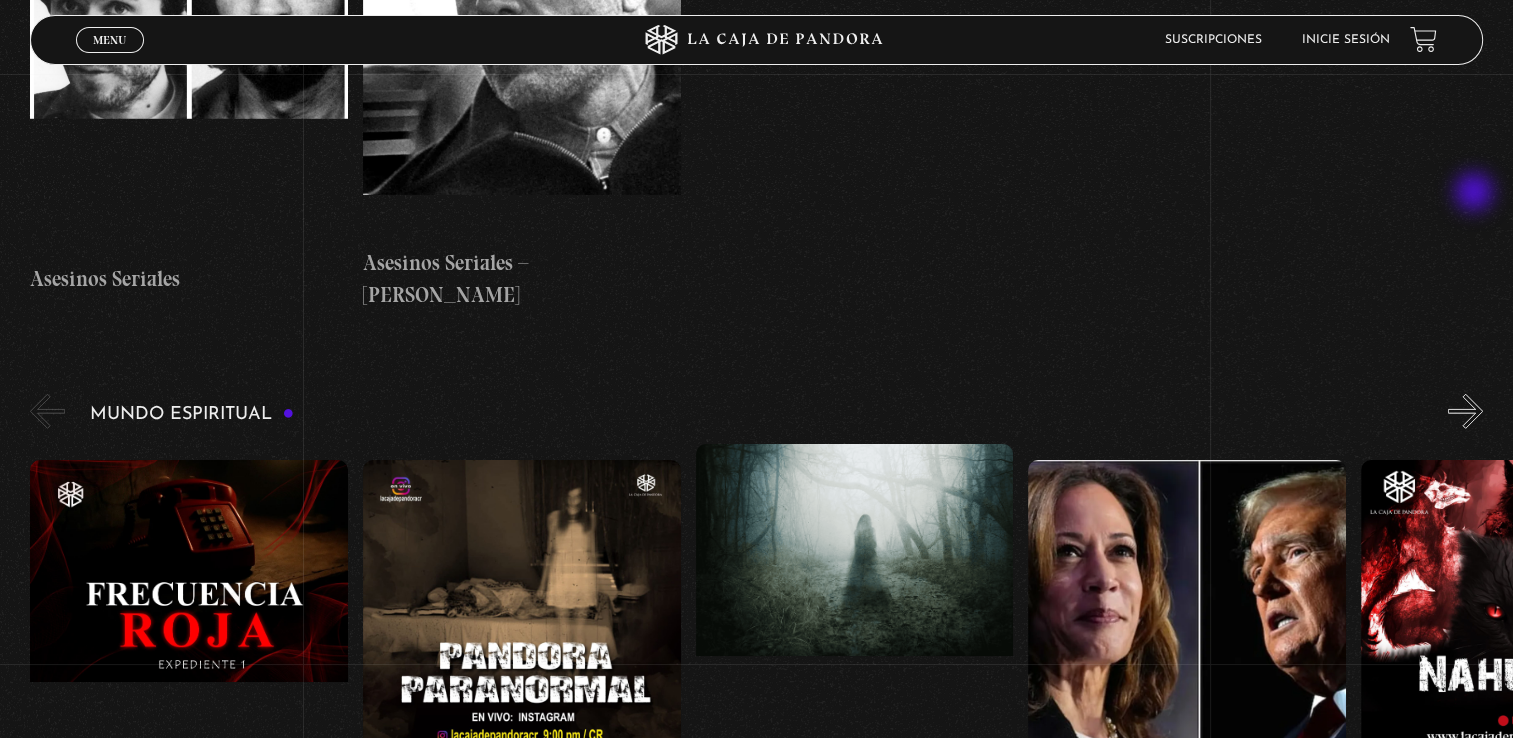 click on "»" at bounding box center (1465, 411) 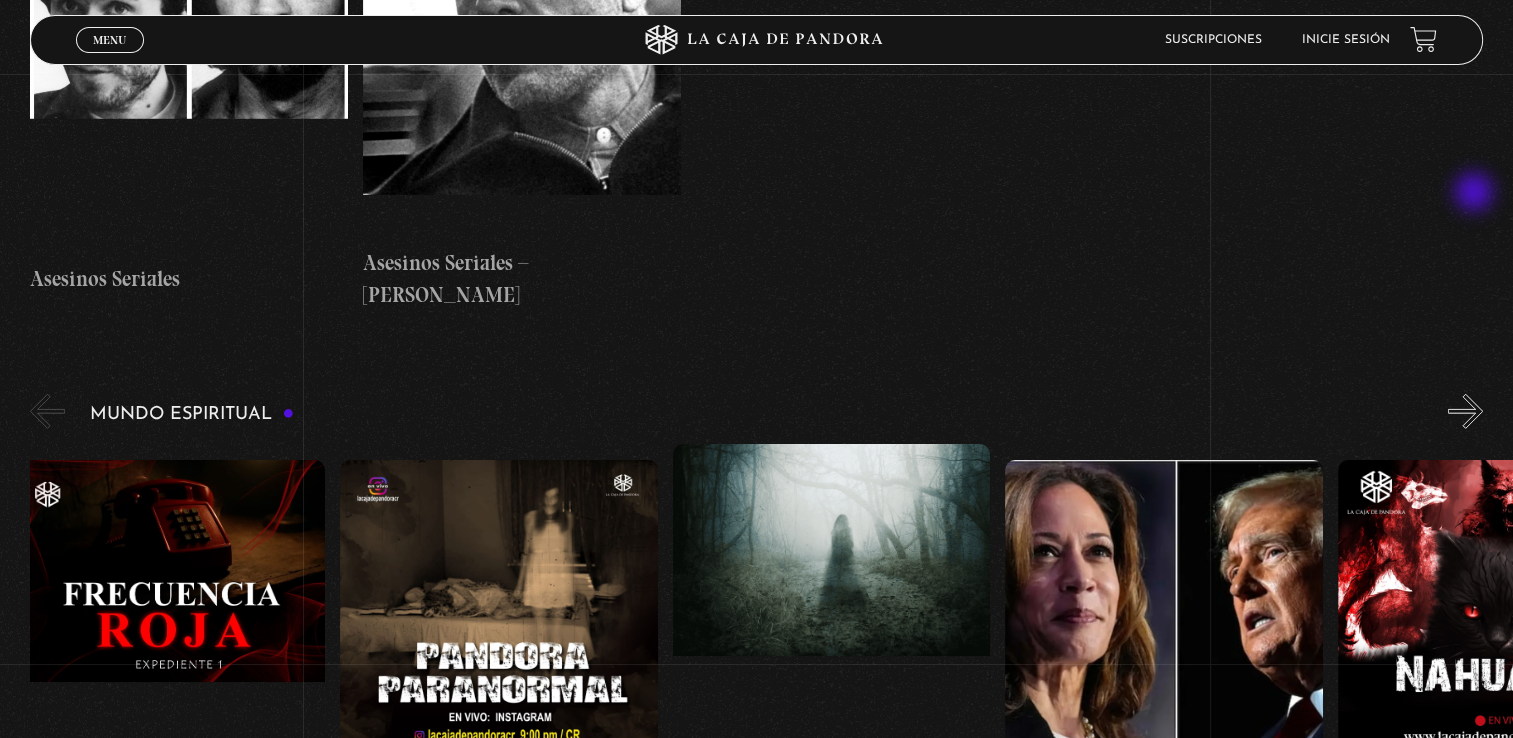 click on "»" at bounding box center (1465, 411) 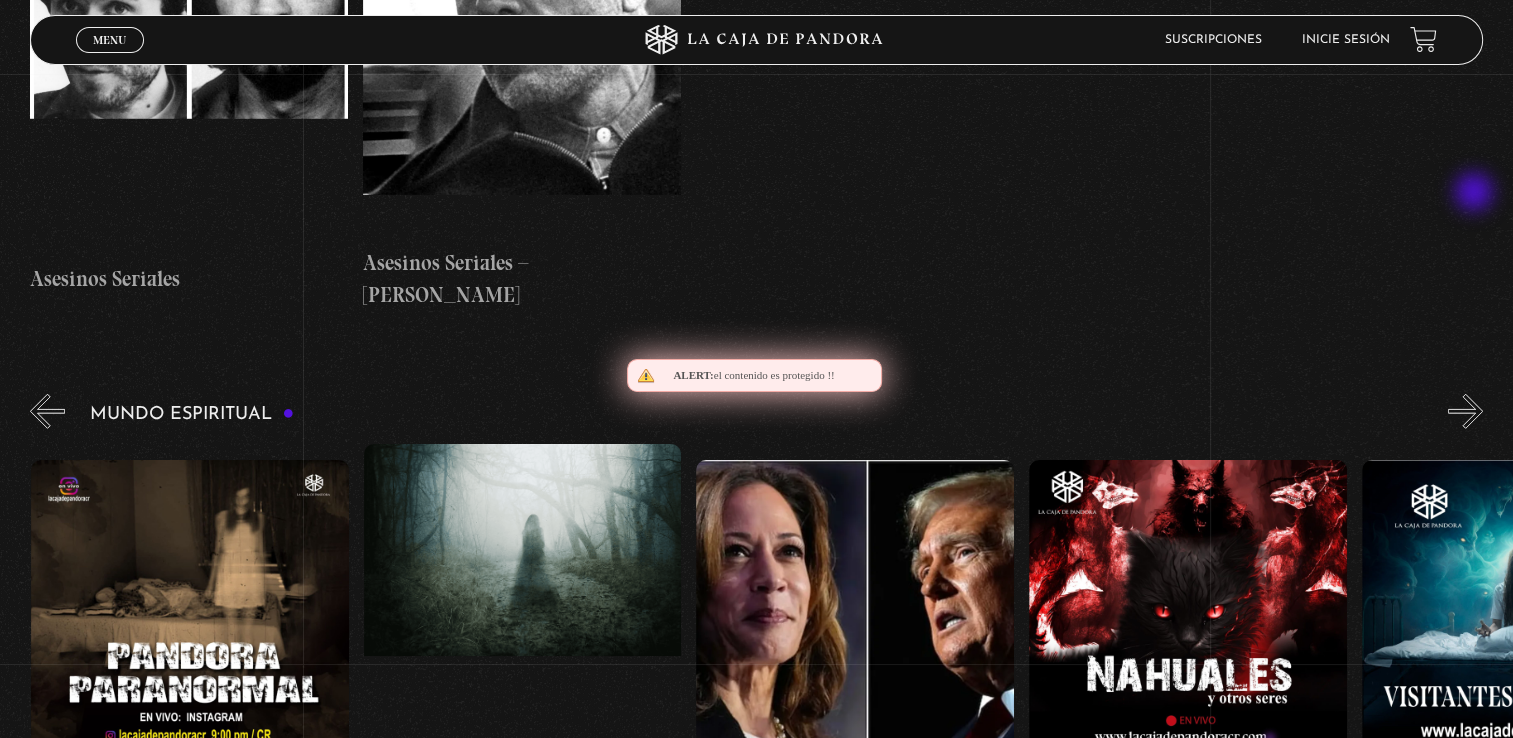 click on "»" at bounding box center [1465, 411] 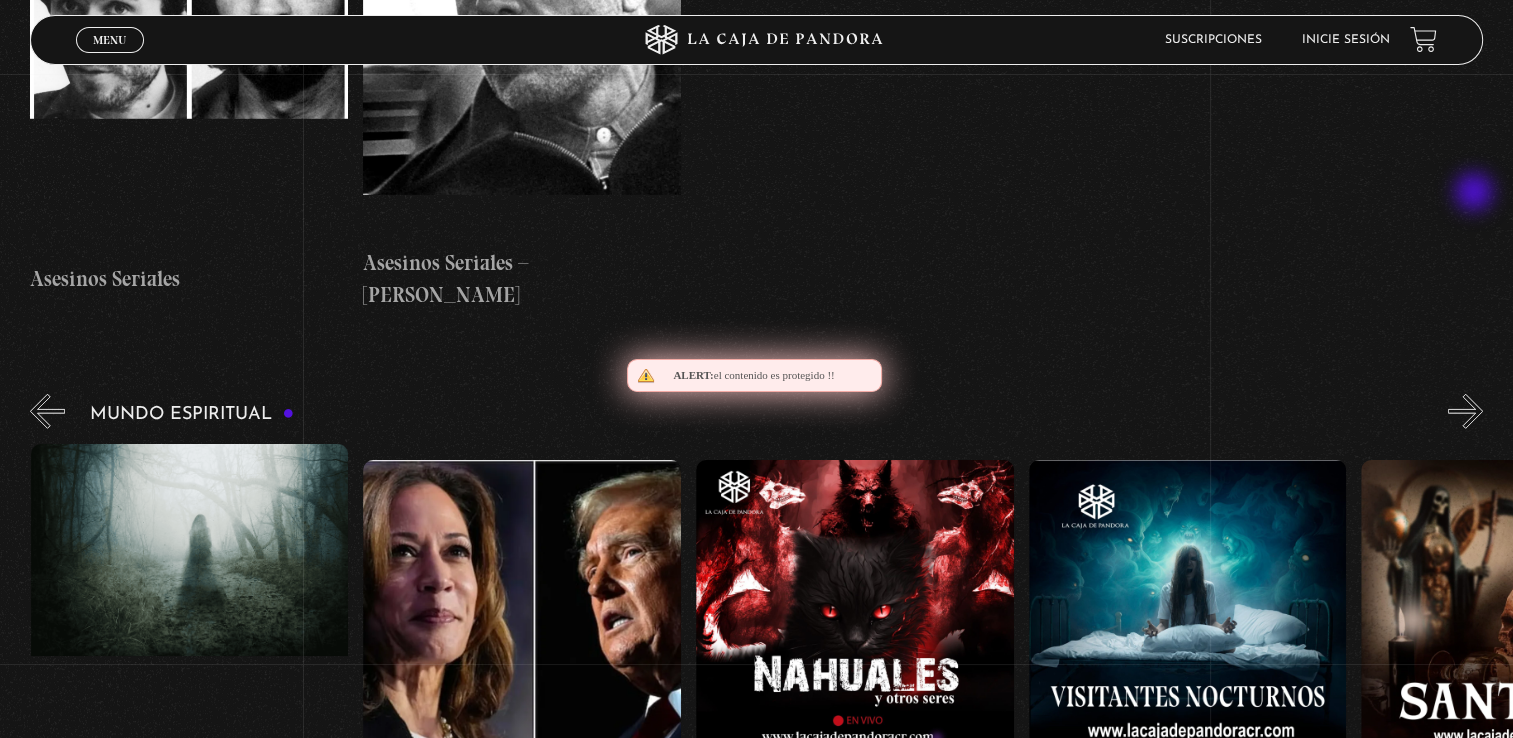 click on "»" at bounding box center [1465, 411] 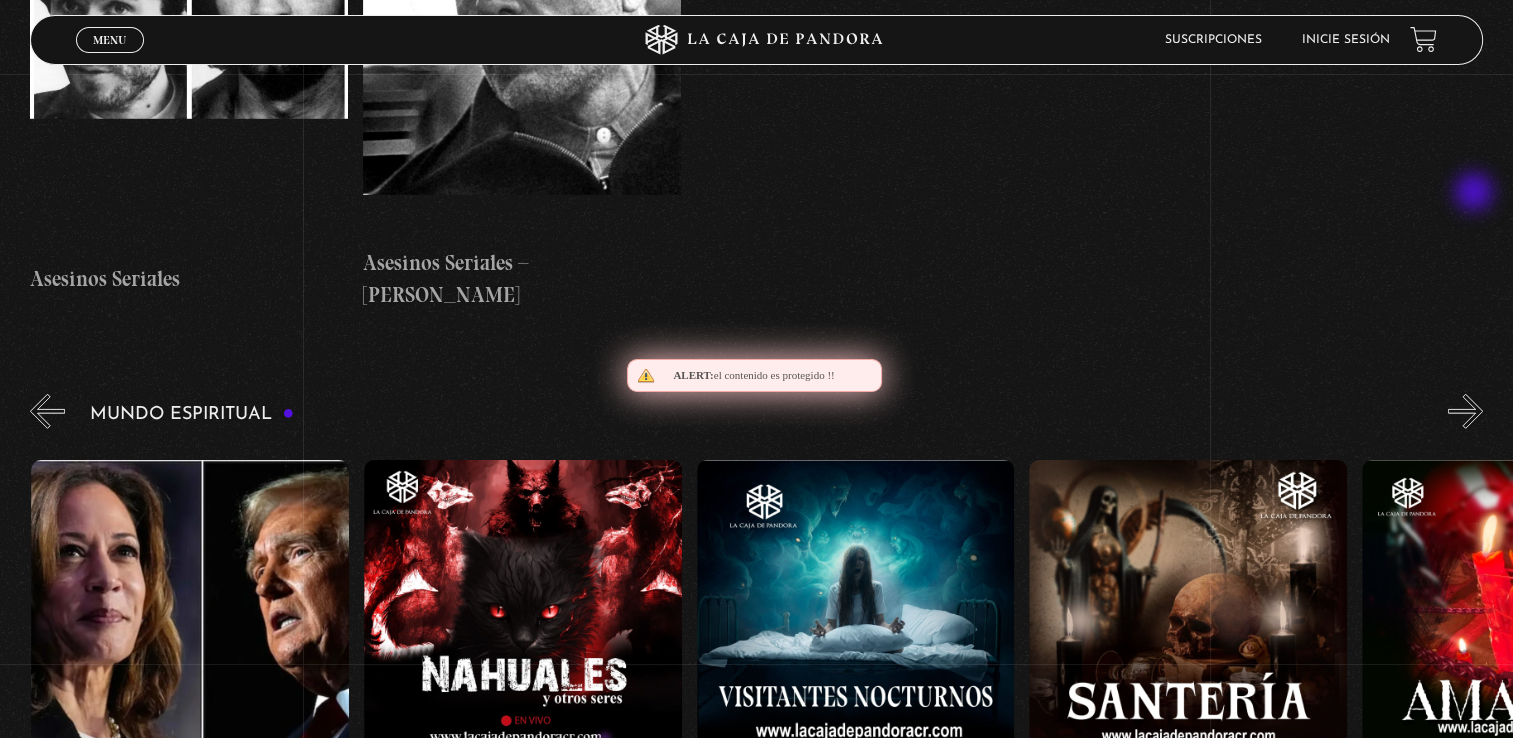 scroll, scrollTop: 0, scrollLeft: 998, axis: horizontal 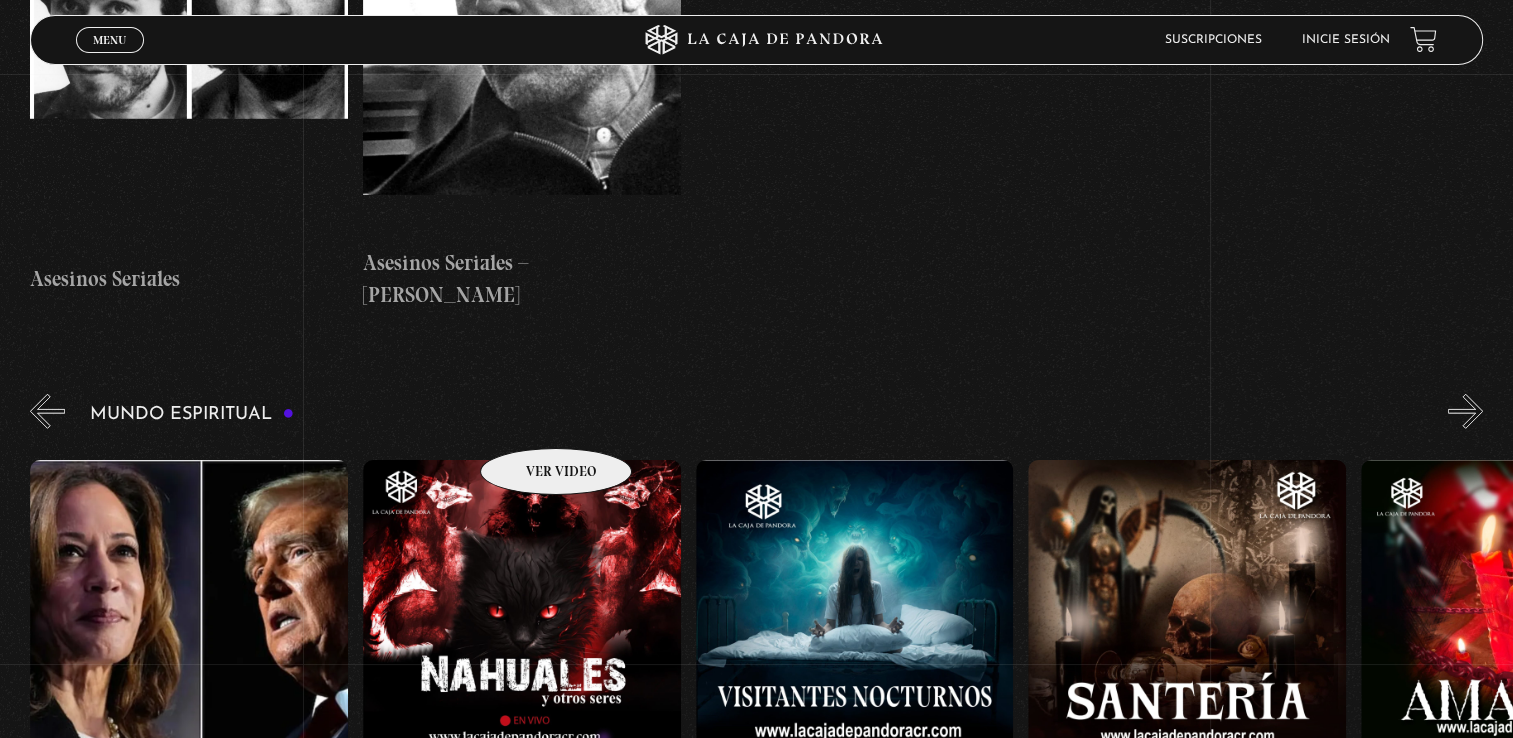 click at bounding box center [522, 640] 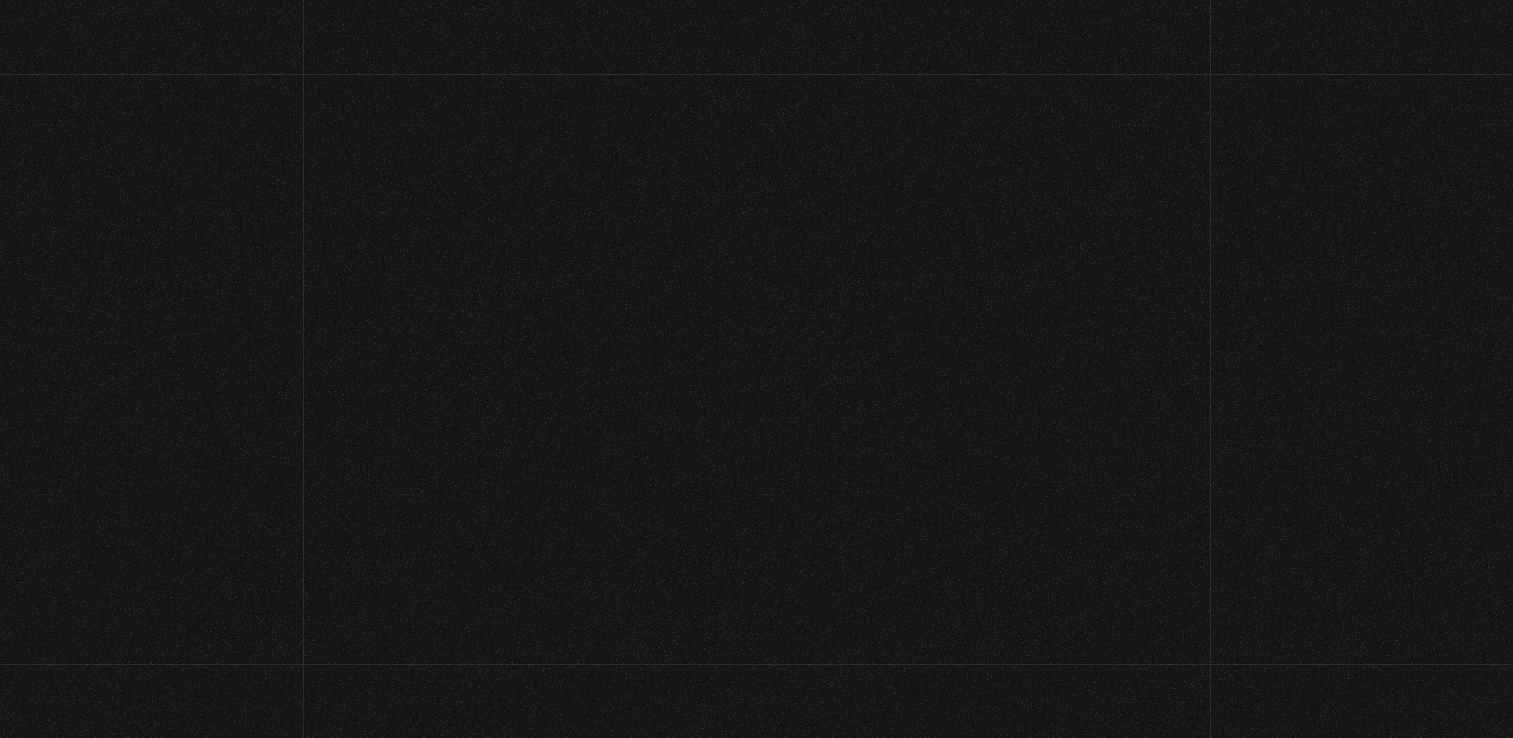 scroll, scrollTop: 0, scrollLeft: 0, axis: both 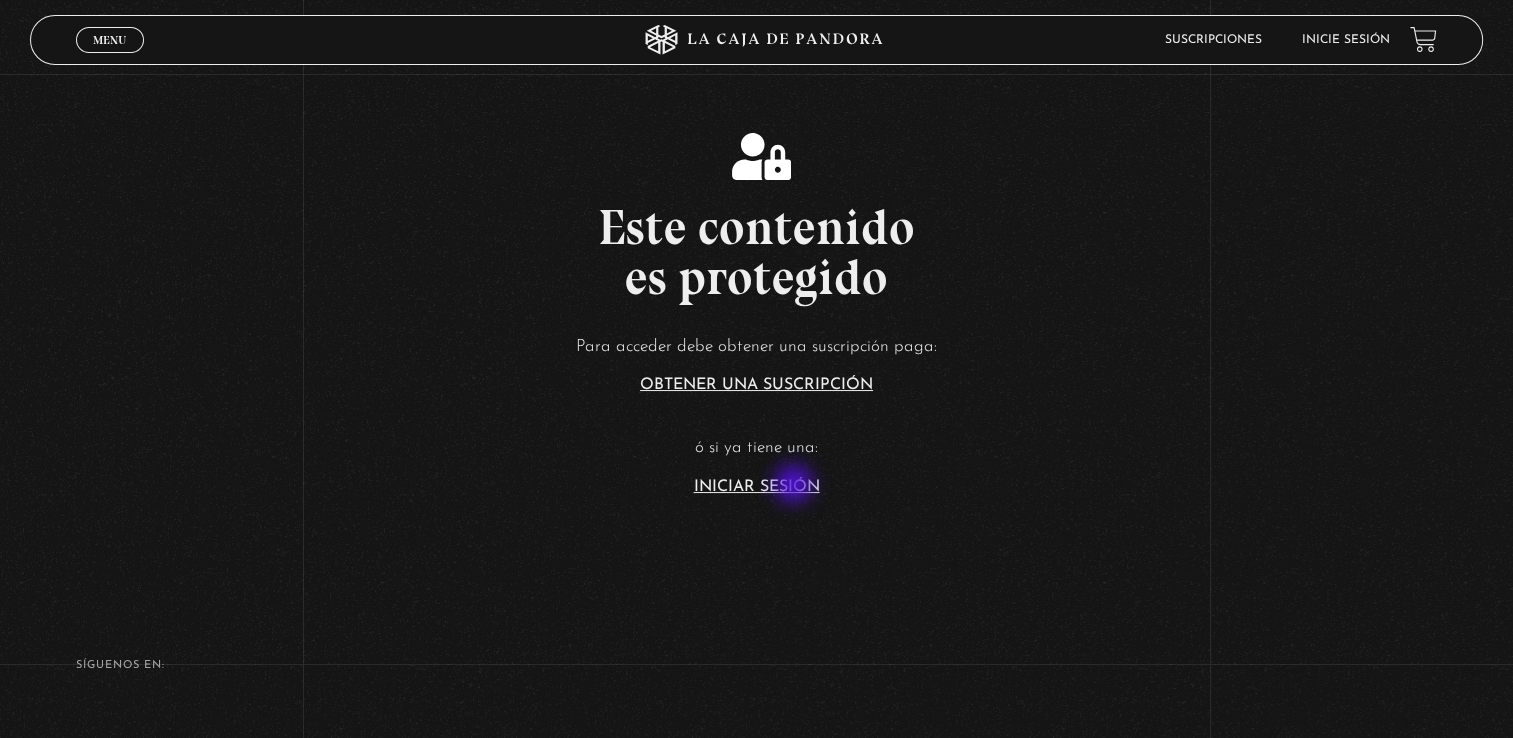 click on "Iniciar Sesión" at bounding box center [757, 487] 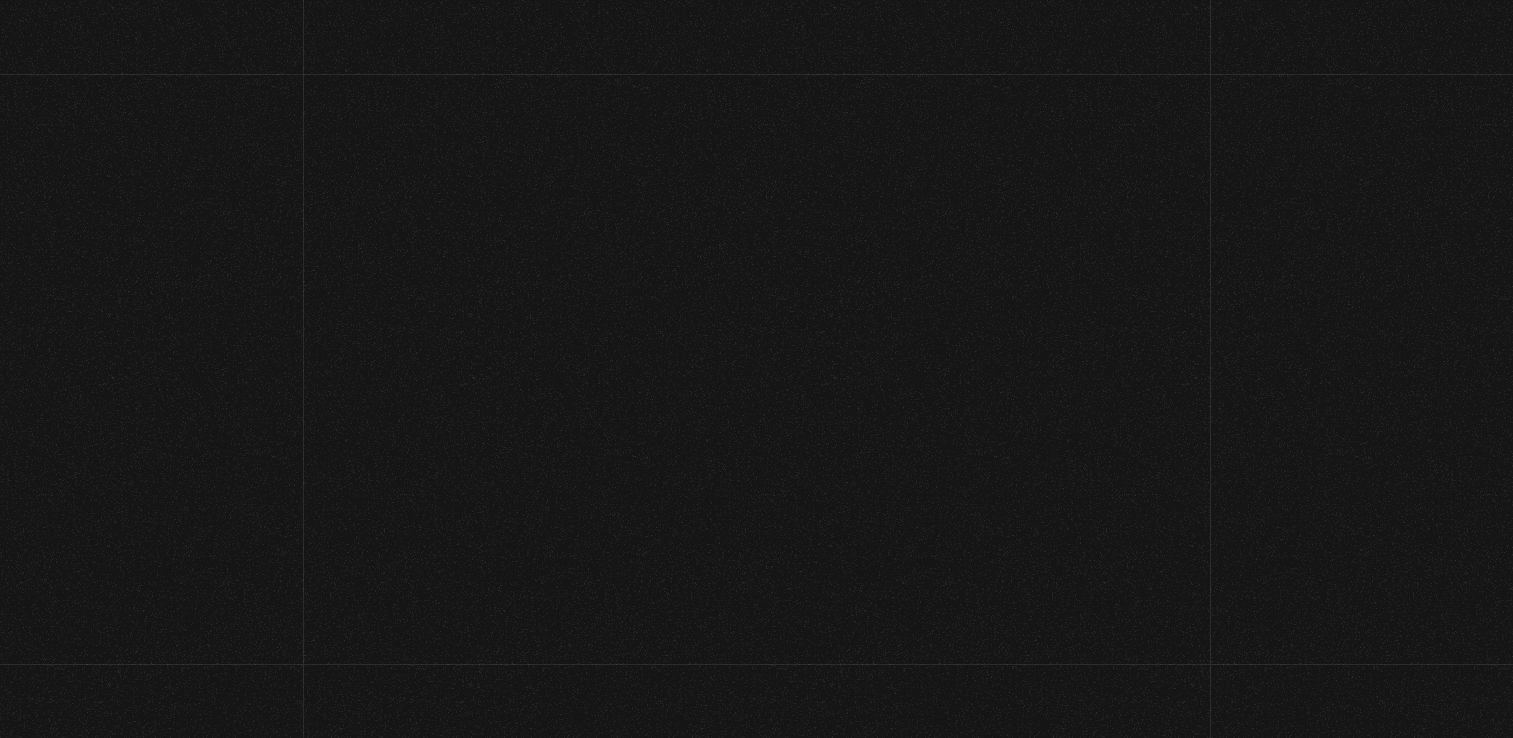scroll, scrollTop: 0, scrollLeft: 0, axis: both 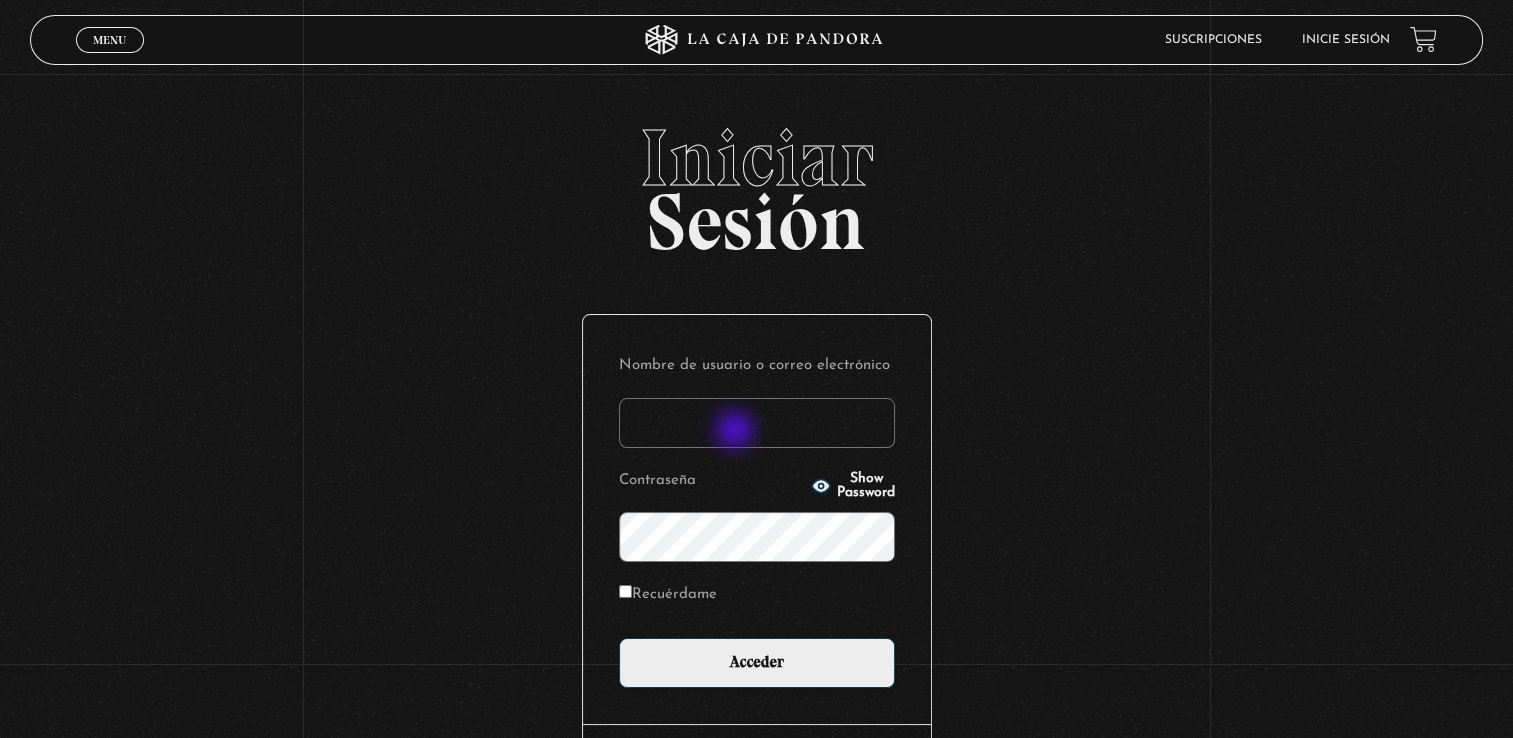 click on "Nombre de usuario o correo electrónico" at bounding box center [757, 423] 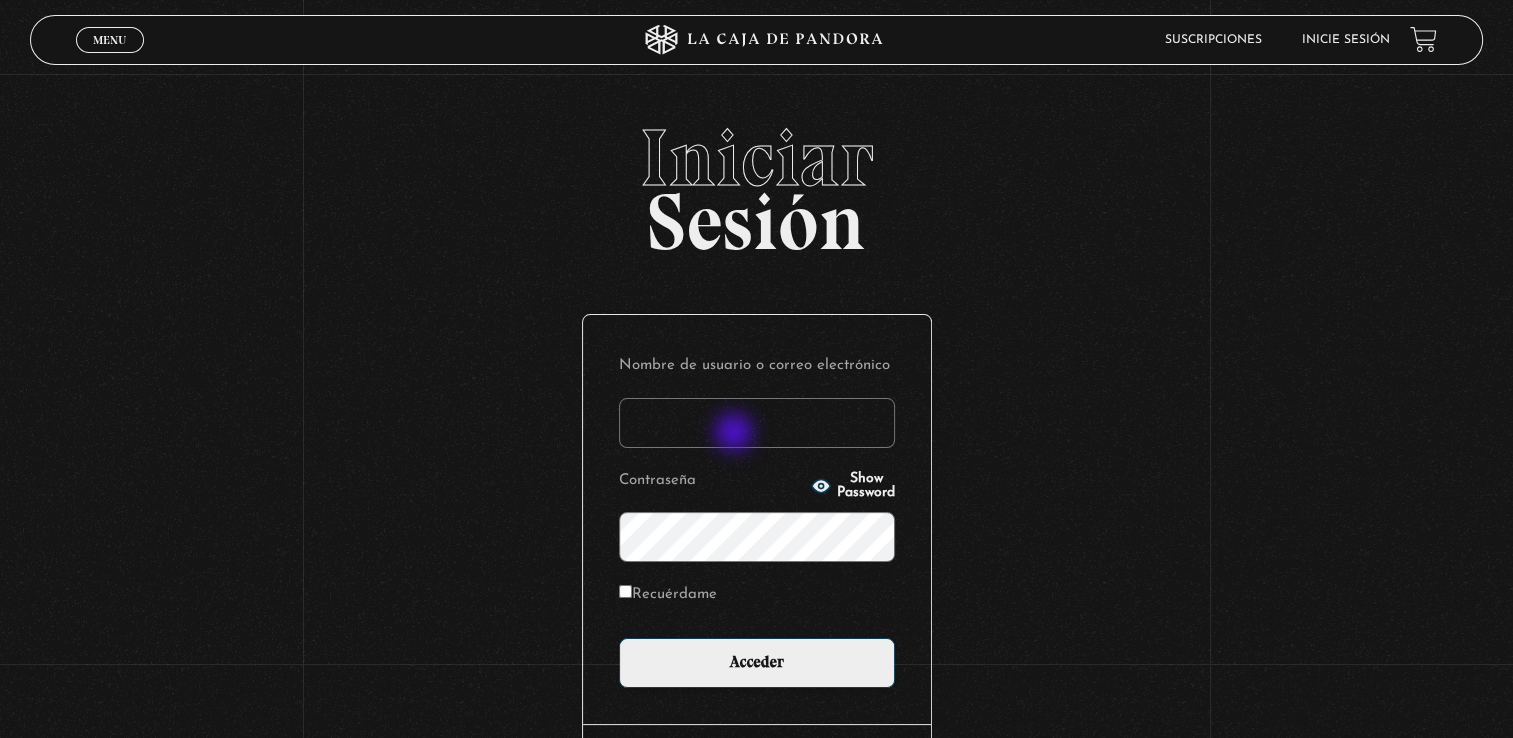 type on "[PERSON_NAME][EMAIL_ADDRESS][DOMAIN_NAME]" 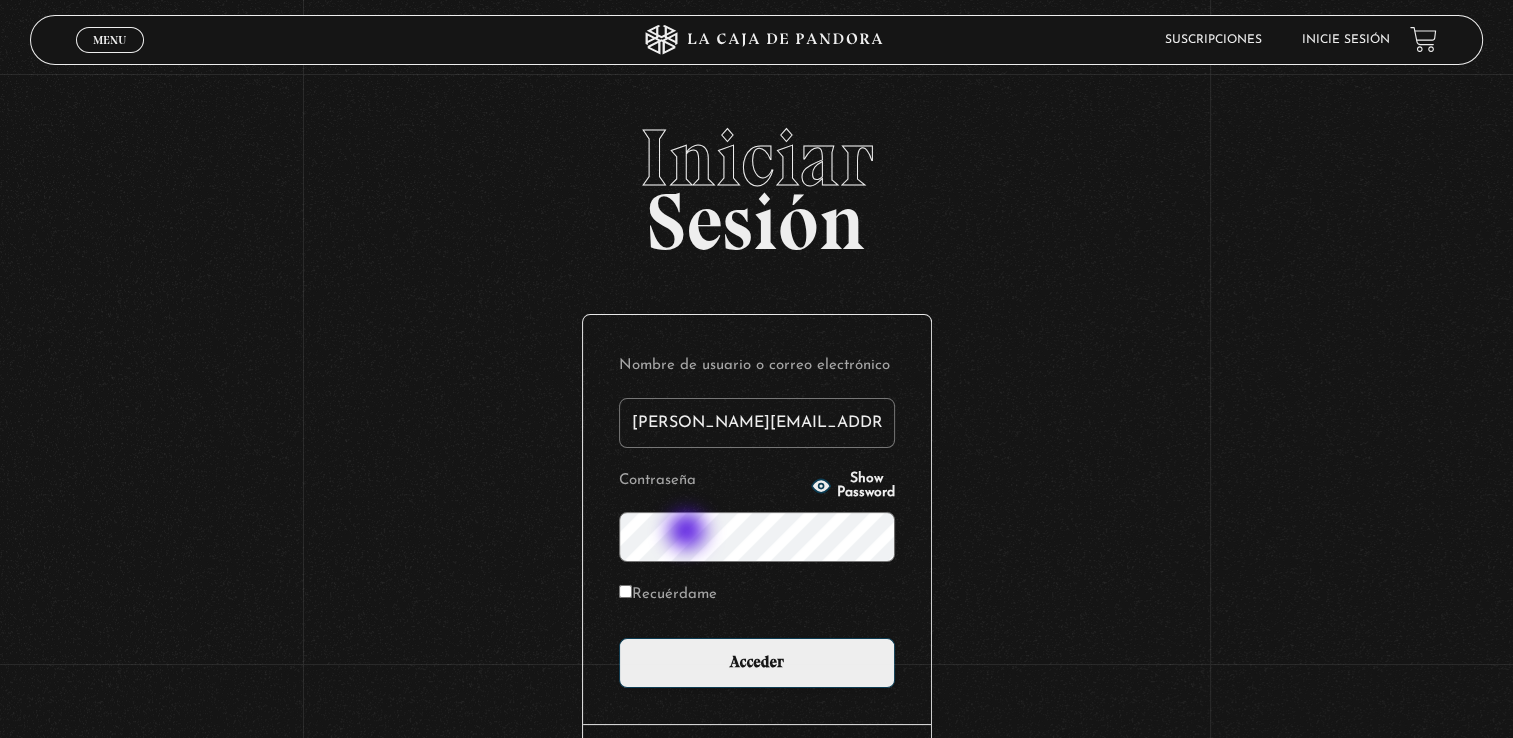 click on "Acceder" at bounding box center [757, 663] 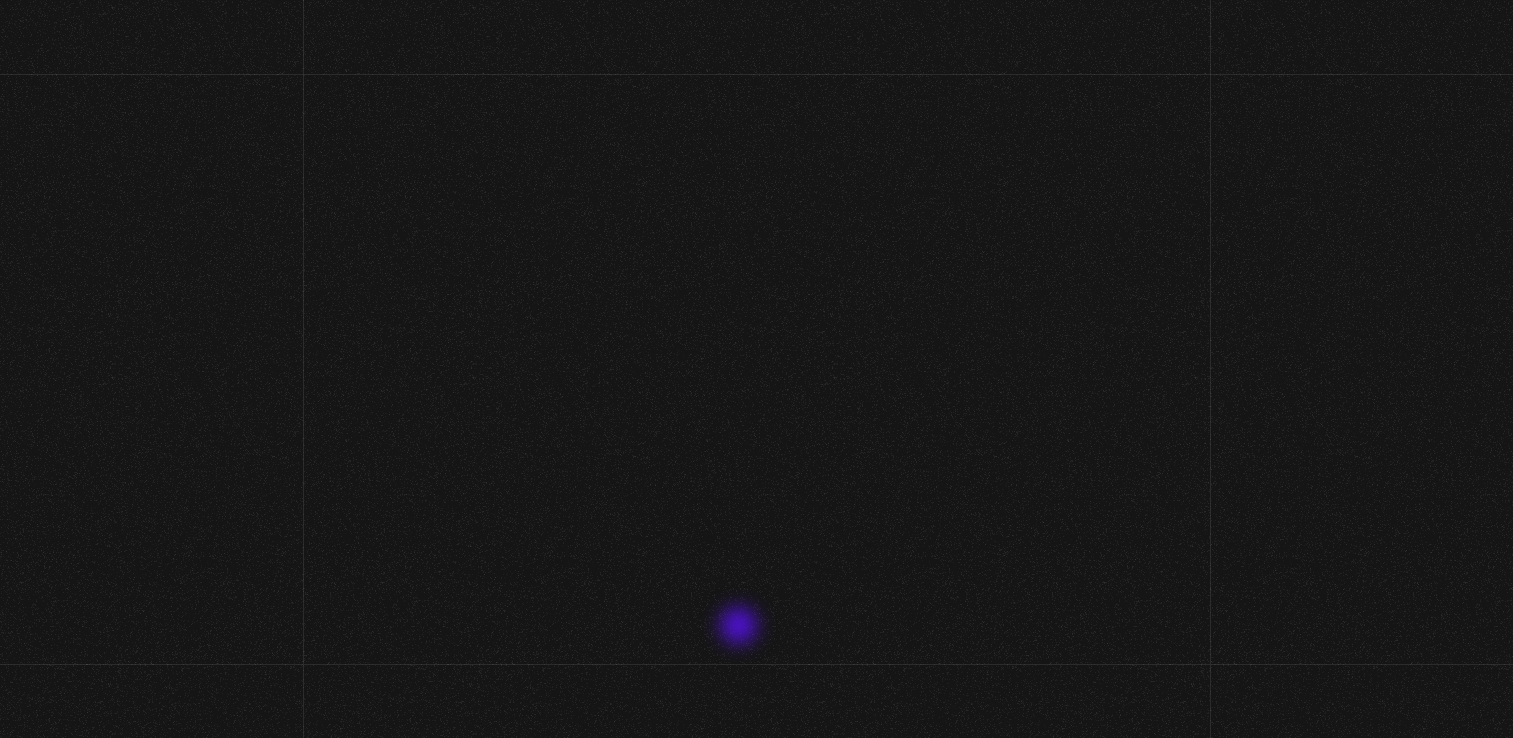 scroll, scrollTop: 0, scrollLeft: 0, axis: both 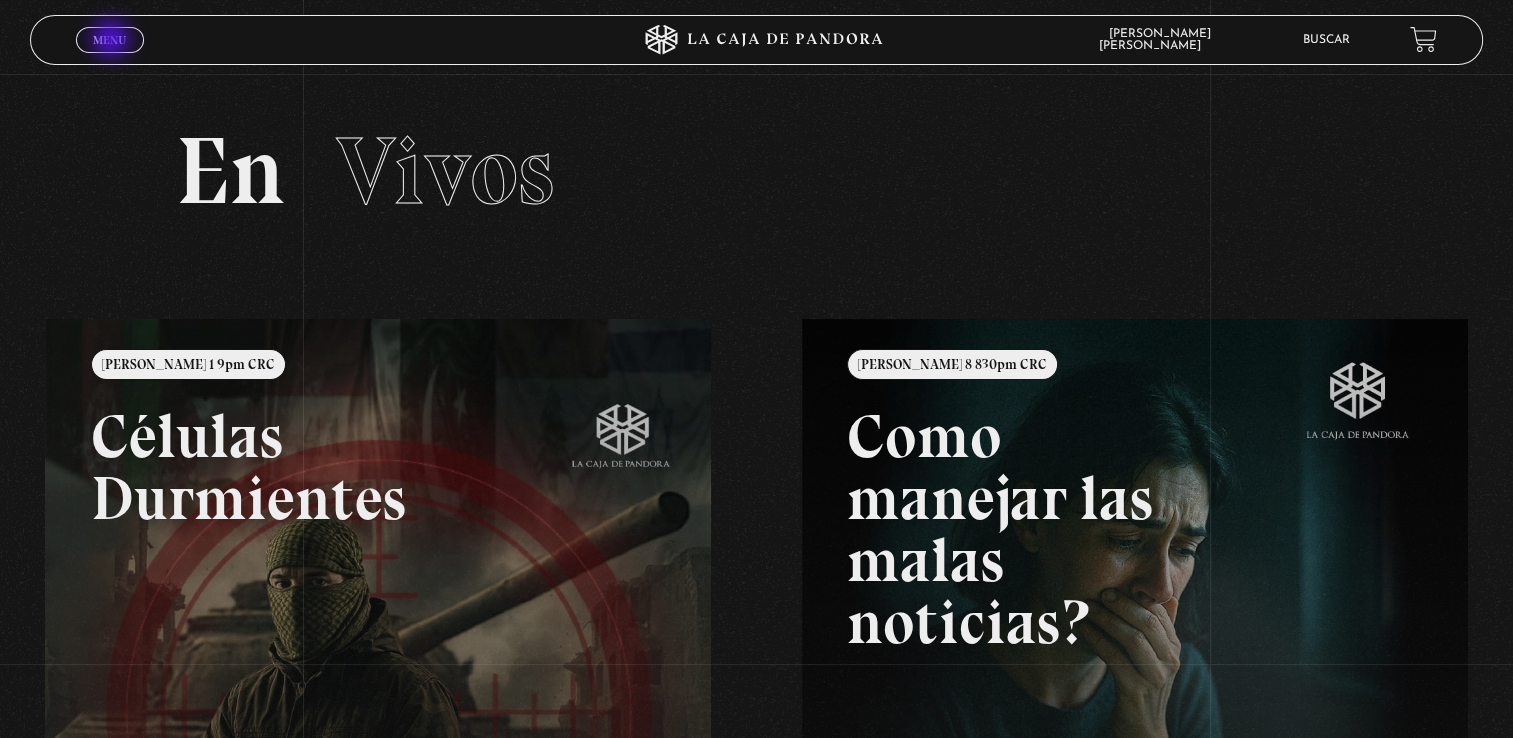 click on "Menu" at bounding box center [109, 40] 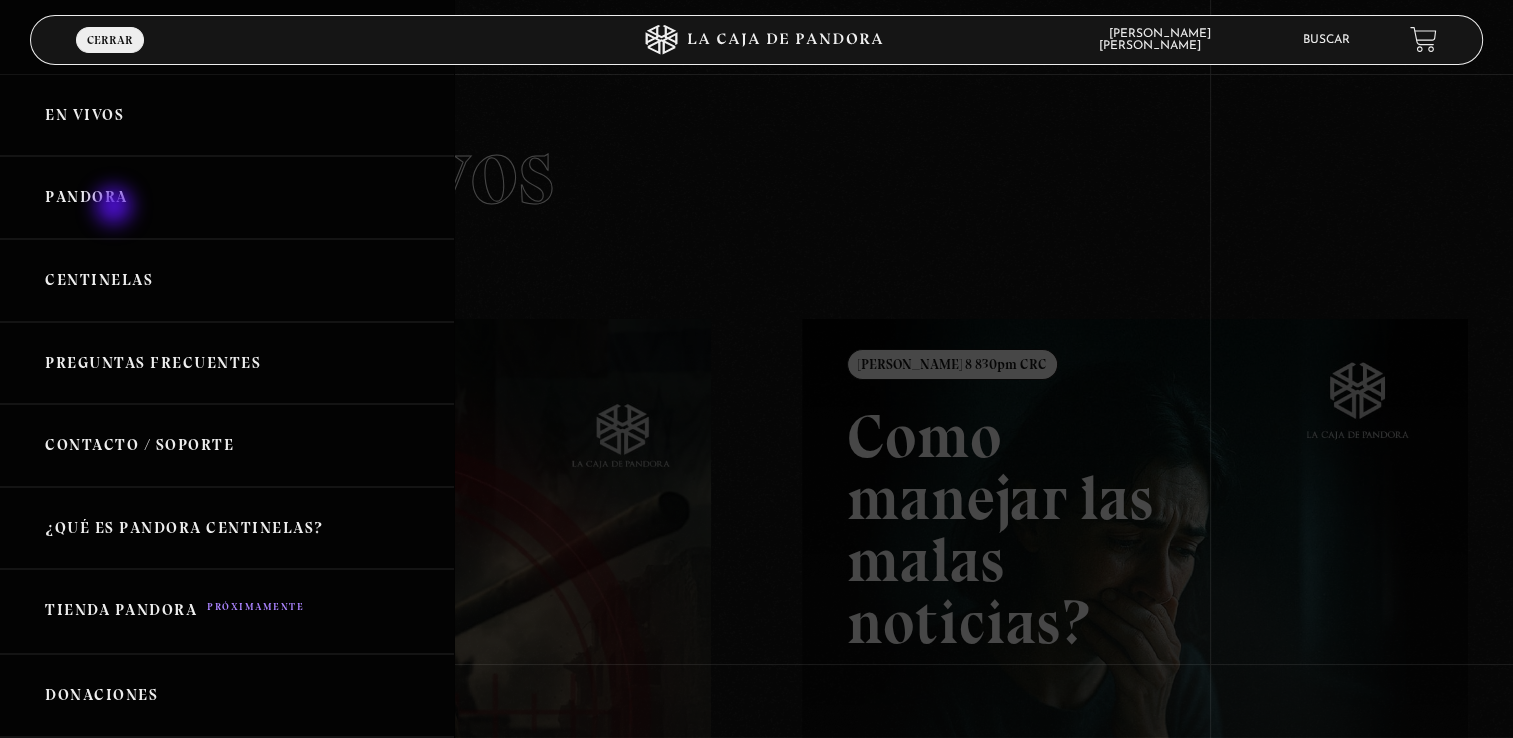 click on "Pandora" at bounding box center (227, 197) 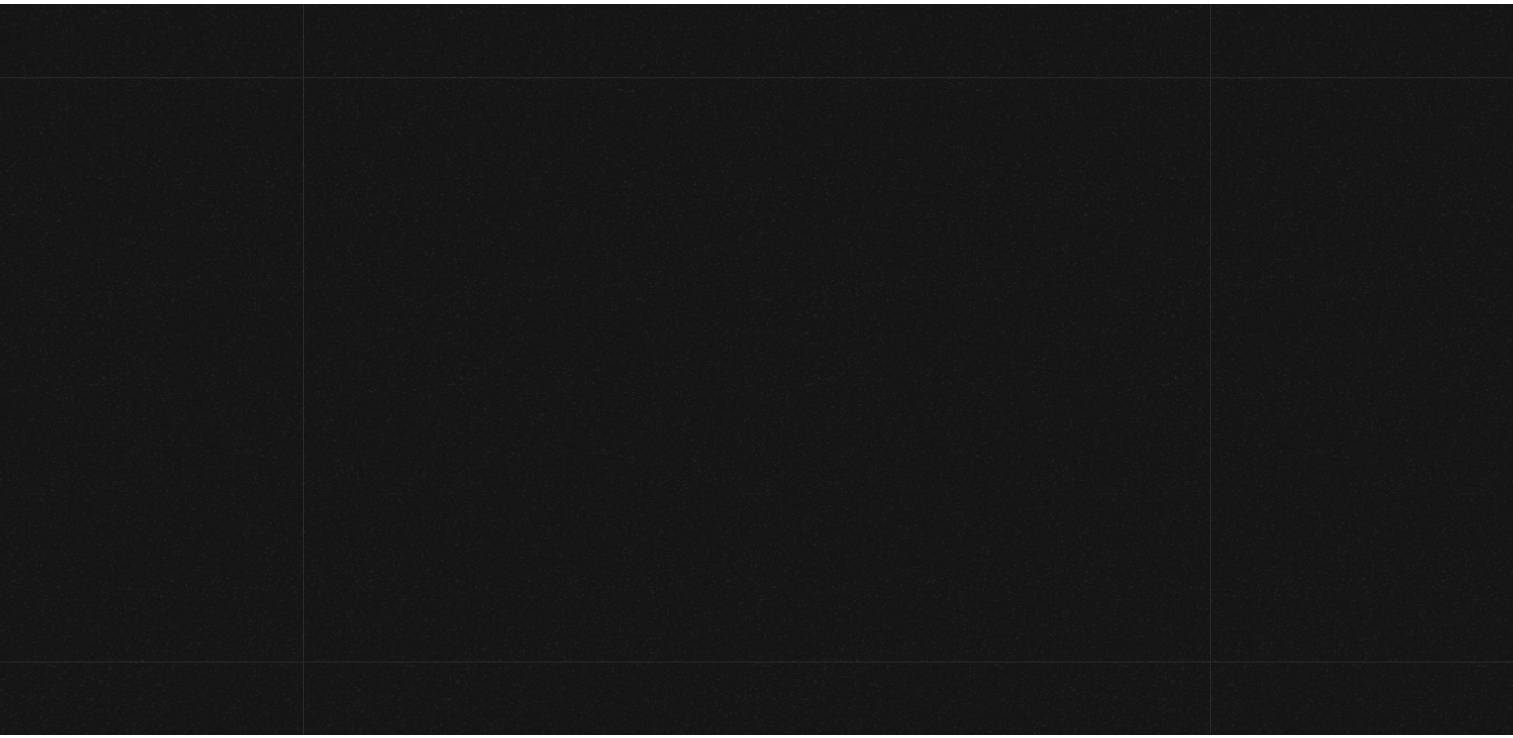 scroll, scrollTop: 0, scrollLeft: 0, axis: both 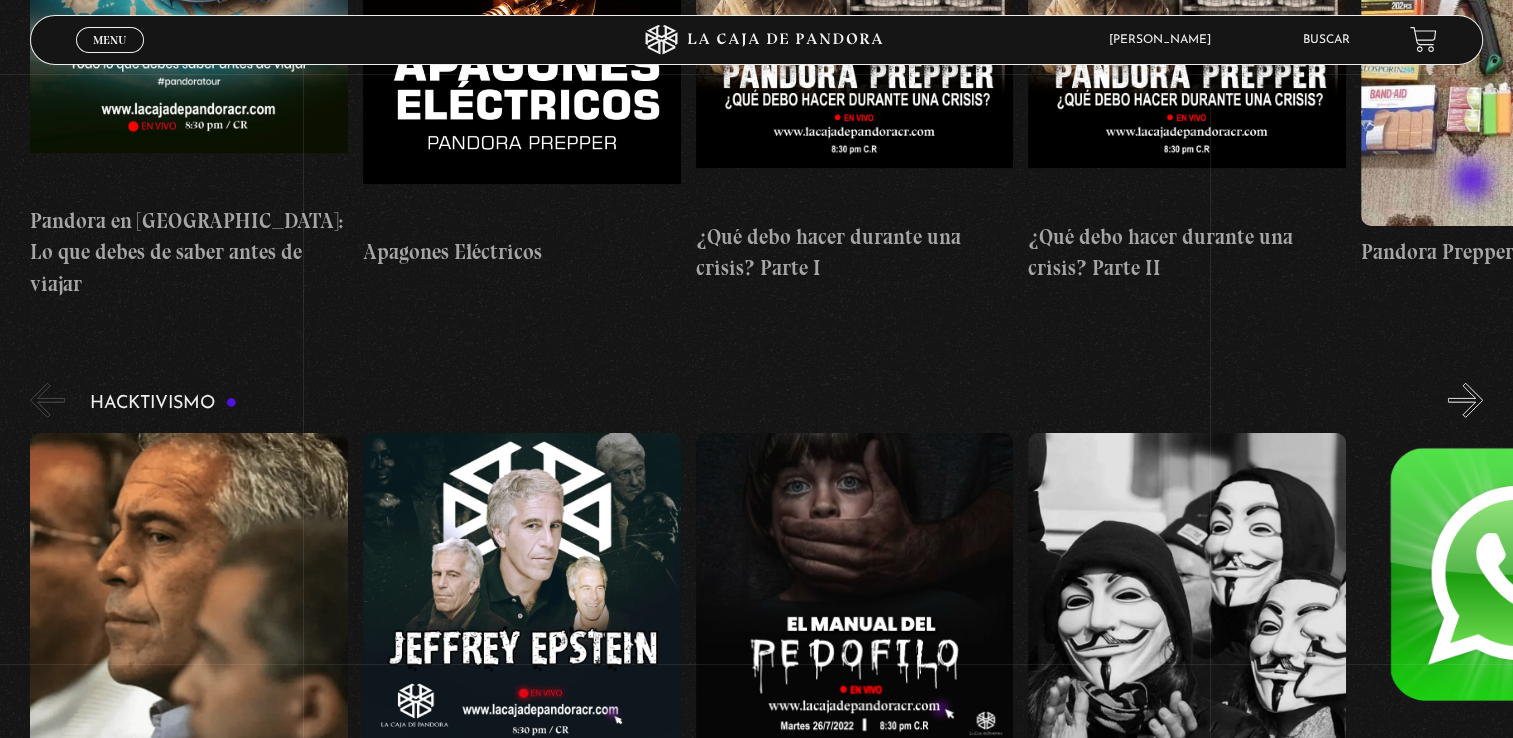 click on "»" at bounding box center [1465, 400] 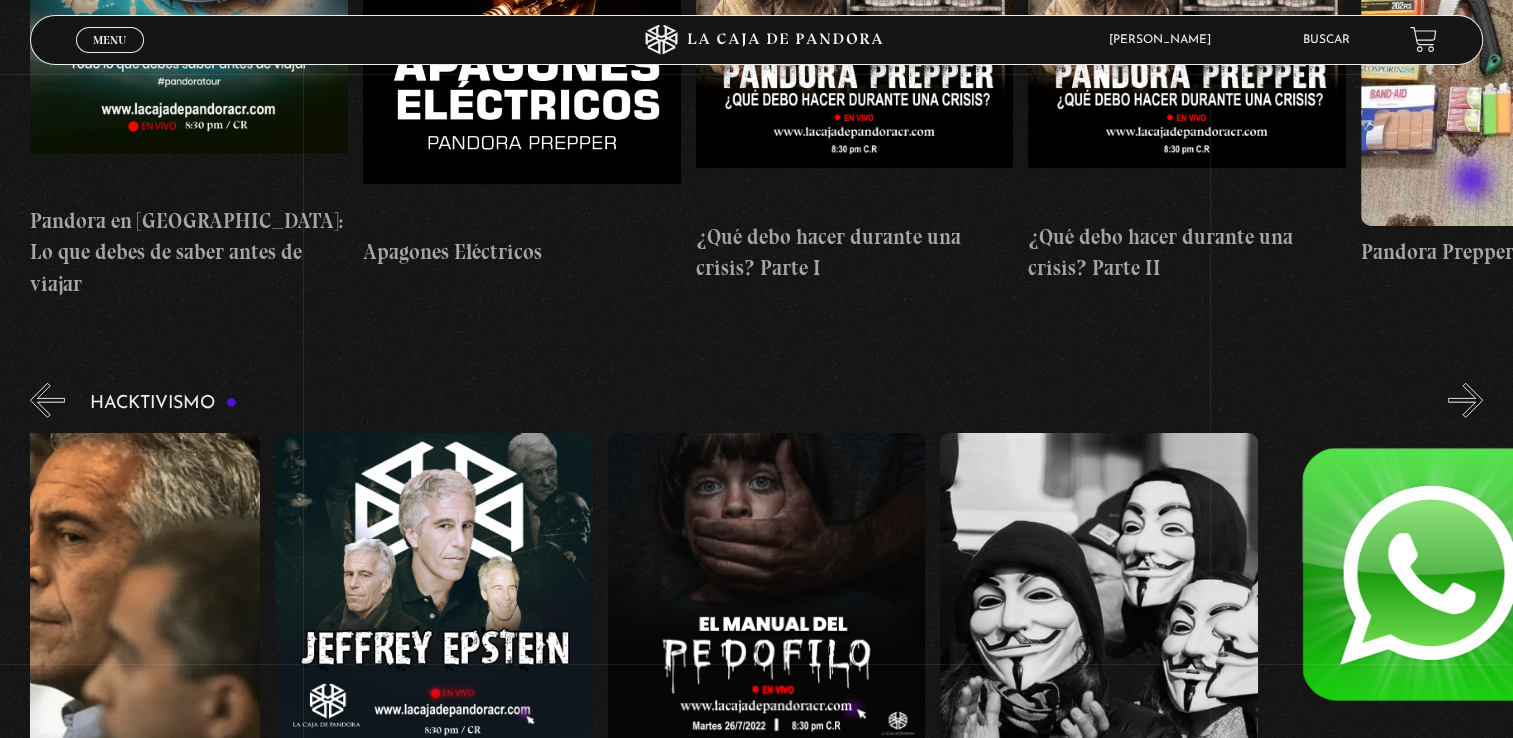 scroll, scrollTop: 0, scrollLeft: 165, axis: horizontal 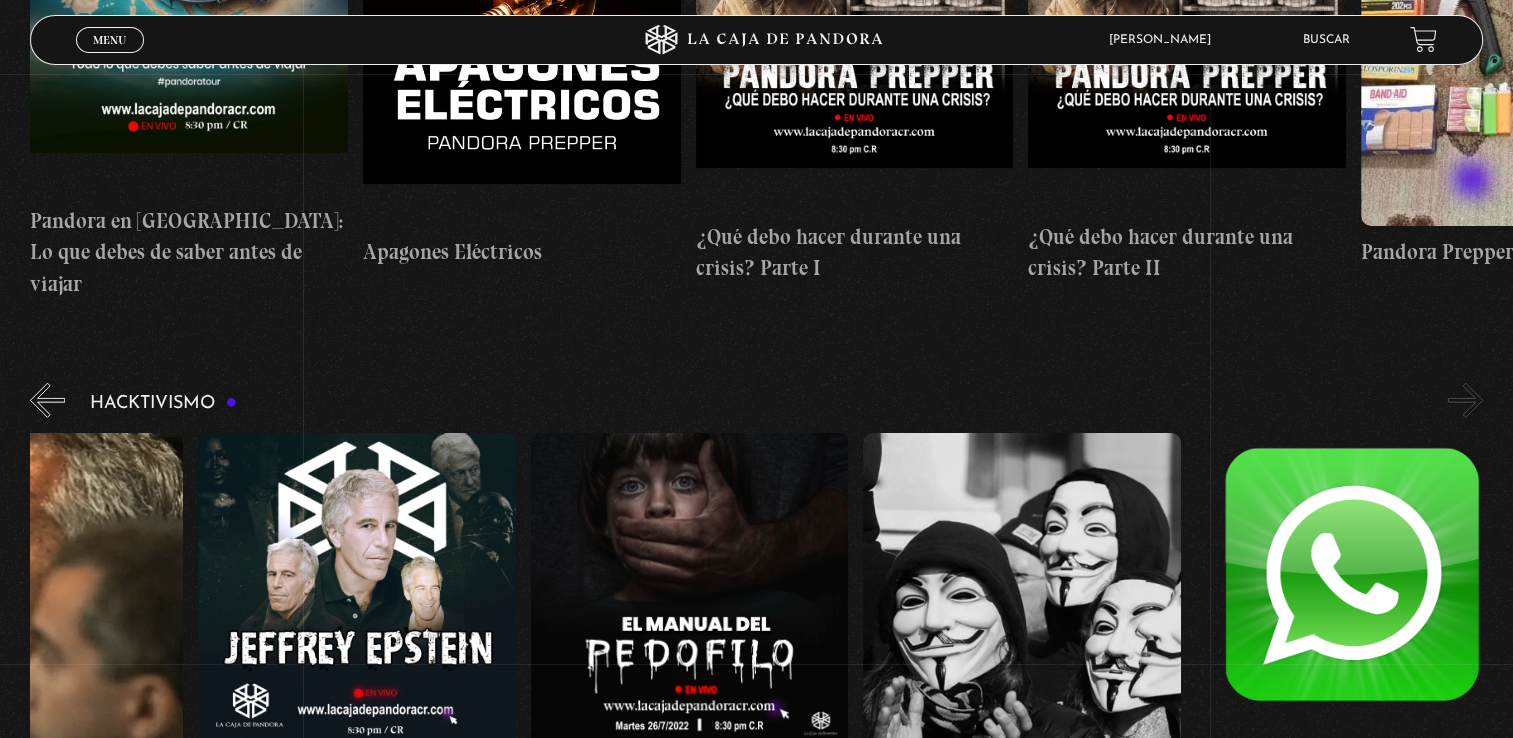 click on "»" at bounding box center (1465, 400) 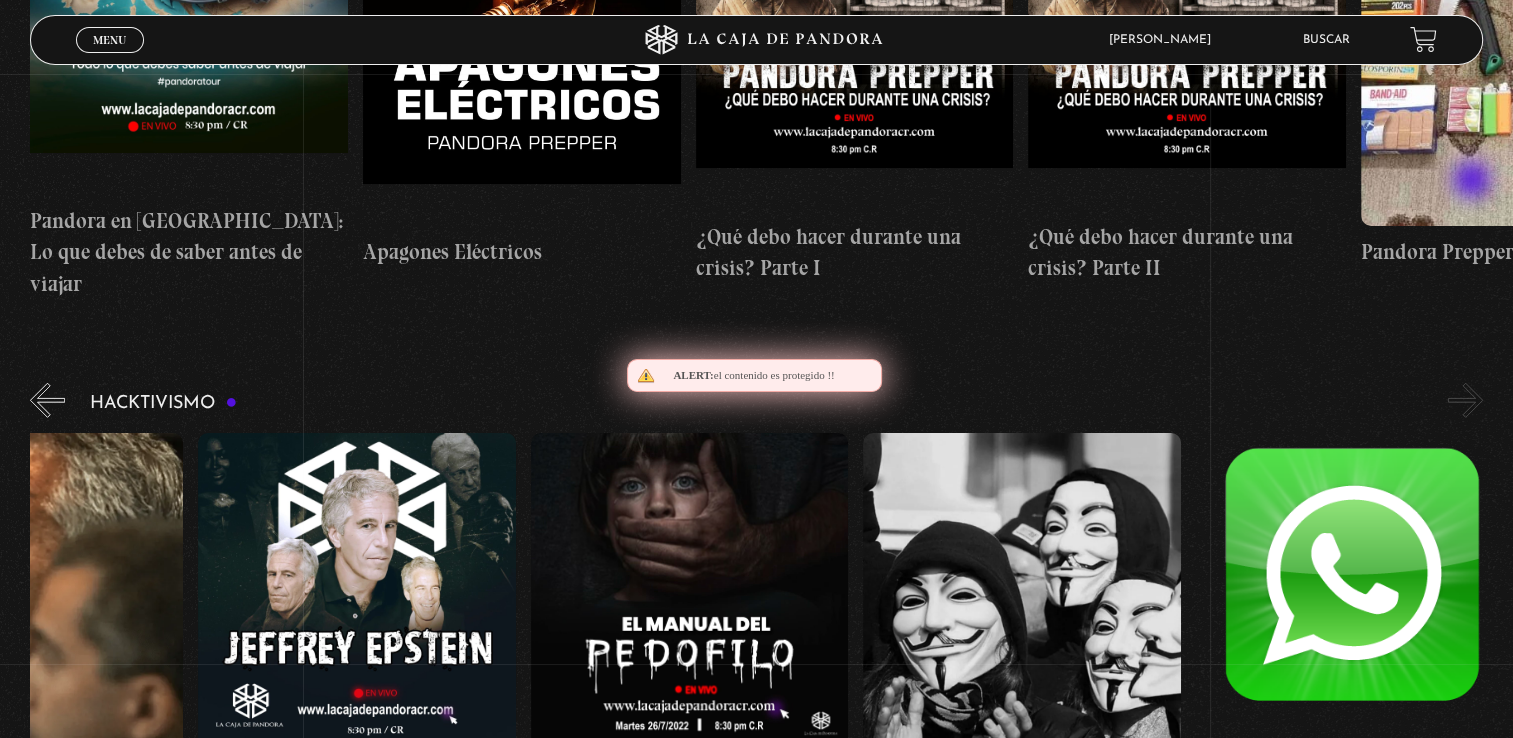 click on "»" at bounding box center [1465, 400] 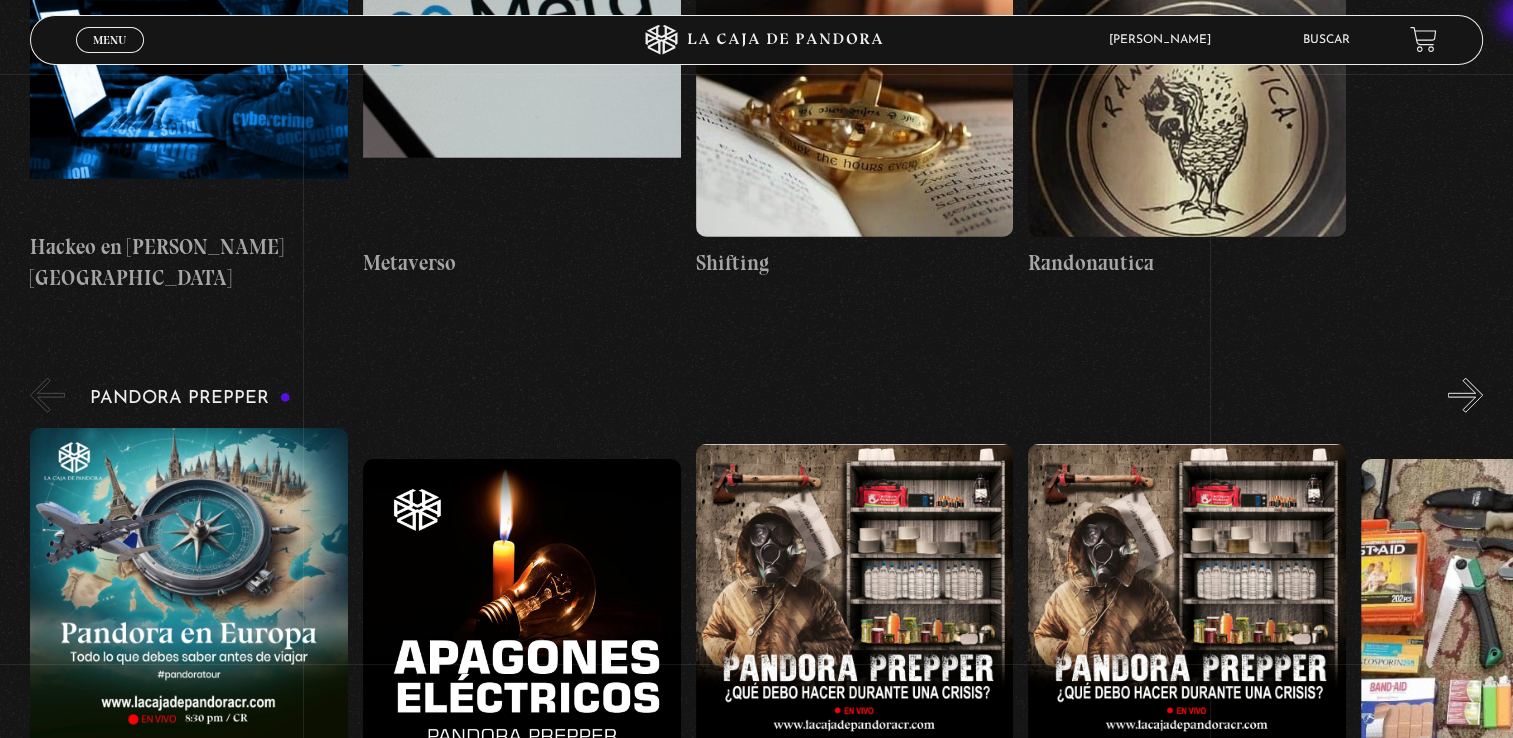 scroll, scrollTop: 5183, scrollLeft: 0, axis: vertical 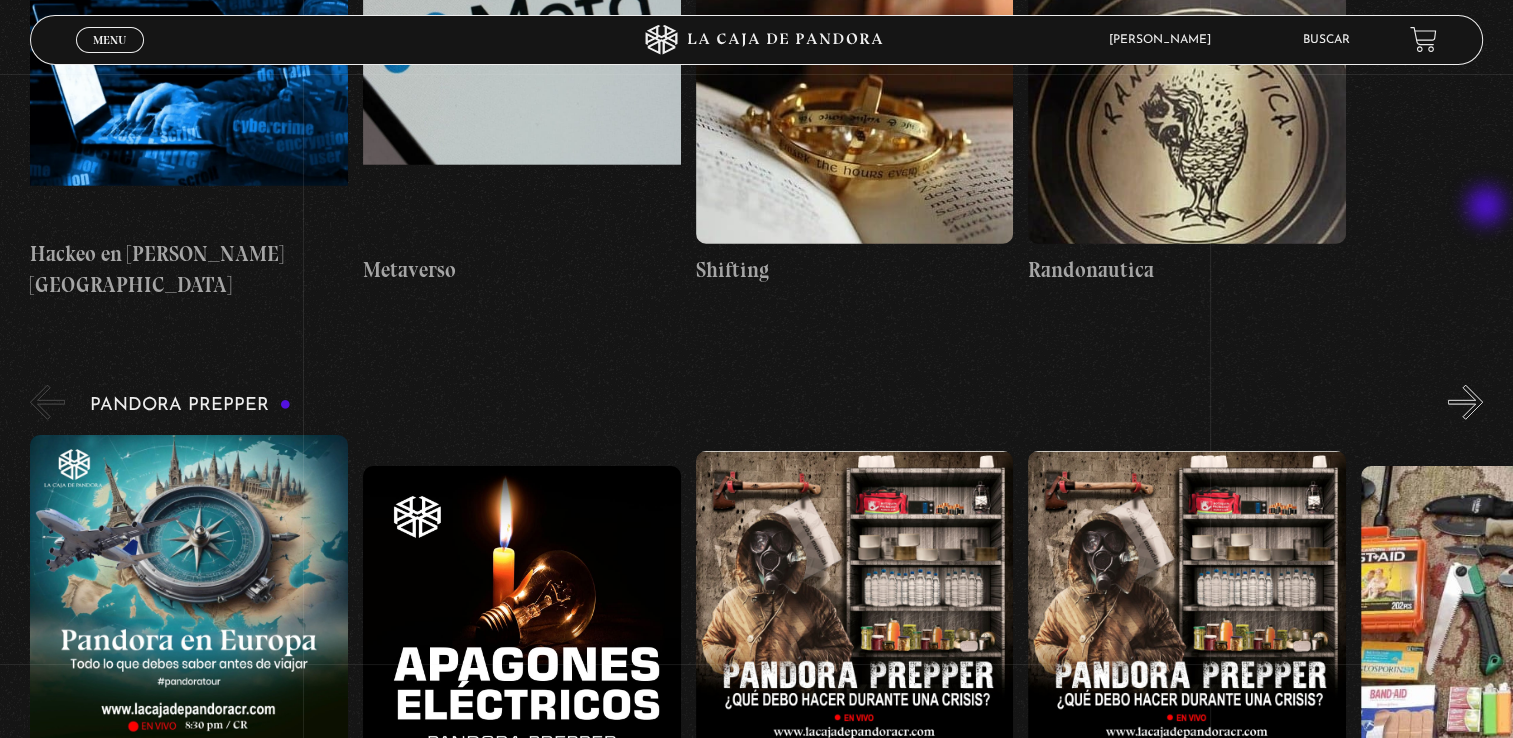 click on "»" at bounding box center (1465, 402) 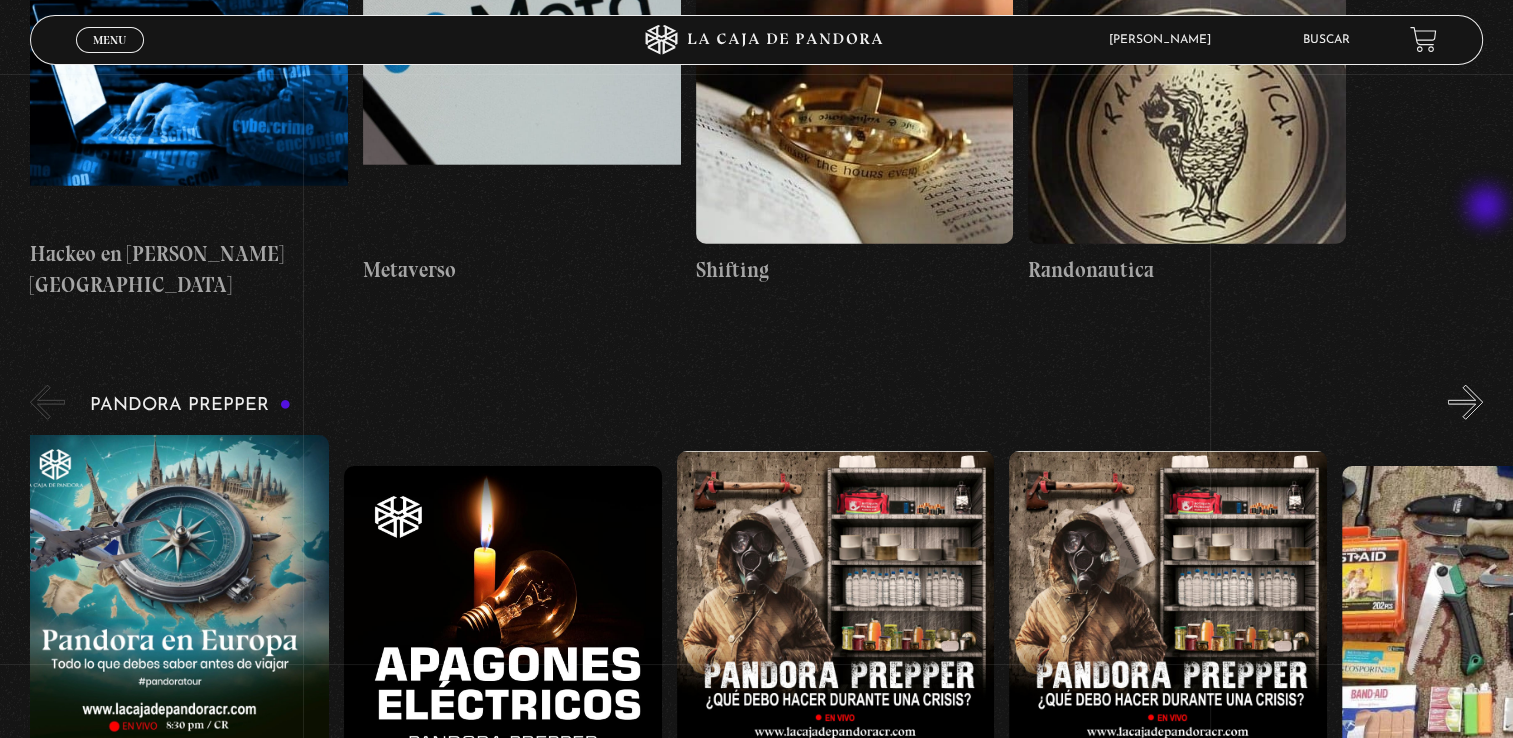 click on "»" at bounding box center [1465, 402] 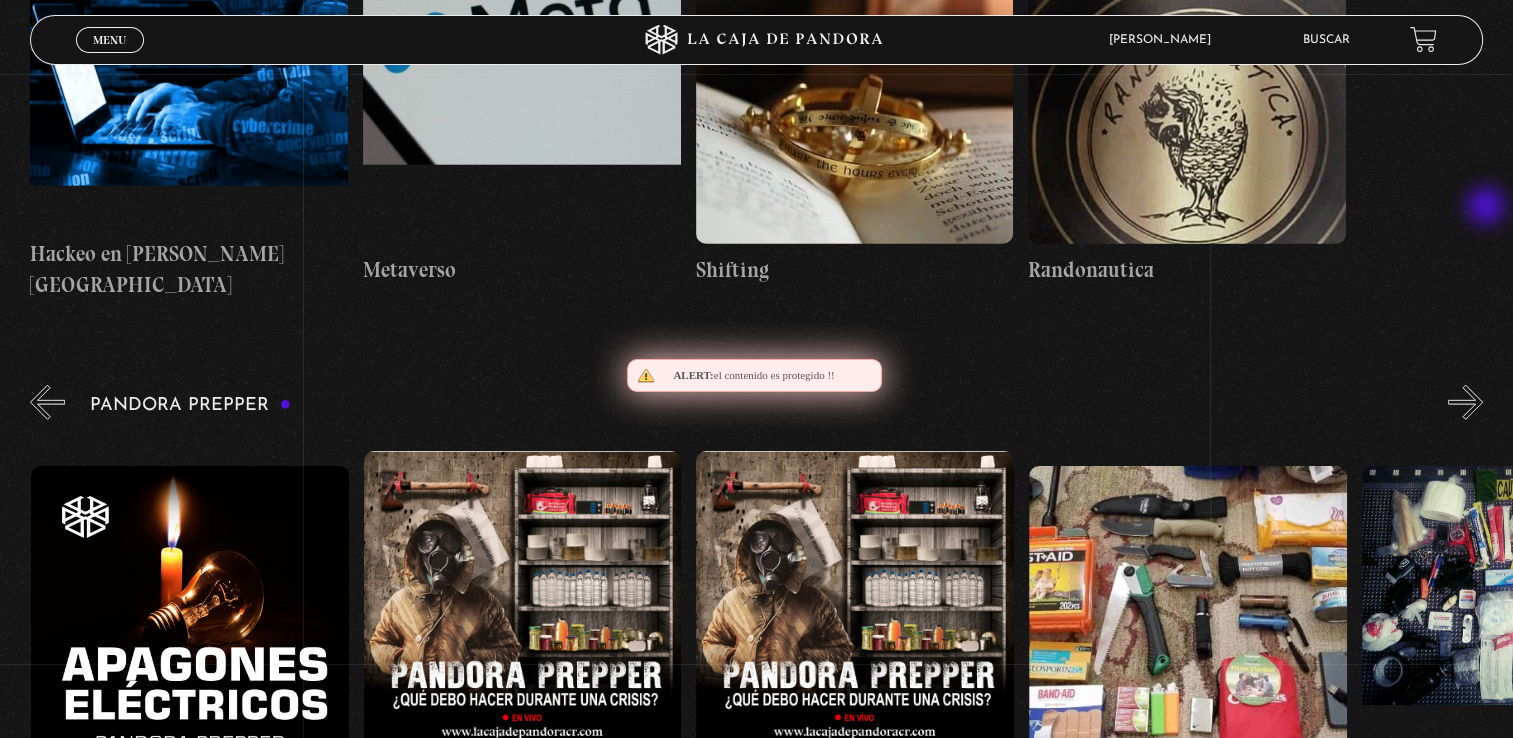 click on "»" at bounding box center [1465, 402] 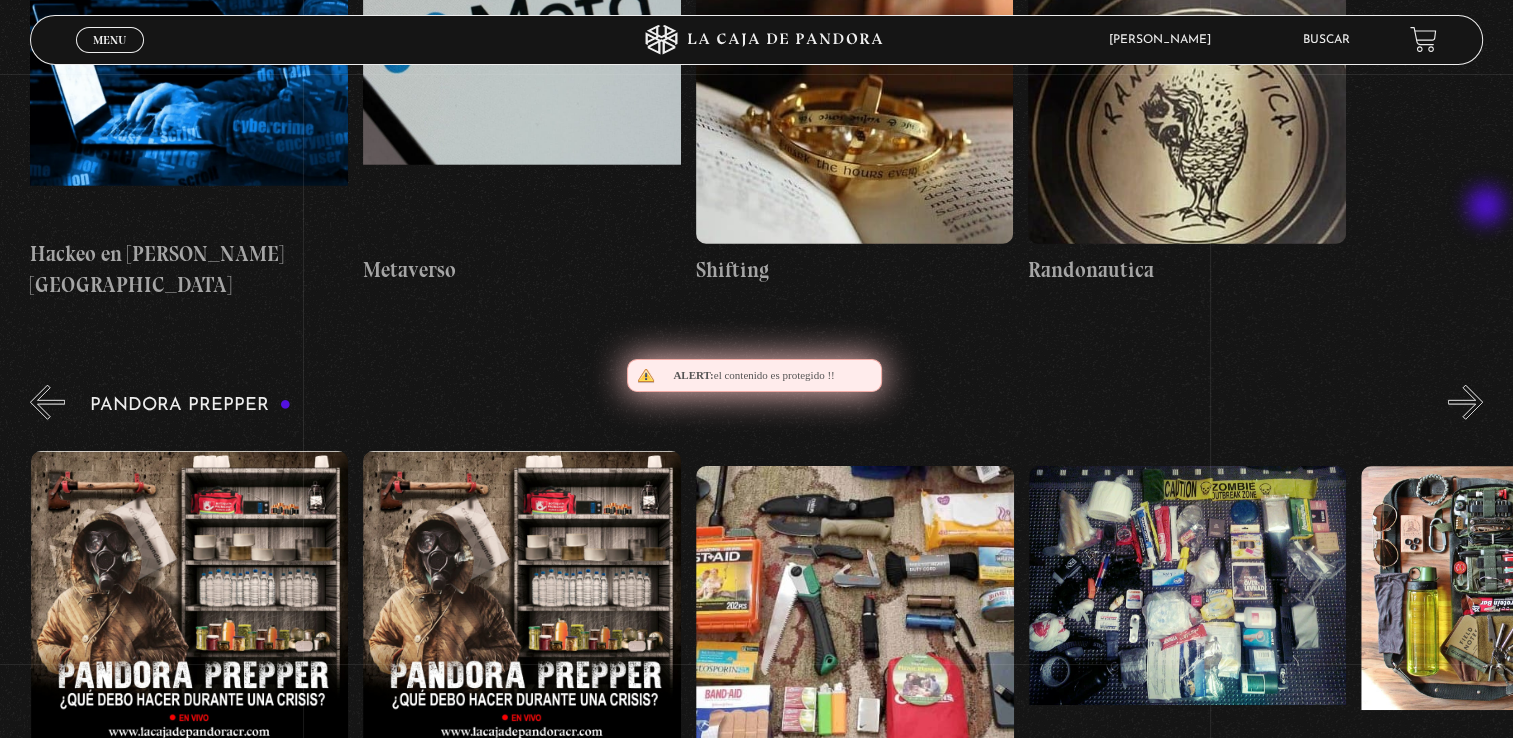 click on "»" at bounding box center (1465, 402) 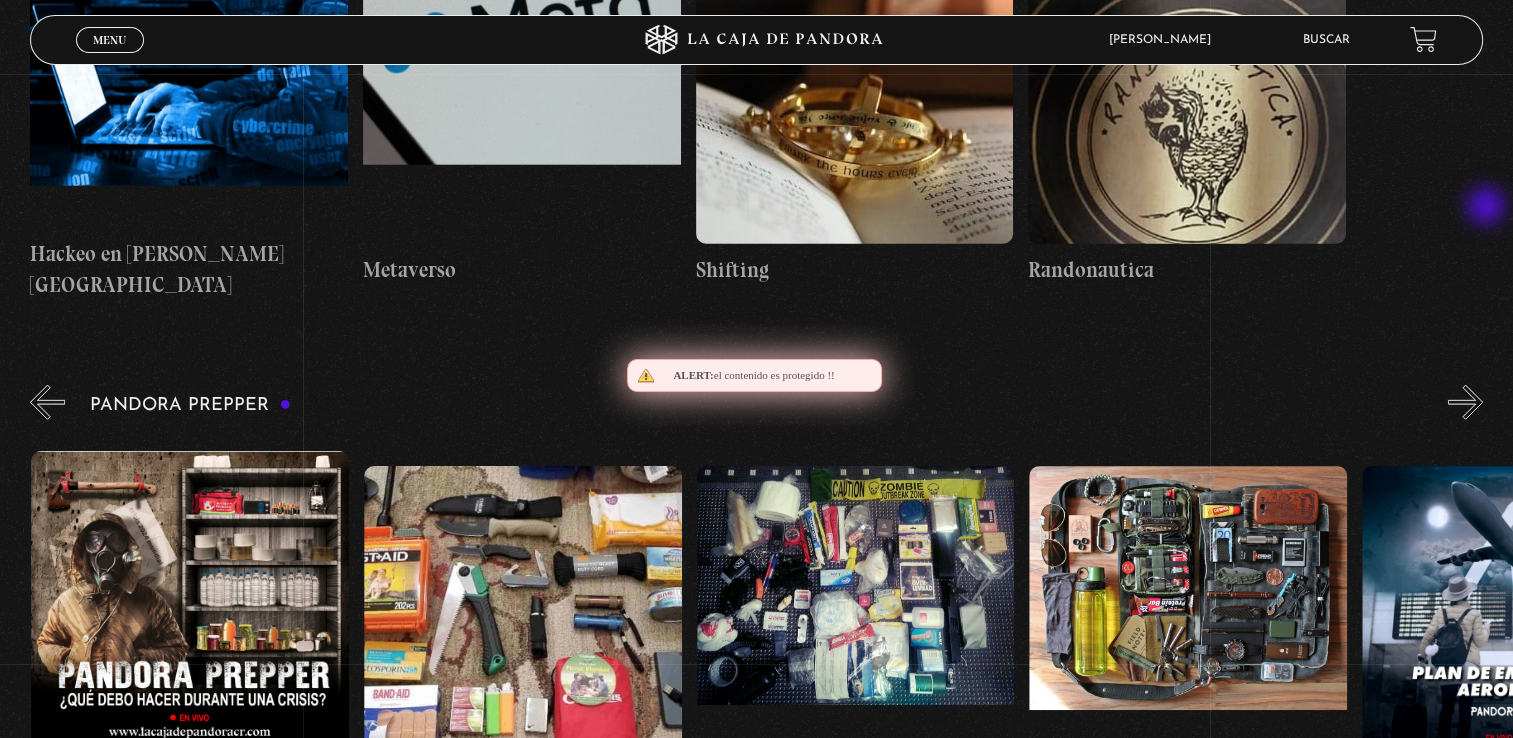 click on "»" at bounding box center [1465, 402] 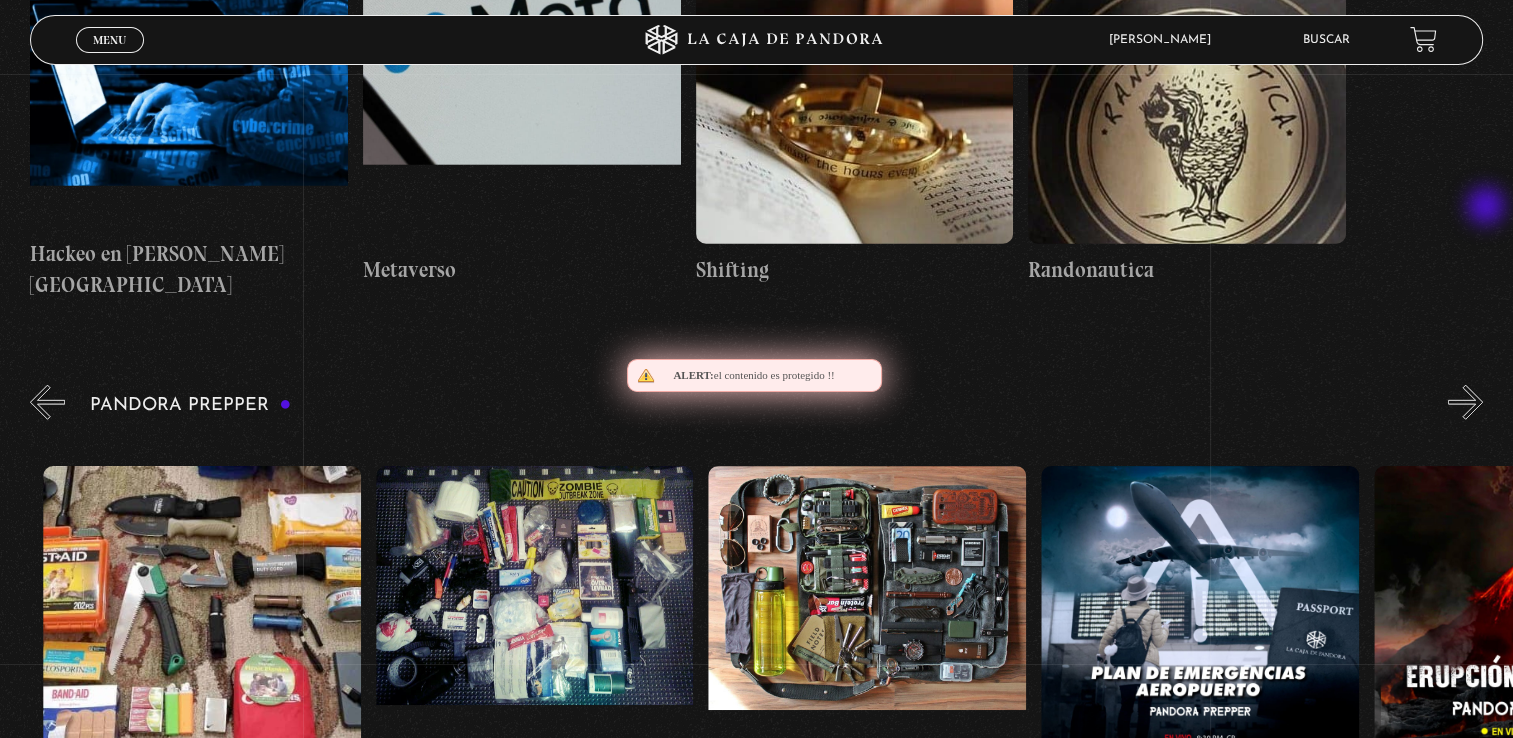 scroll, scrollTop: 0, scrollLeft: 1330, axis: horizontal 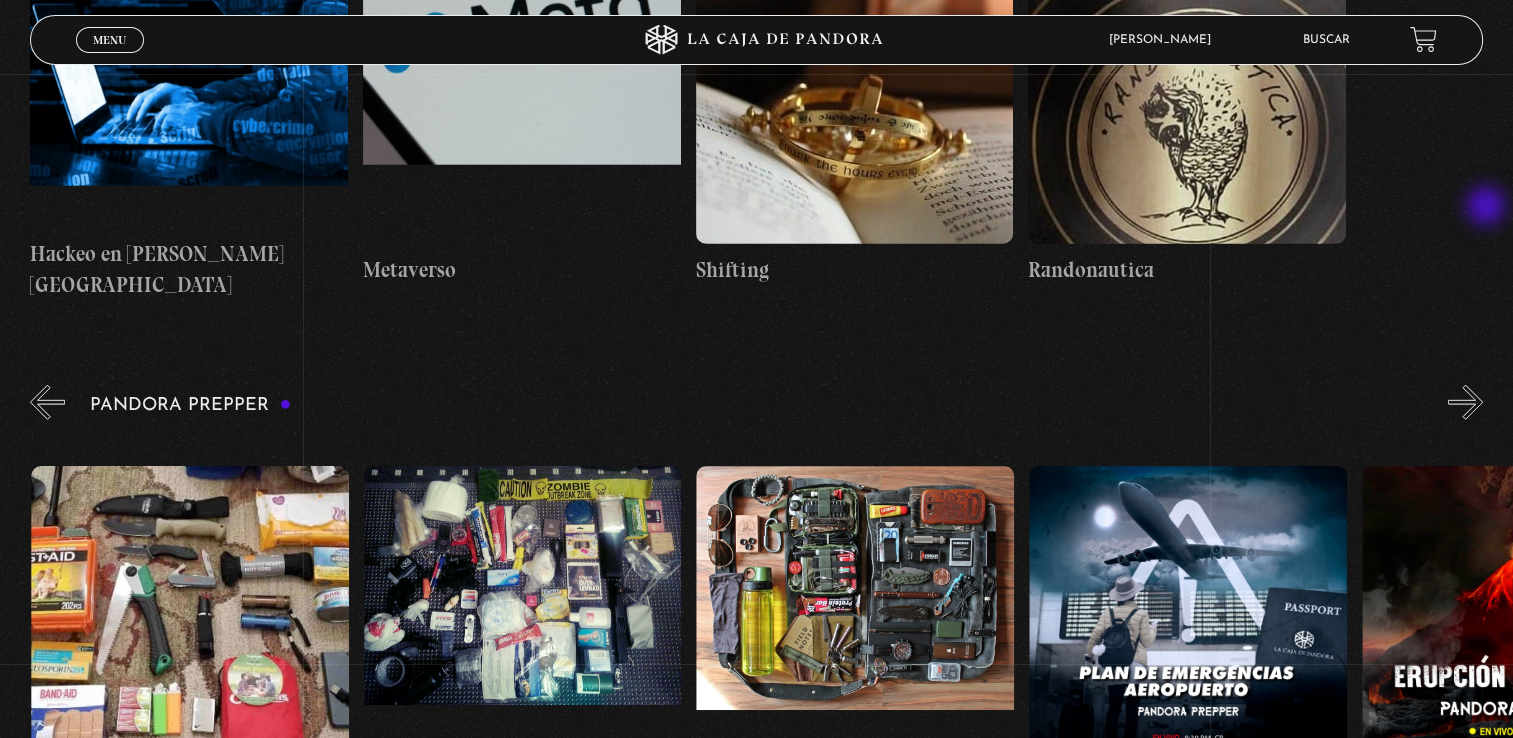 click on "»" at bounding box center (1465, 402) 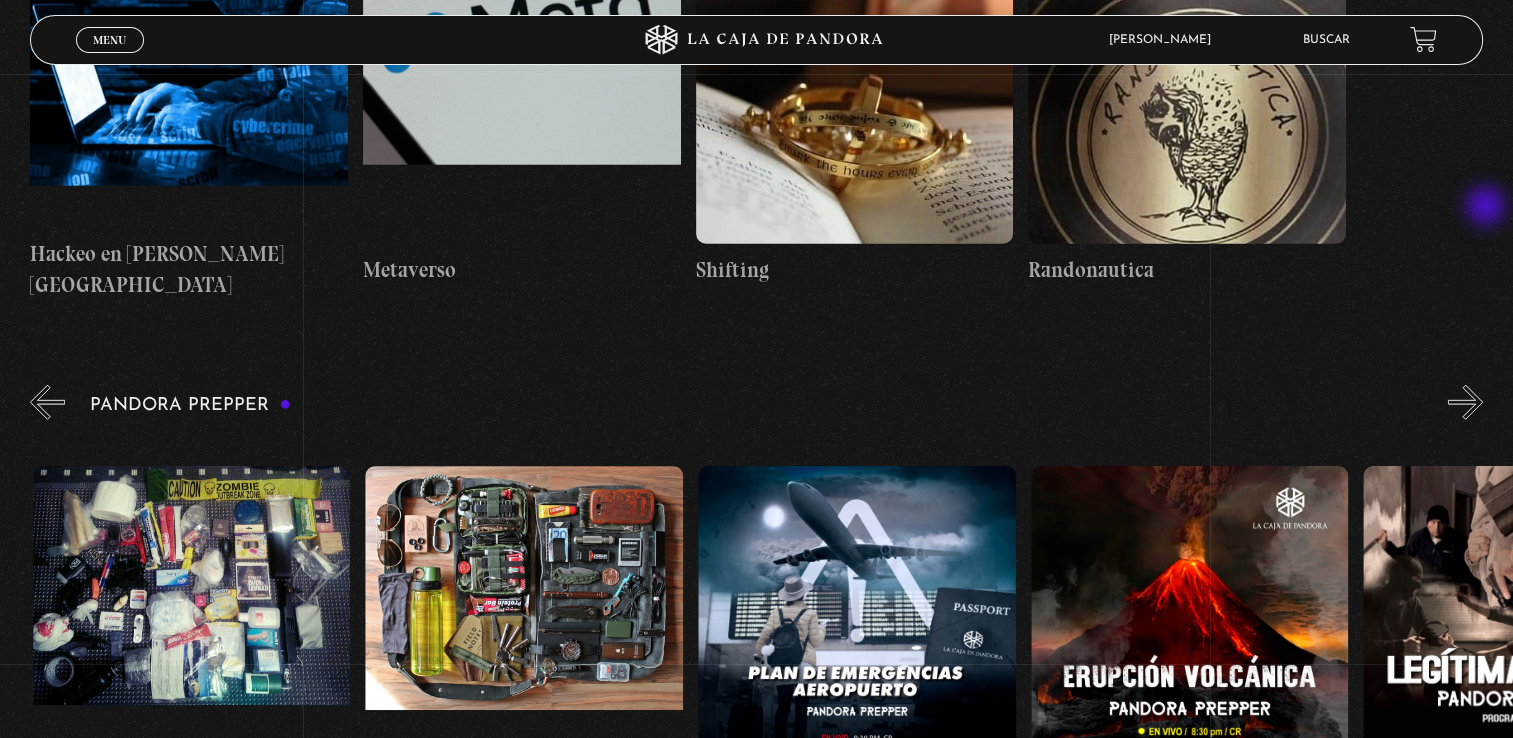 click on "»" at bounding box center (1465, 402) 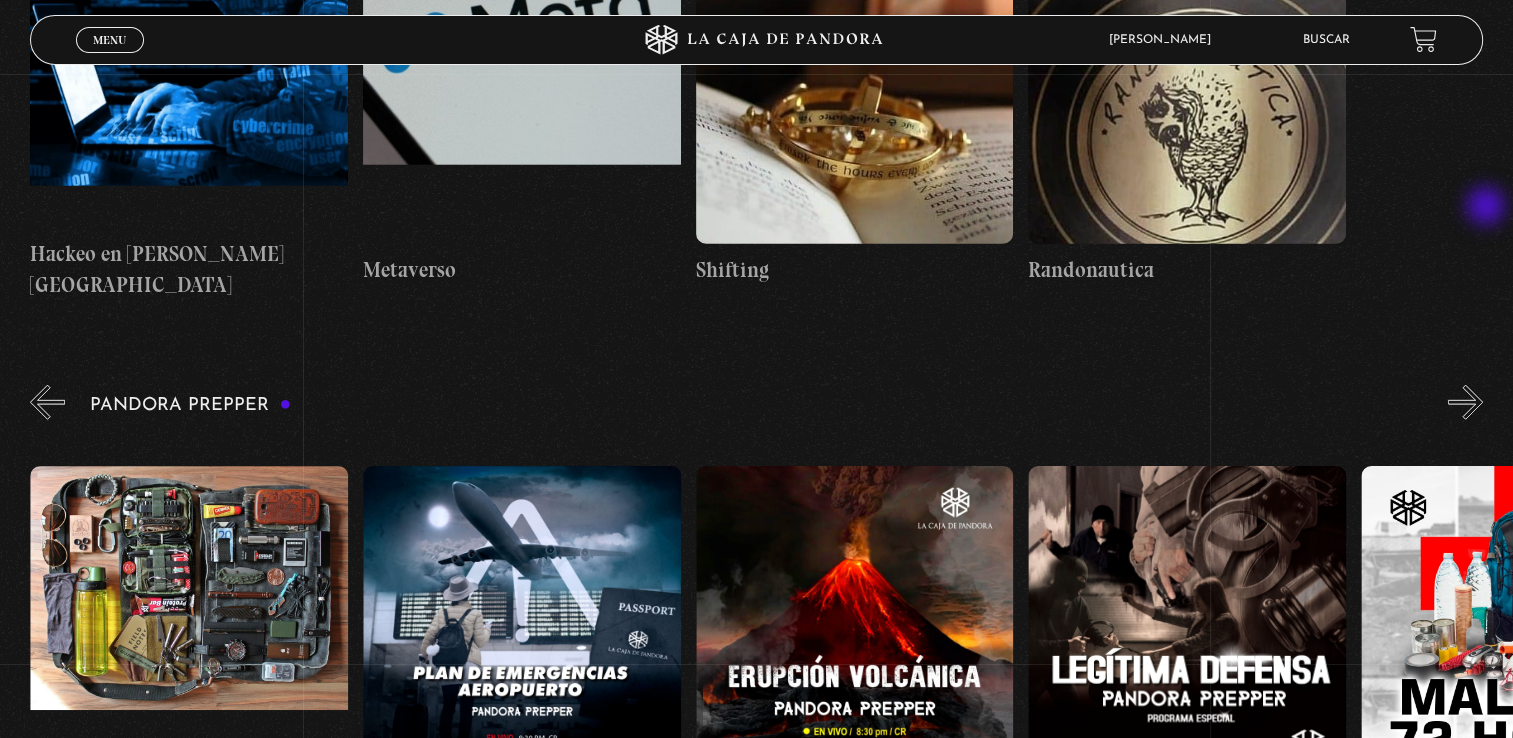 click on "»" at bounding box center (1465, 402) 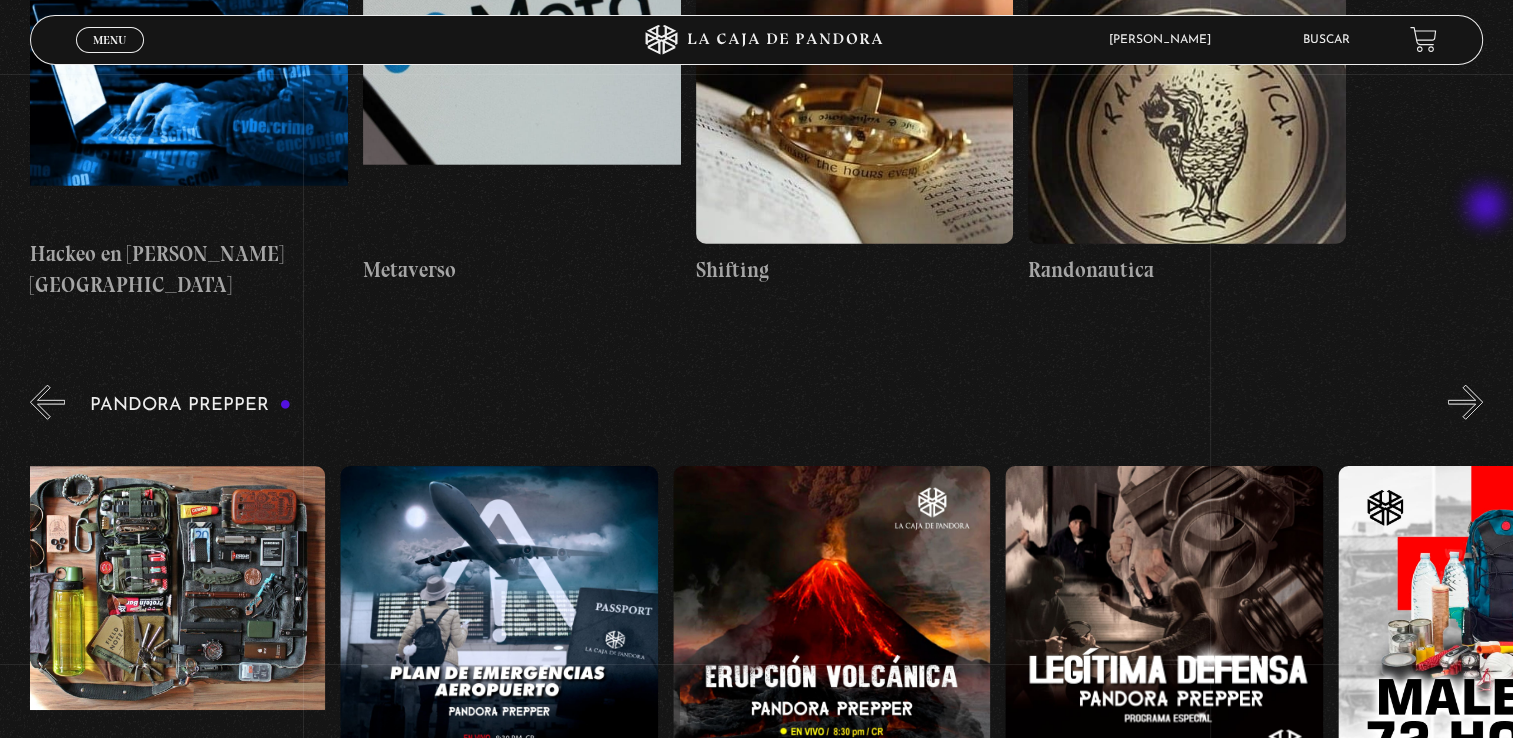 click on "»" at bounding box center (1465, 402) 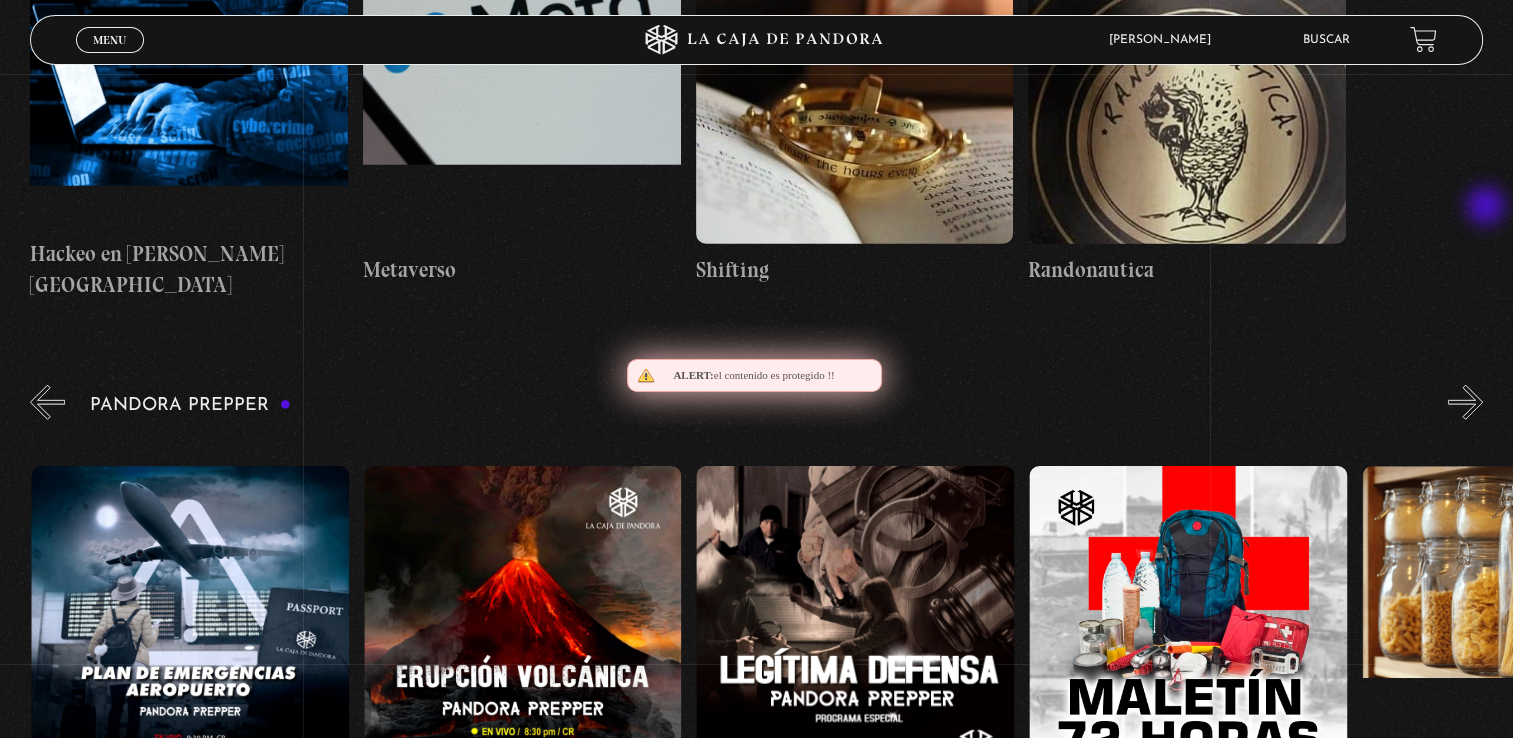 click on "»" at bounding box center [1465, 402] 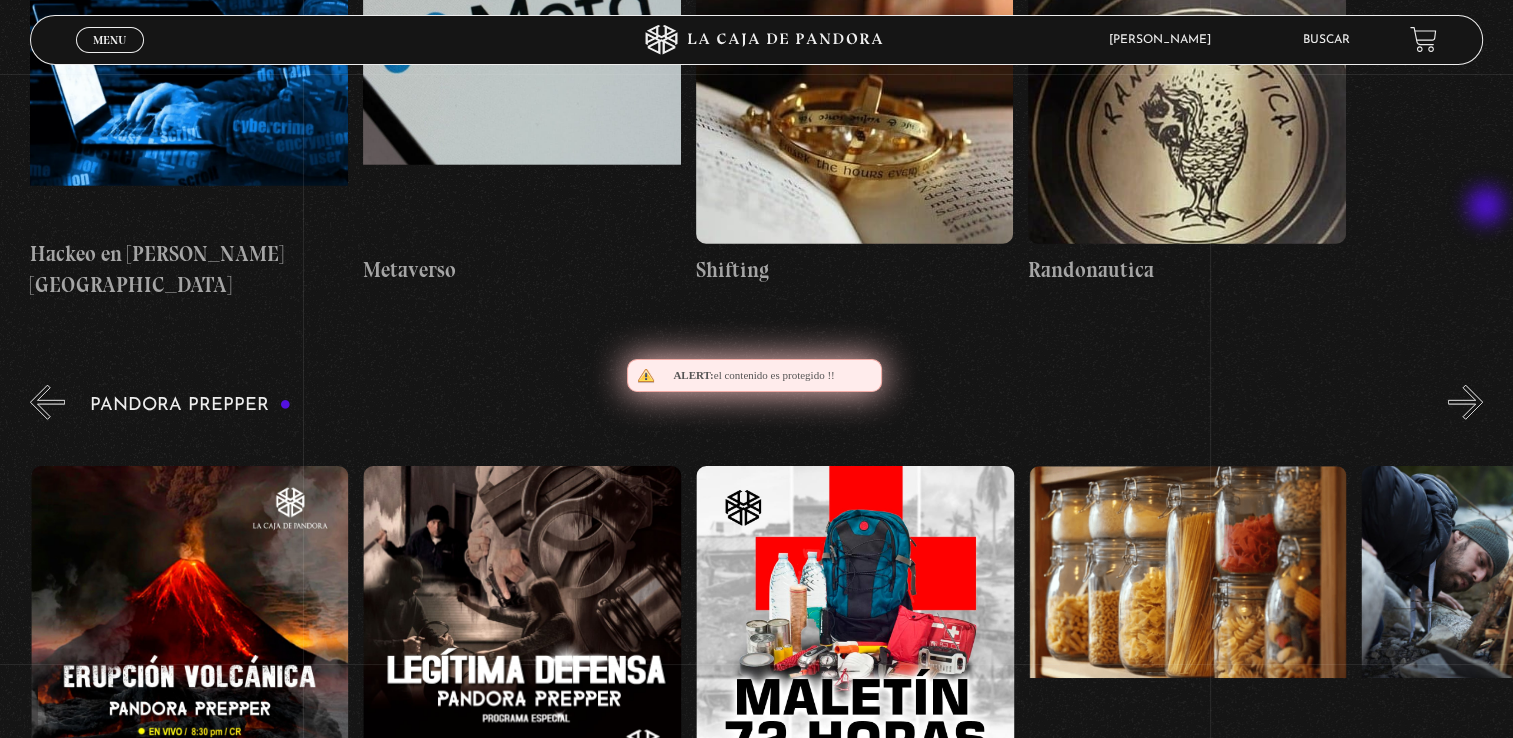 click on "»" at bounding box center [1465, 402] 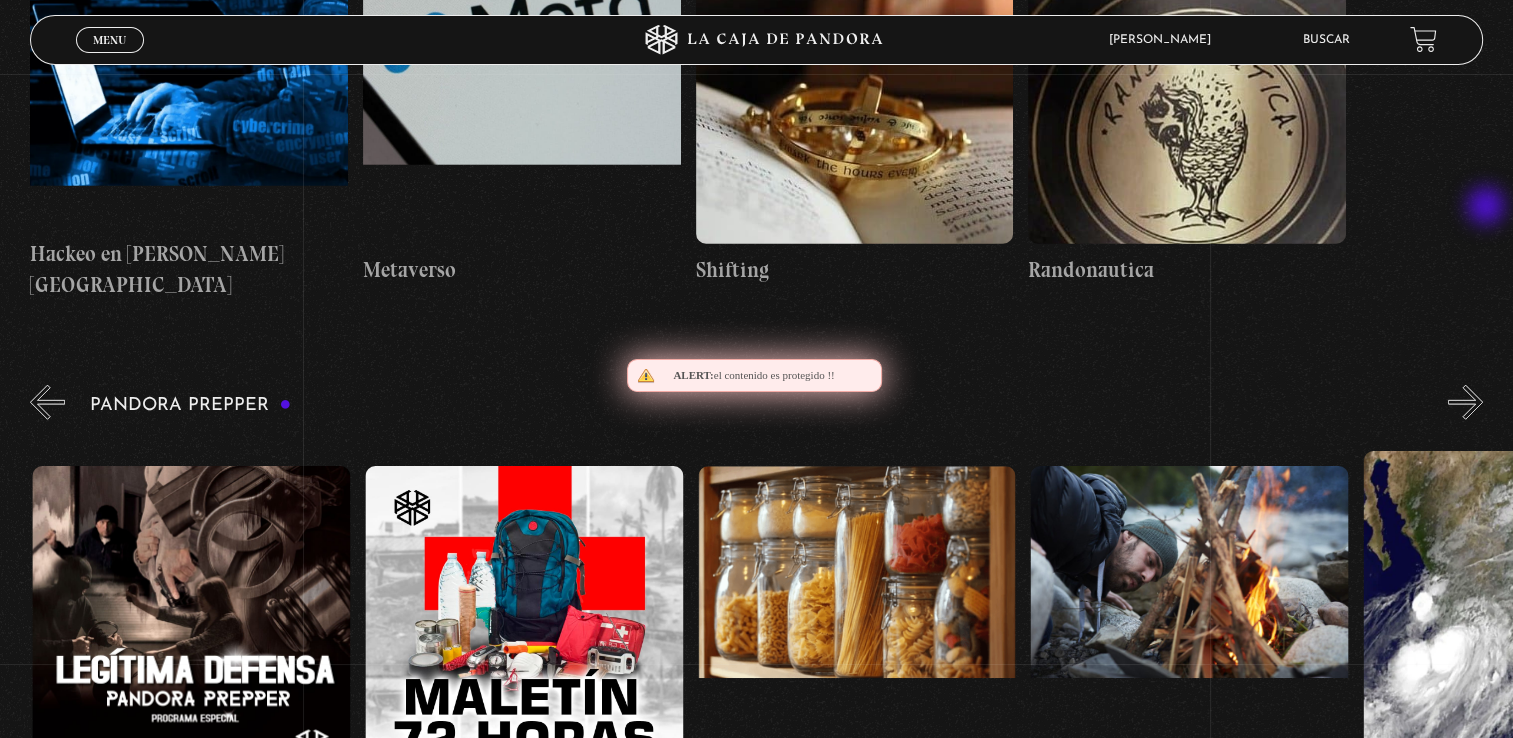 click on "»" at bounding box center [1465, 402] 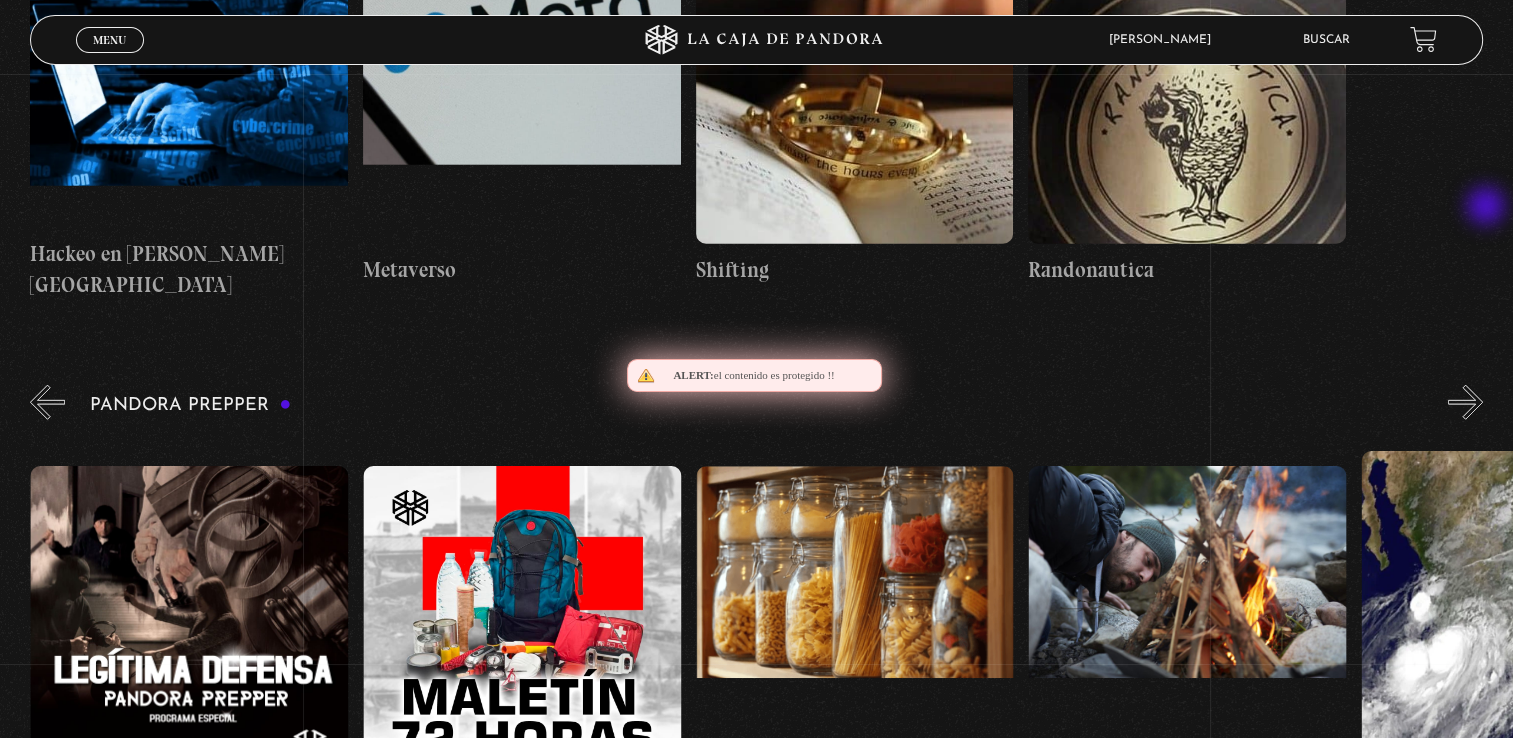 click on "»" at bounding box center [1465, 402] 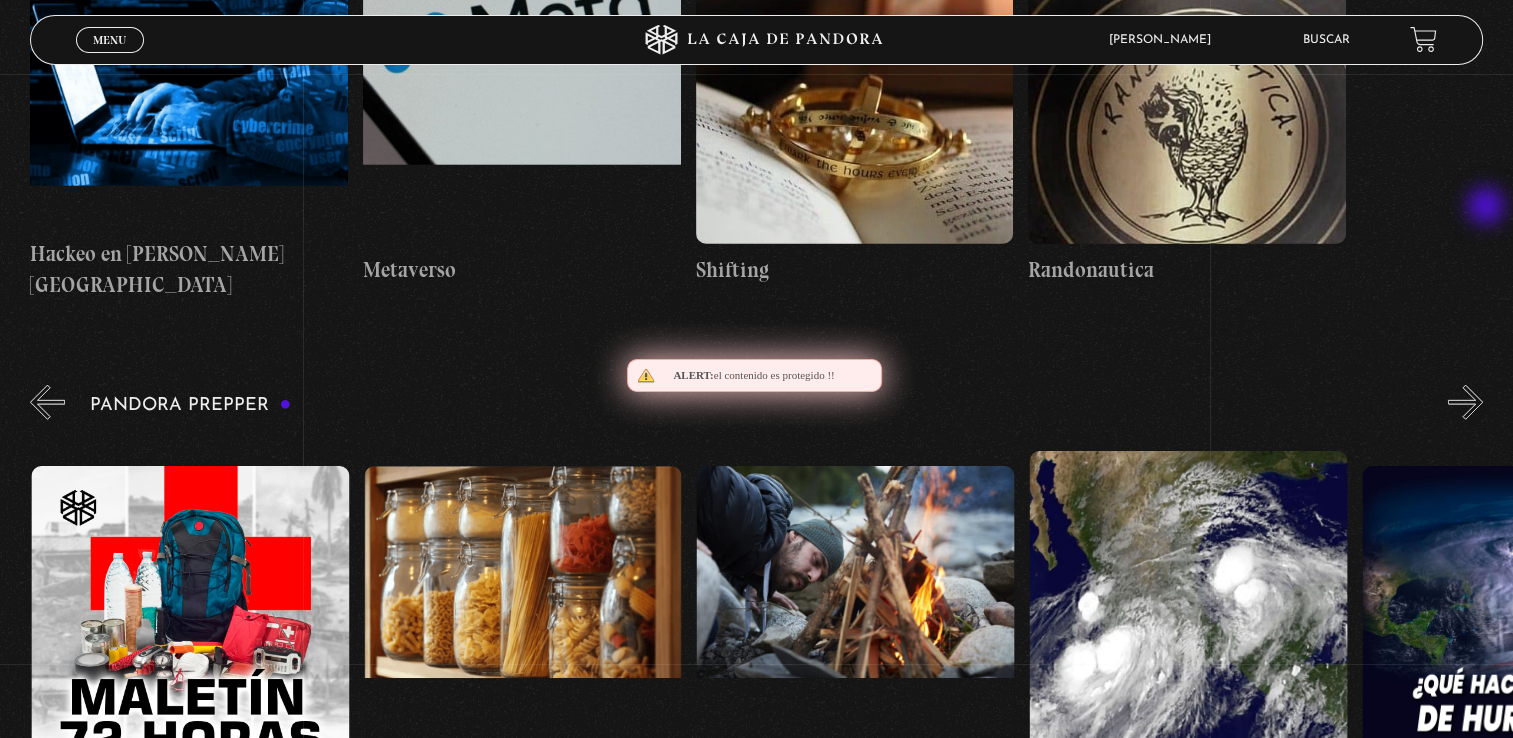 click on "»" at bounding box center (1465, 402) 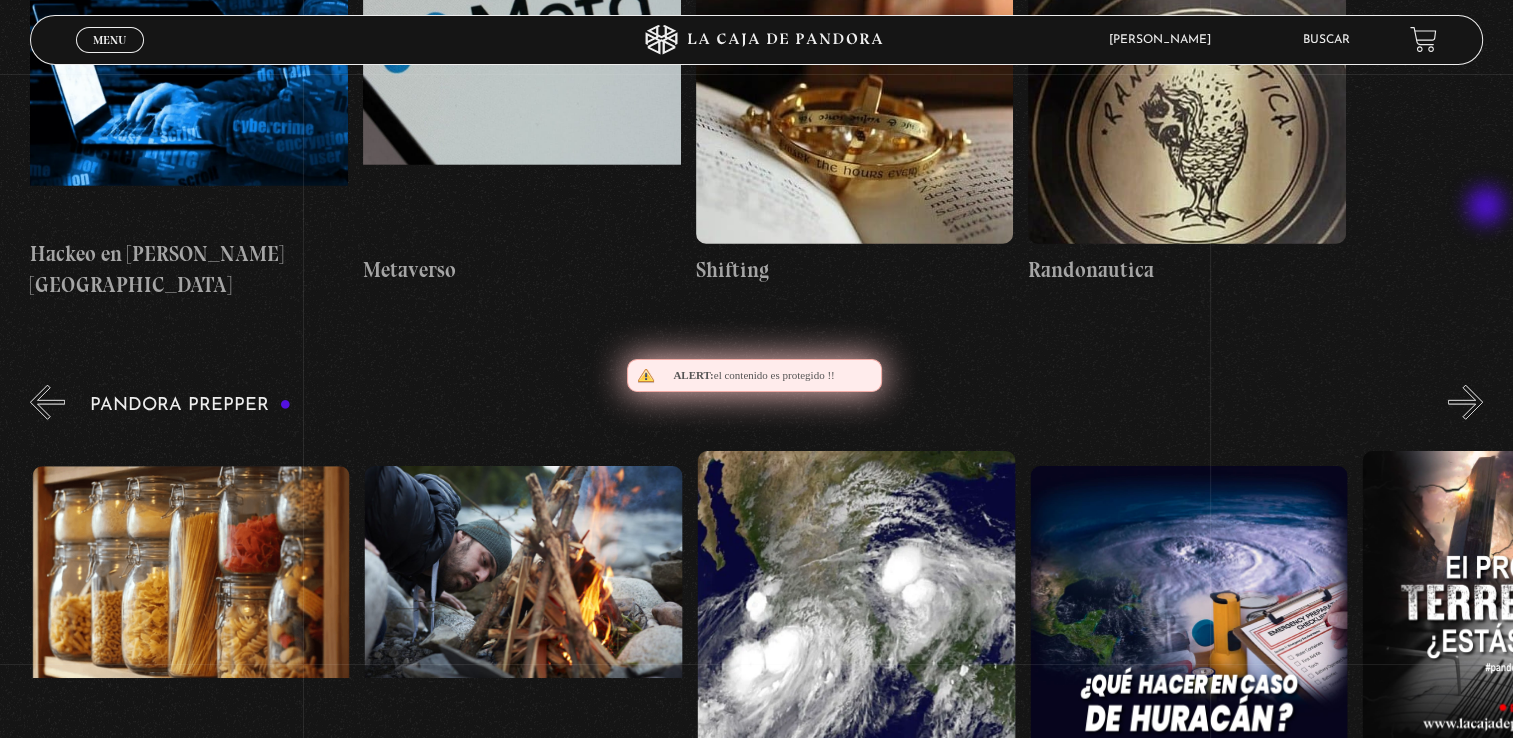 scroll, scrollTop: 0, scrollLeft: 3659, axis: horizontal 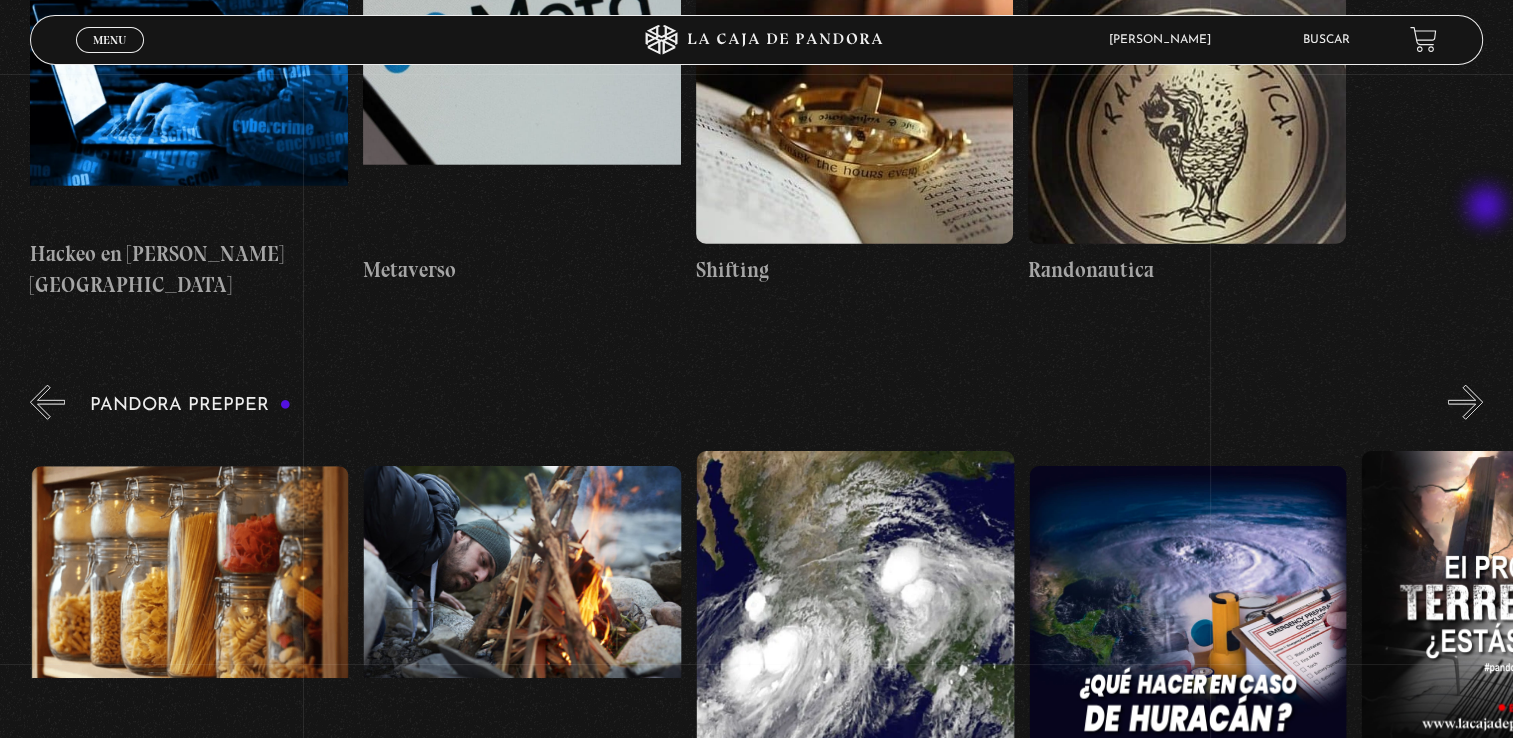 click on "»" at bounding box center [1465, 402] 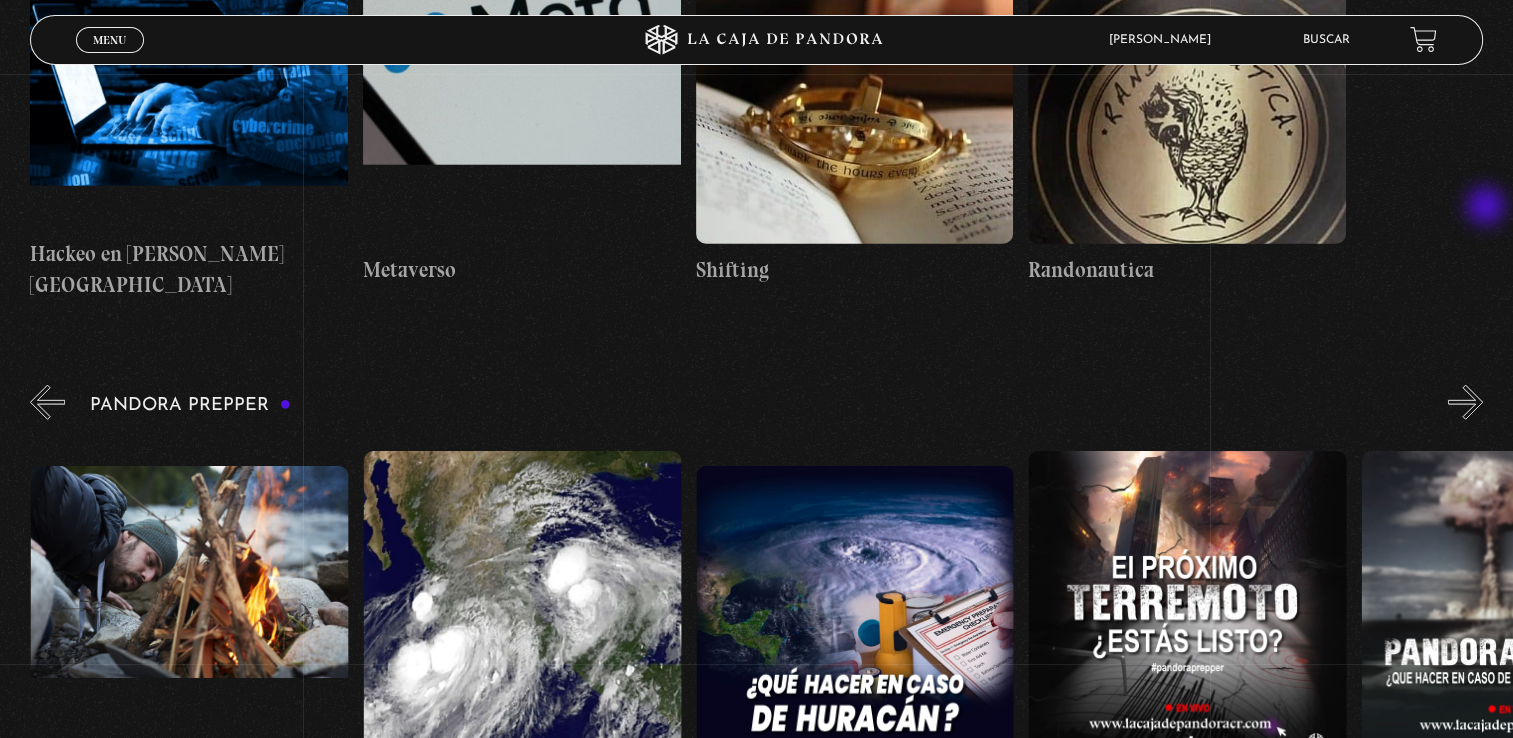 scroll, scrollTop: 0, scrollLeft: 3992, axis: horizontal 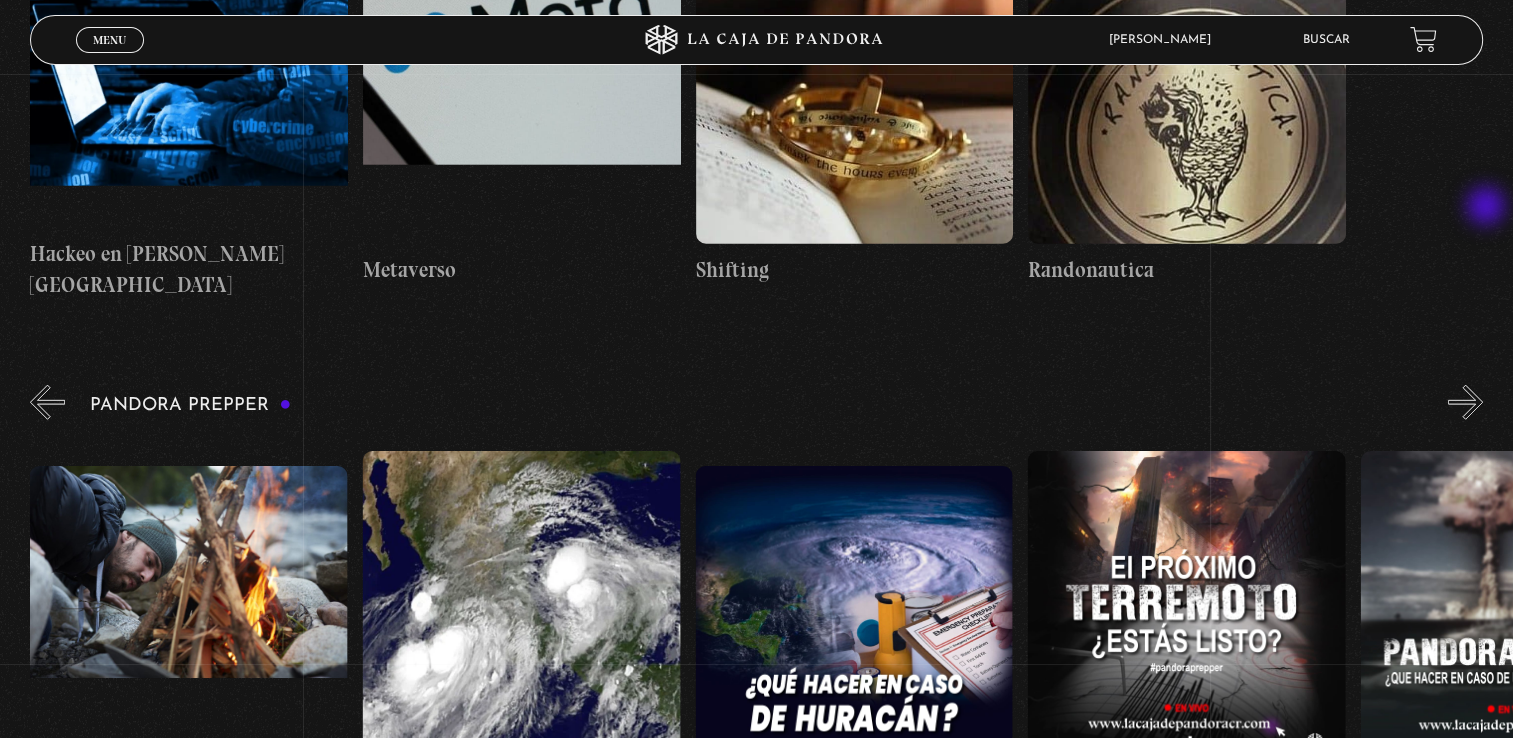 click on "»" at bounding box center (1465, 402) 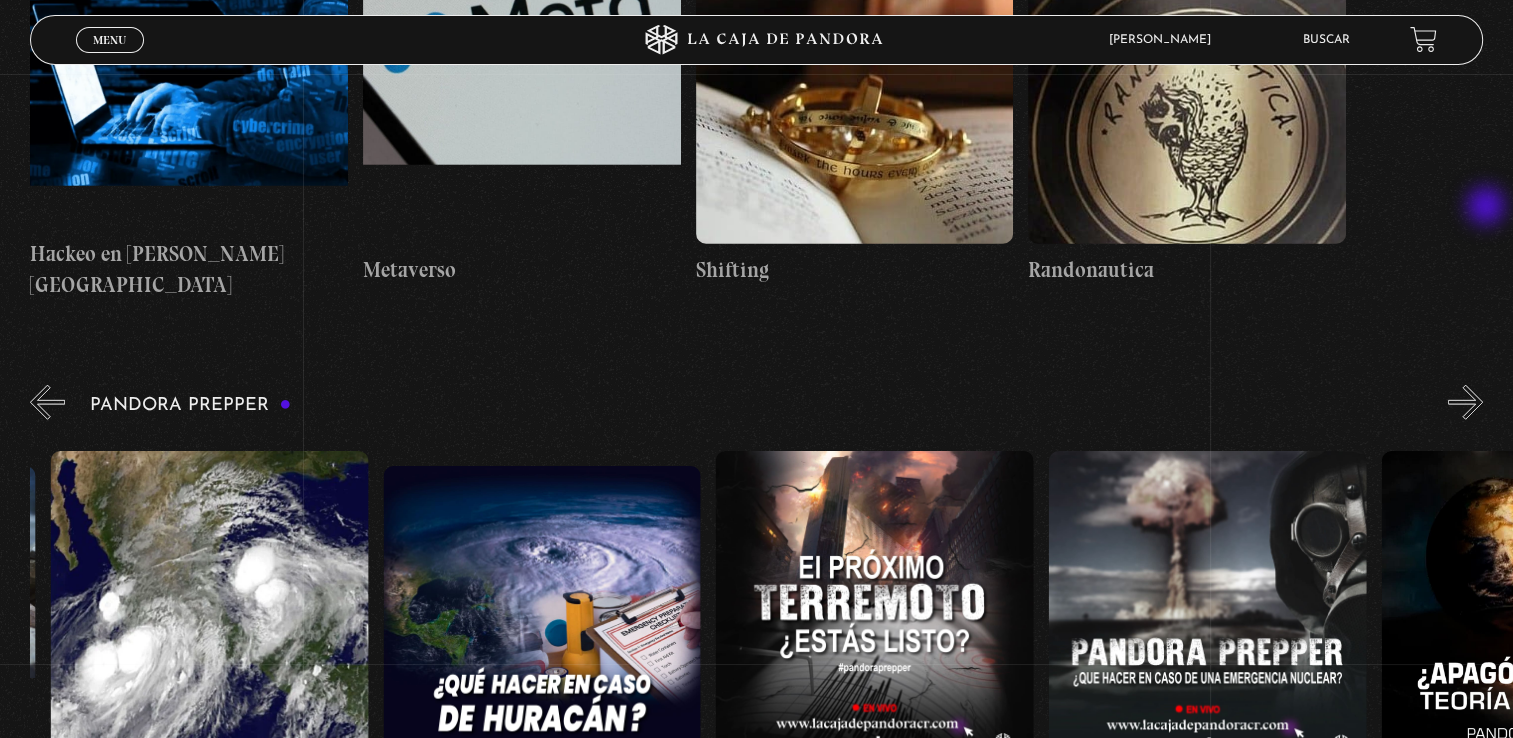 click on "»" at bounding box center (1465, 402) 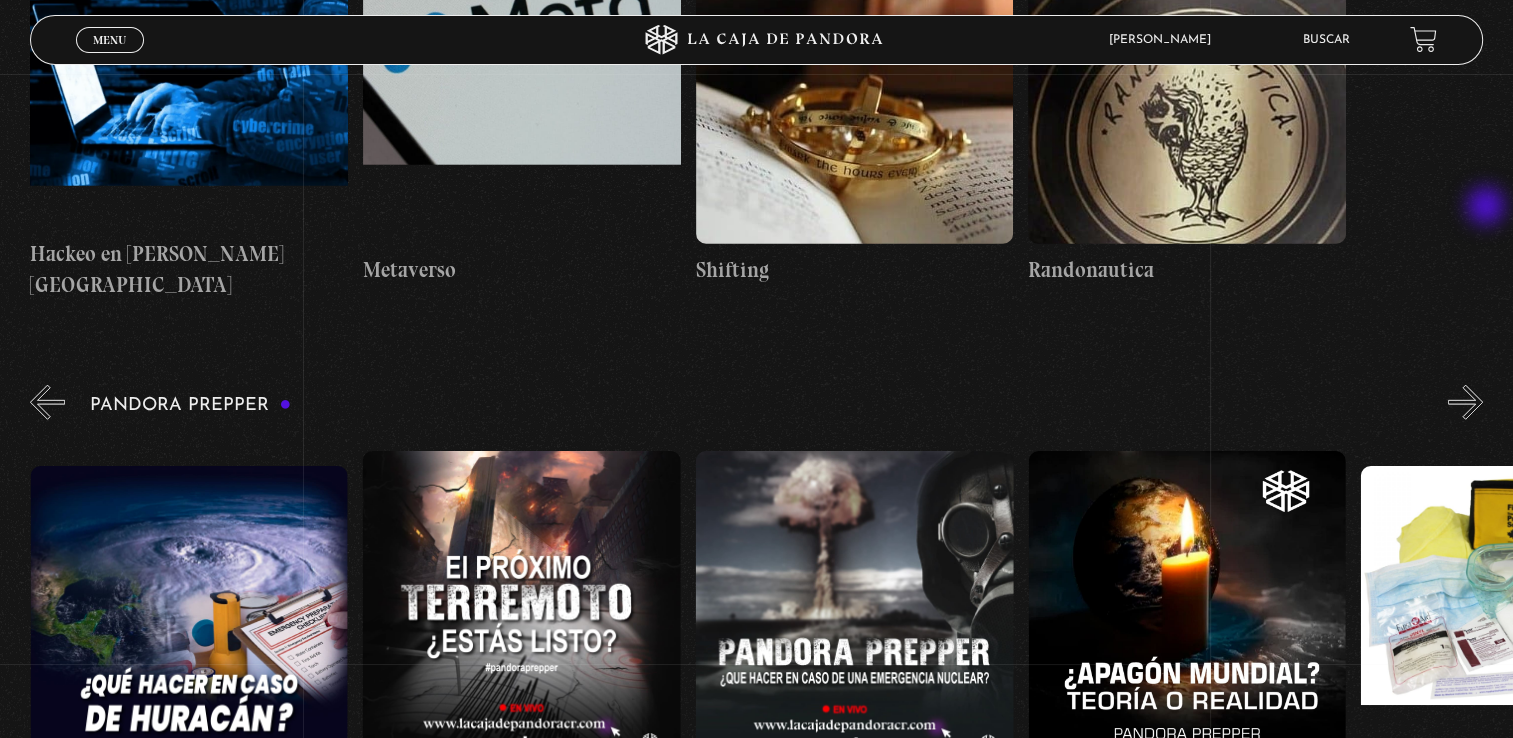 click on "»" at bounding box center [1465, 402] 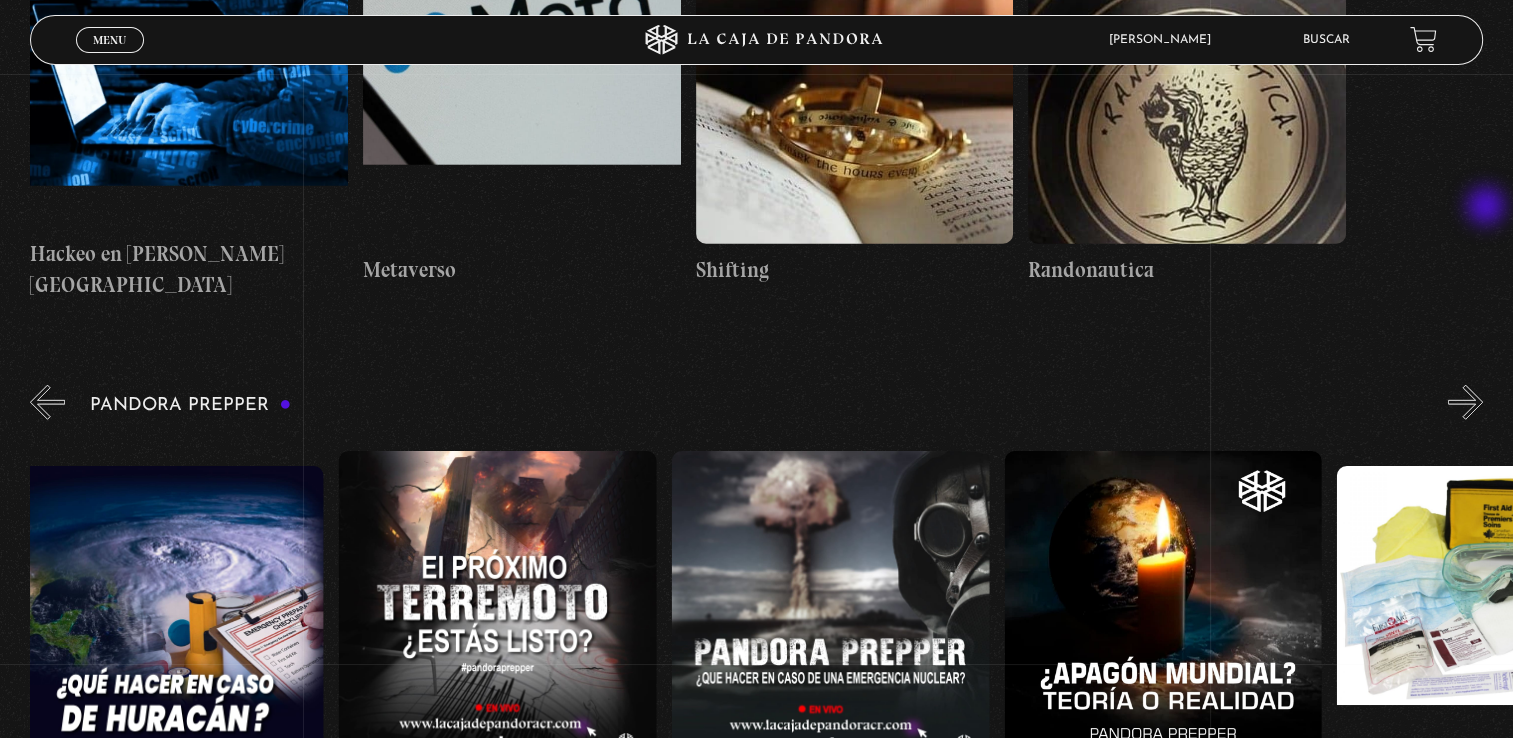 click on "»" at bounding box center (1465, 402) 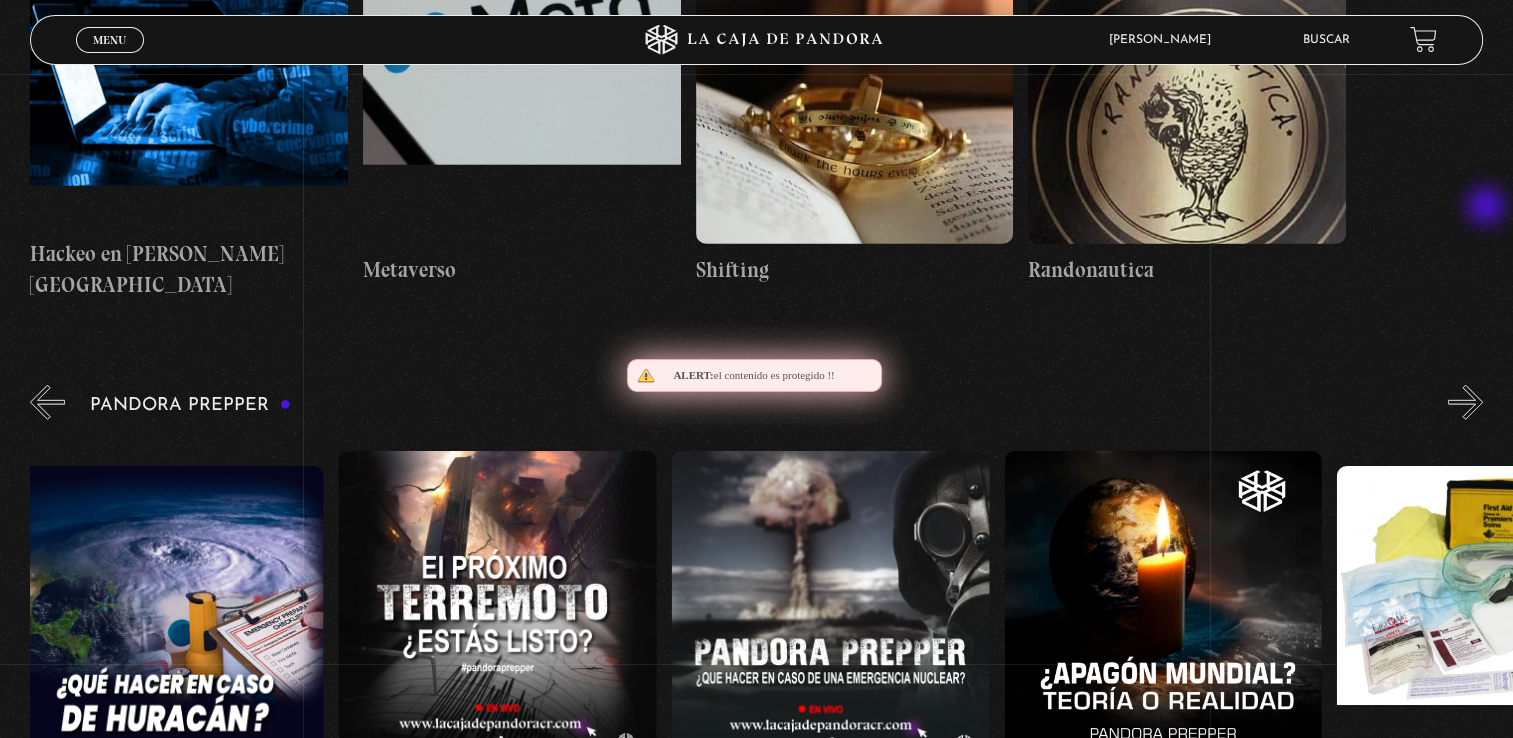 scroll, scrollTop: 0, scrollLeft: 4990, axis: horizontal 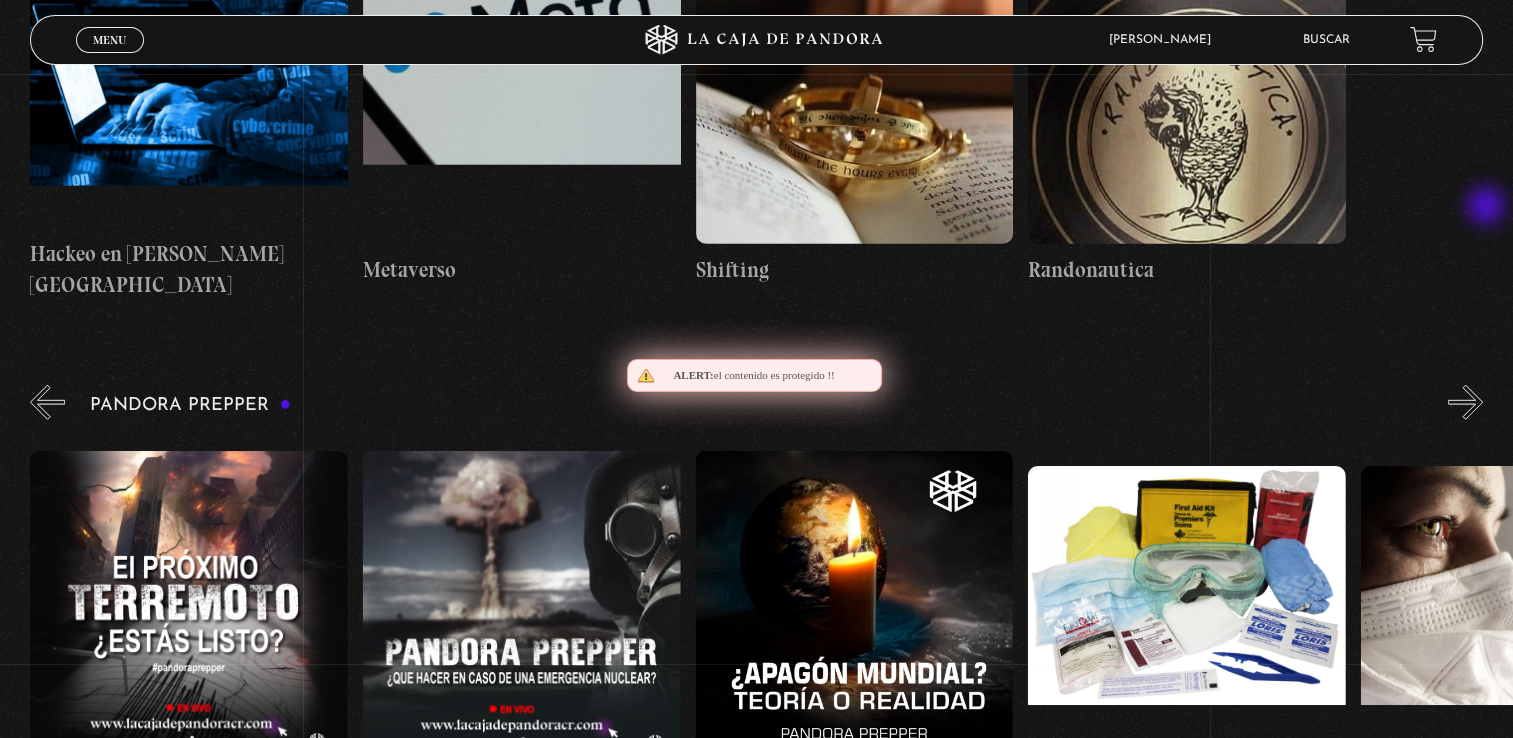 click on "»" at bounding box center [1465, 402] 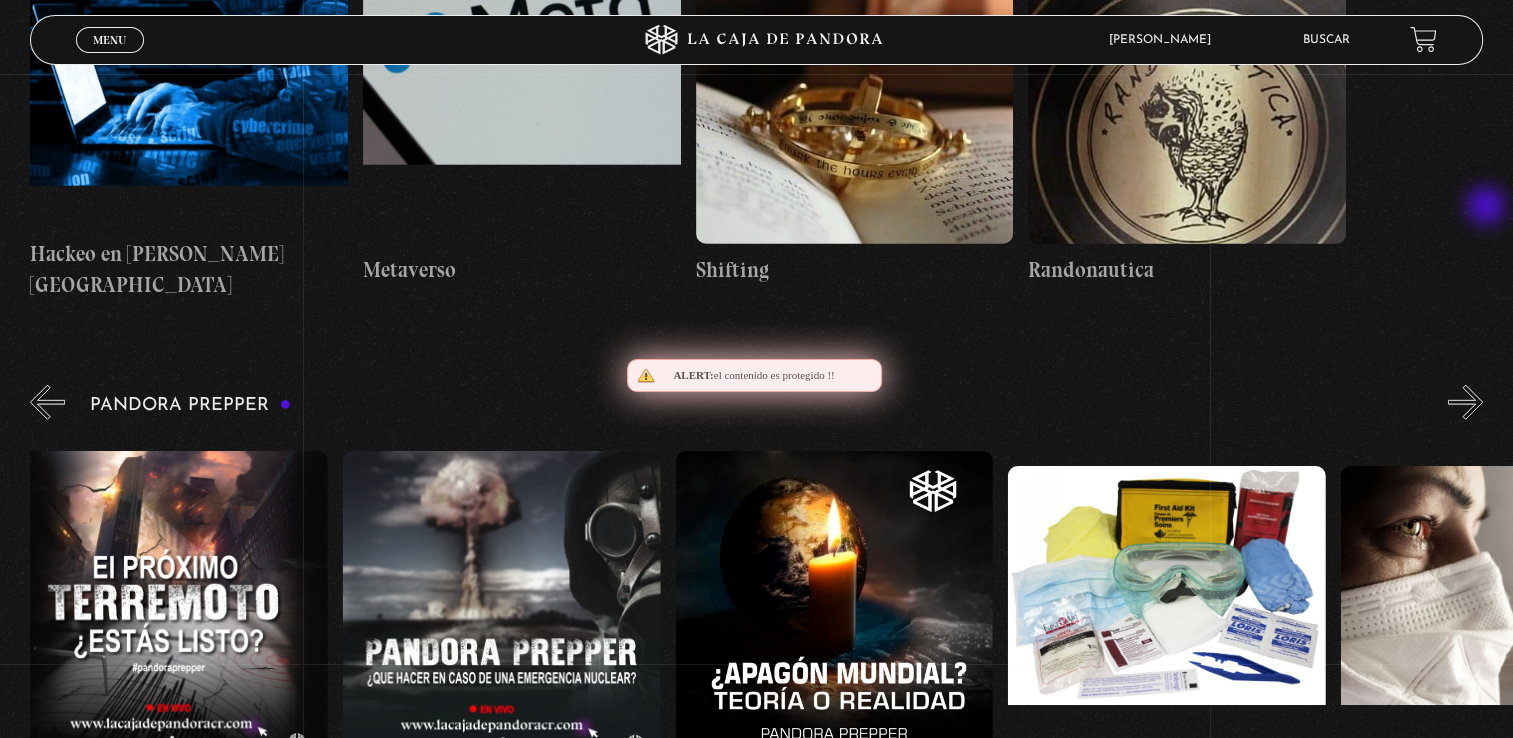 click on "»" at bounding box center [1465, 402] 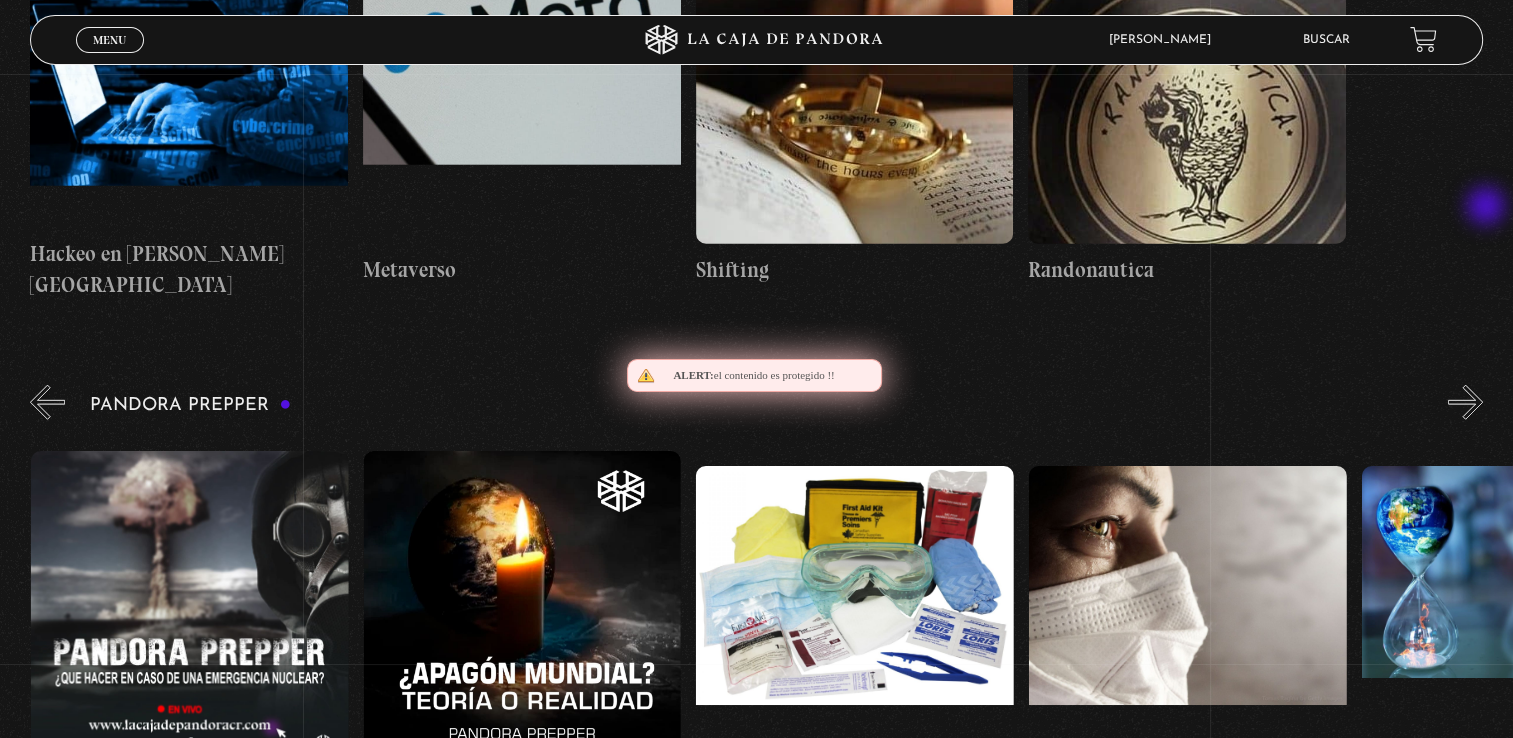 click on "»" at bounding box center [1465, 402] 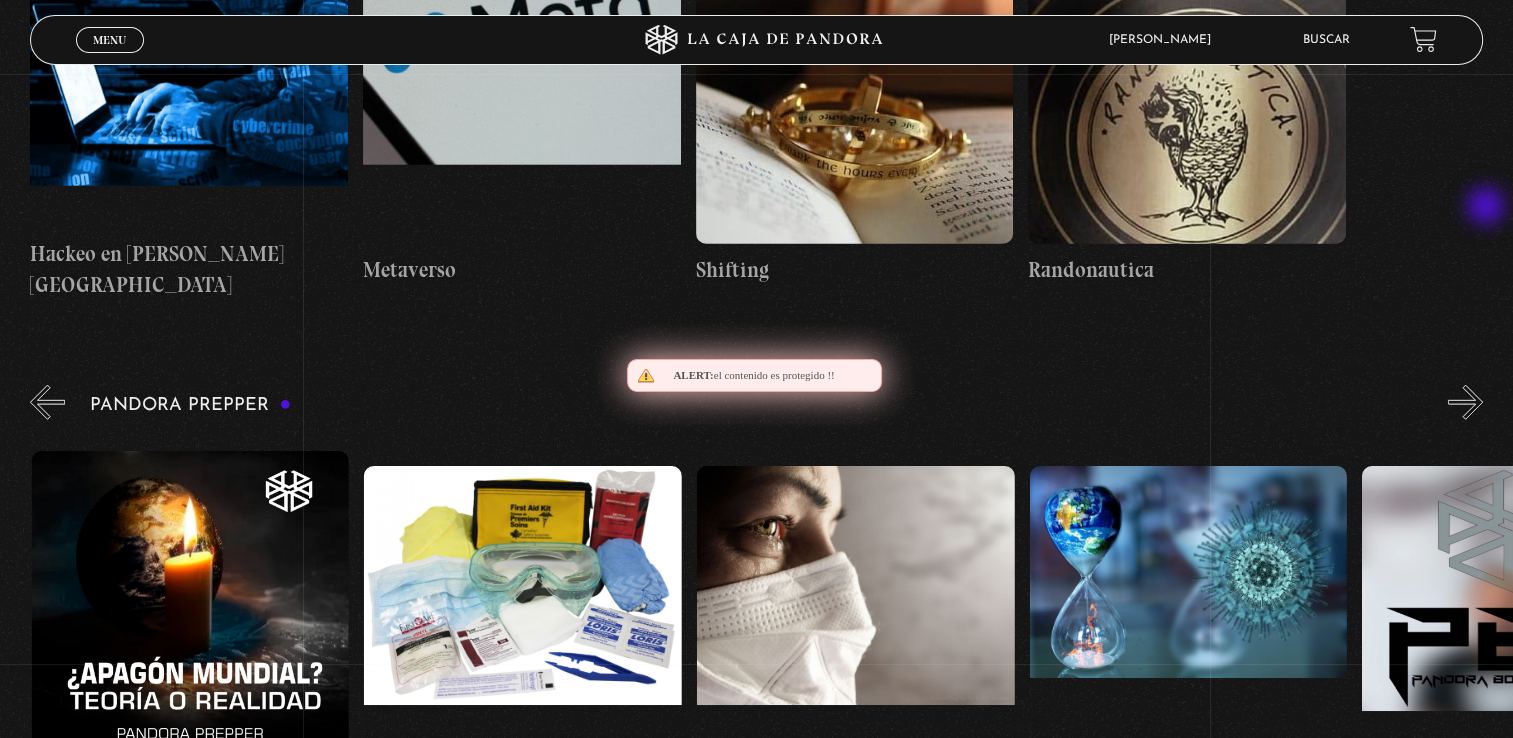 scroll, scrollTop: 0, scrollLeft: 5655, axis: horizontal 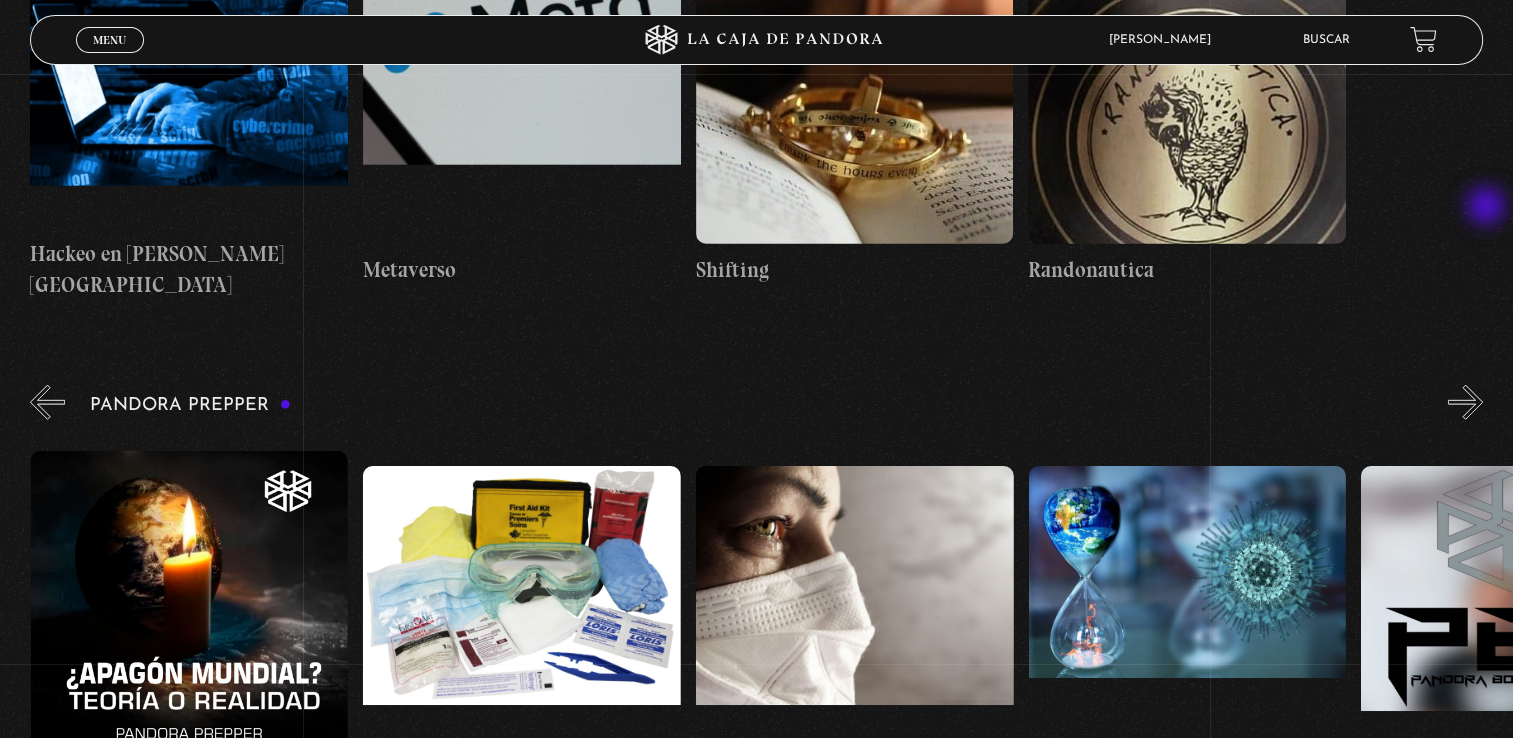 click on "»" at bounding box center [1465, 402] 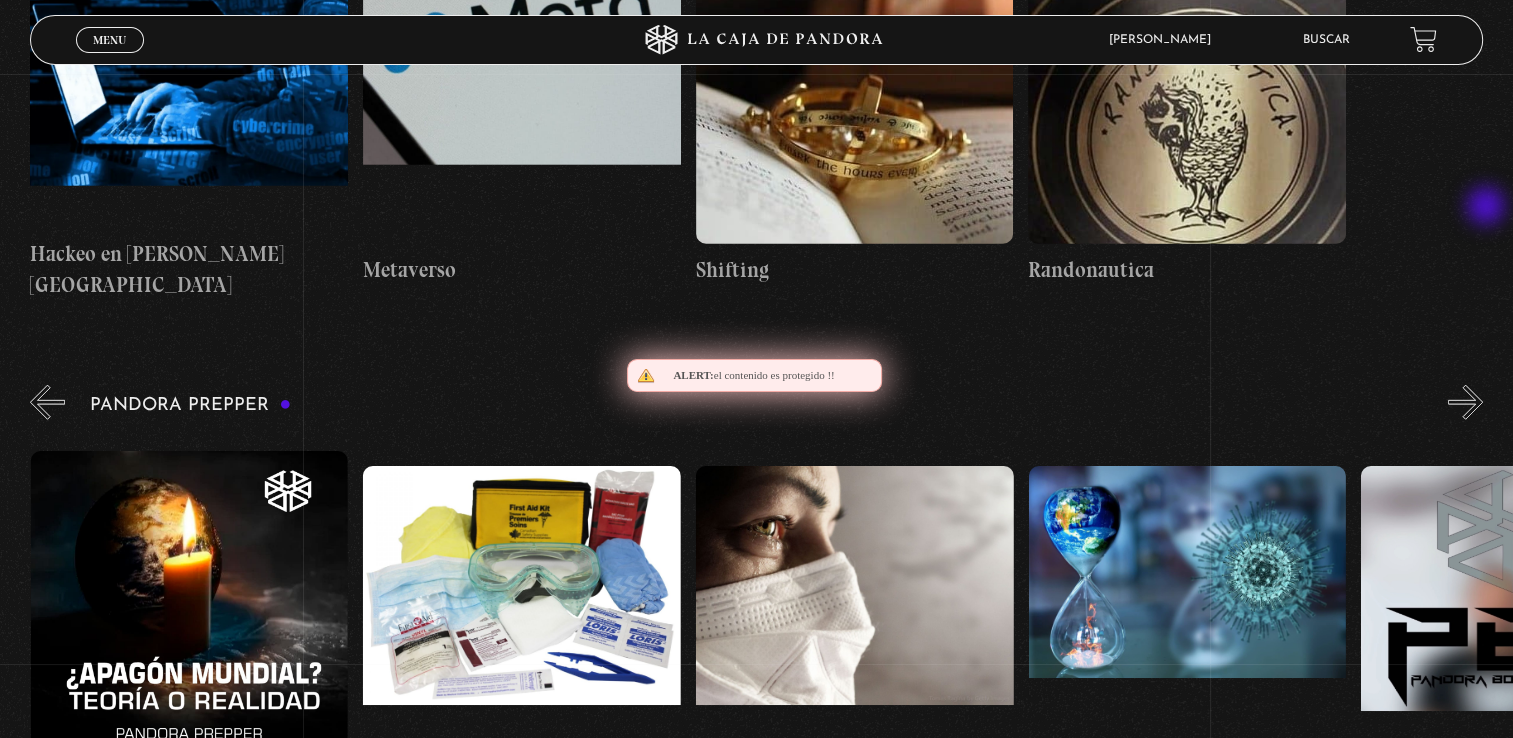 scroll, scrollTop: 0, scrollLeft: 5988, axis: horizontal 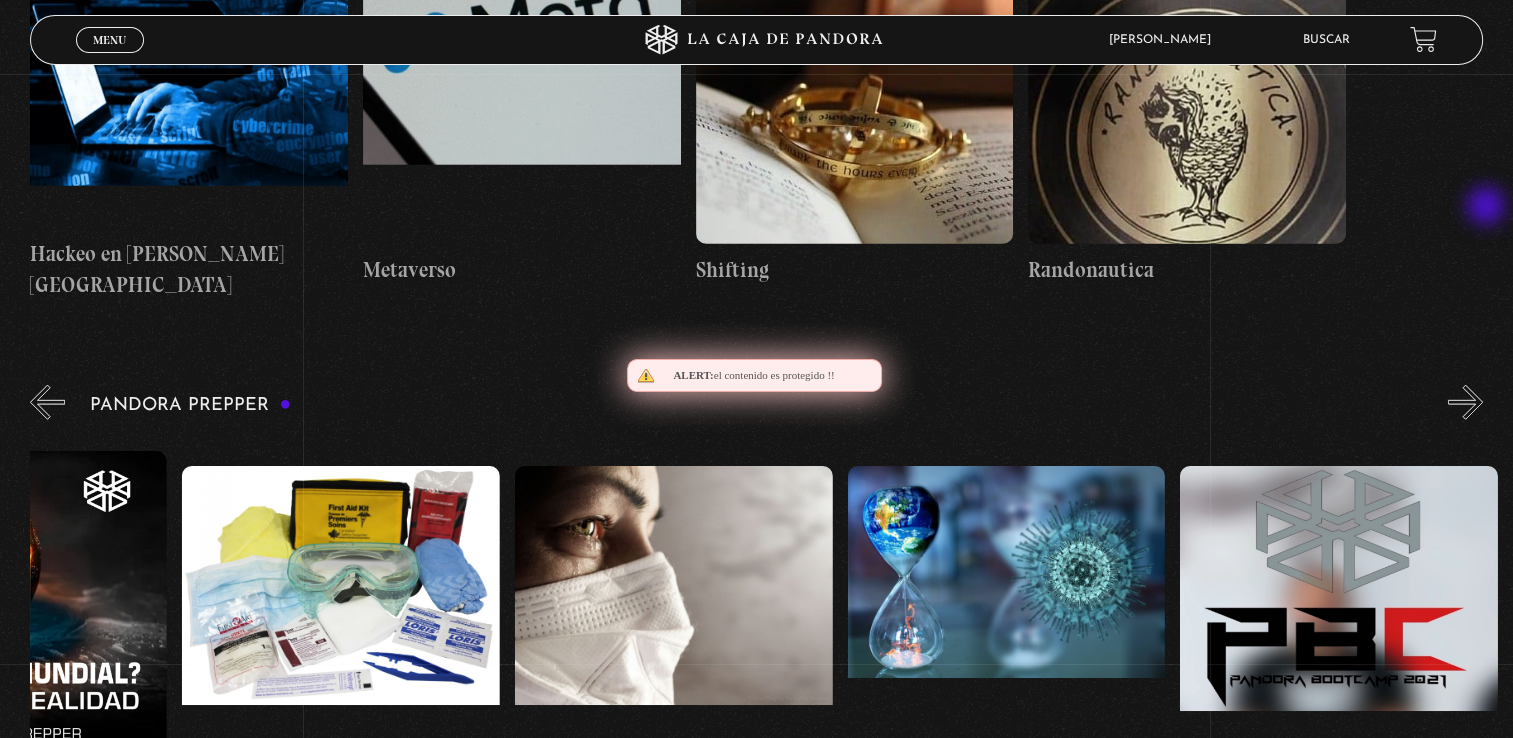 click on "»" at bounding box center [1465, 402] 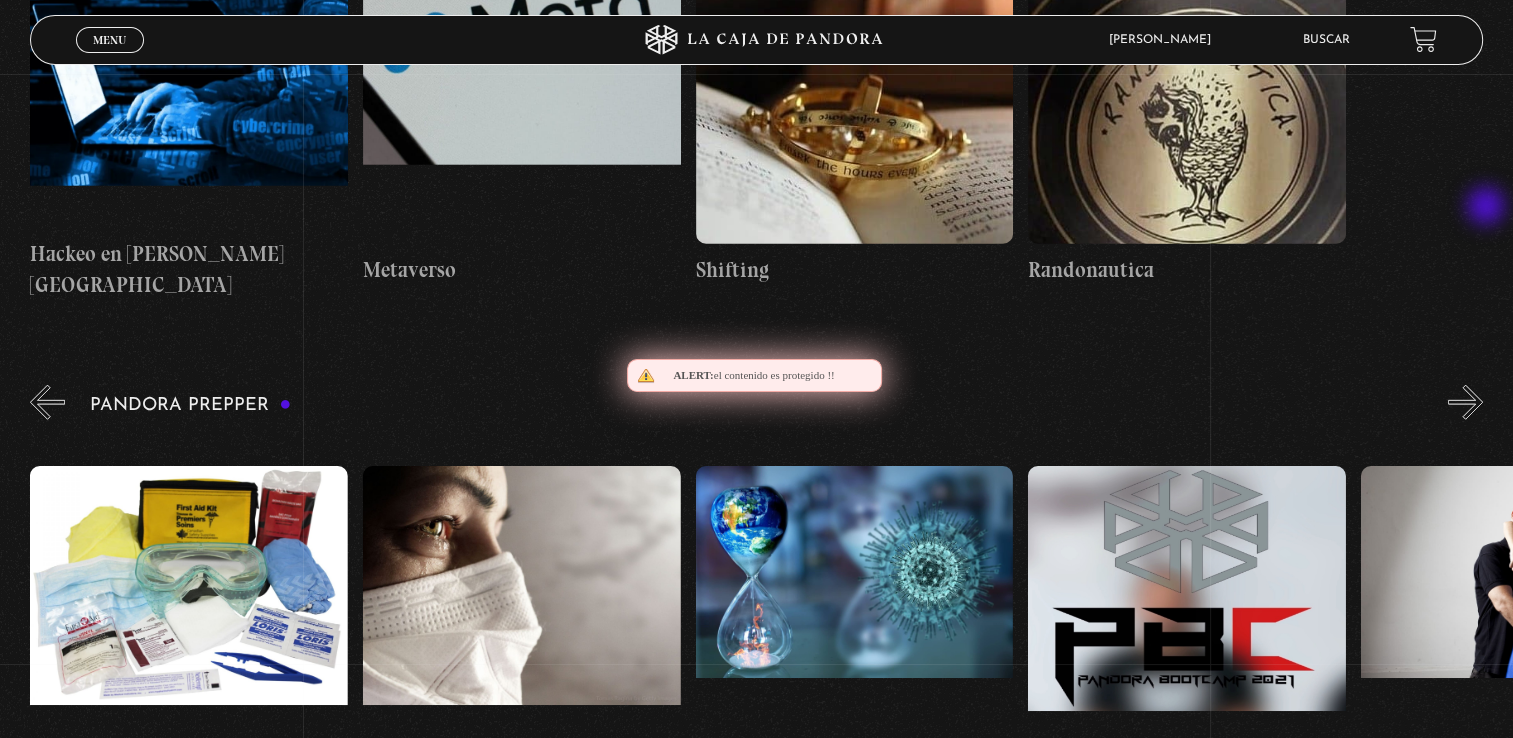 click on "»" at bounding box center (1465, 402) 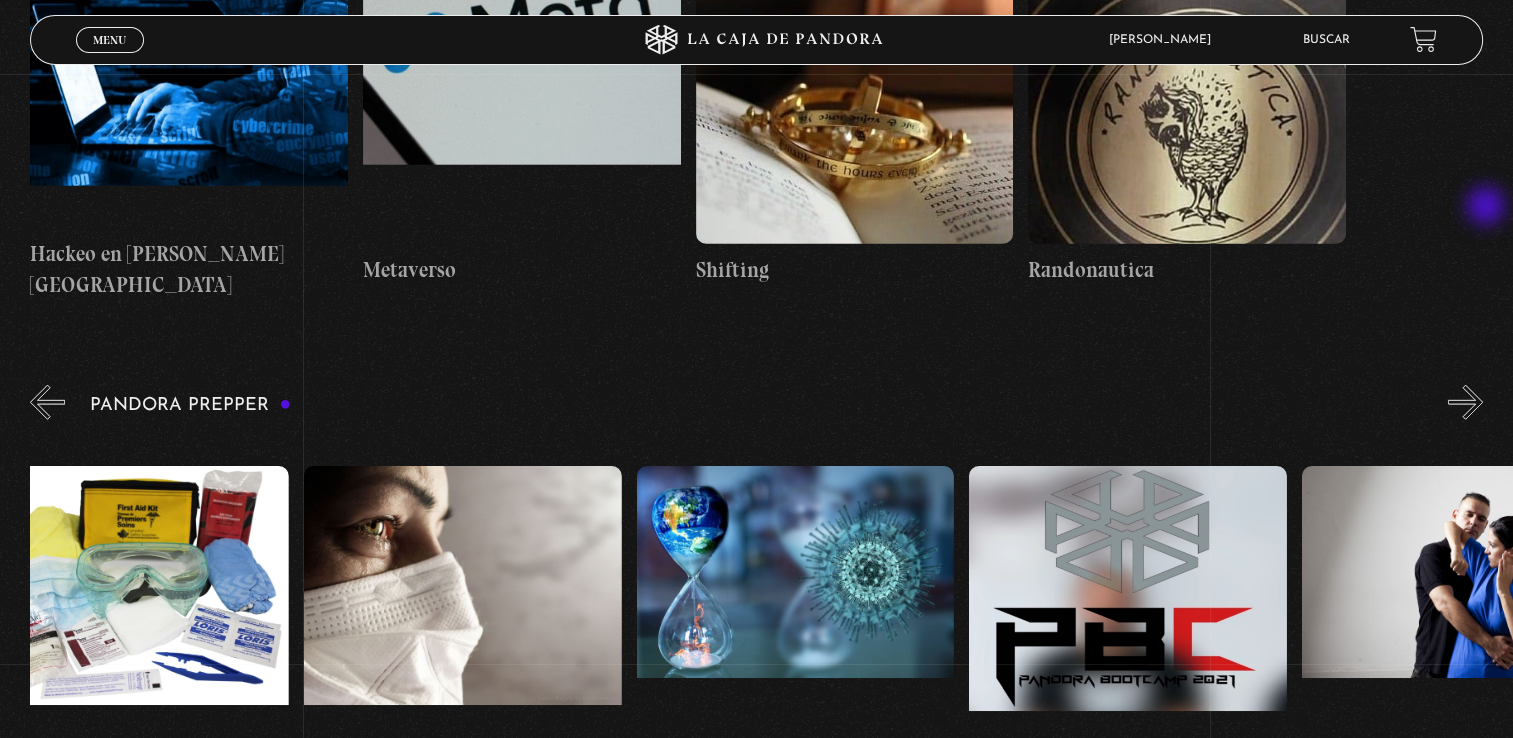 scroll, scrollTop: 0, scrollLeft: 6153, axis: horizontal 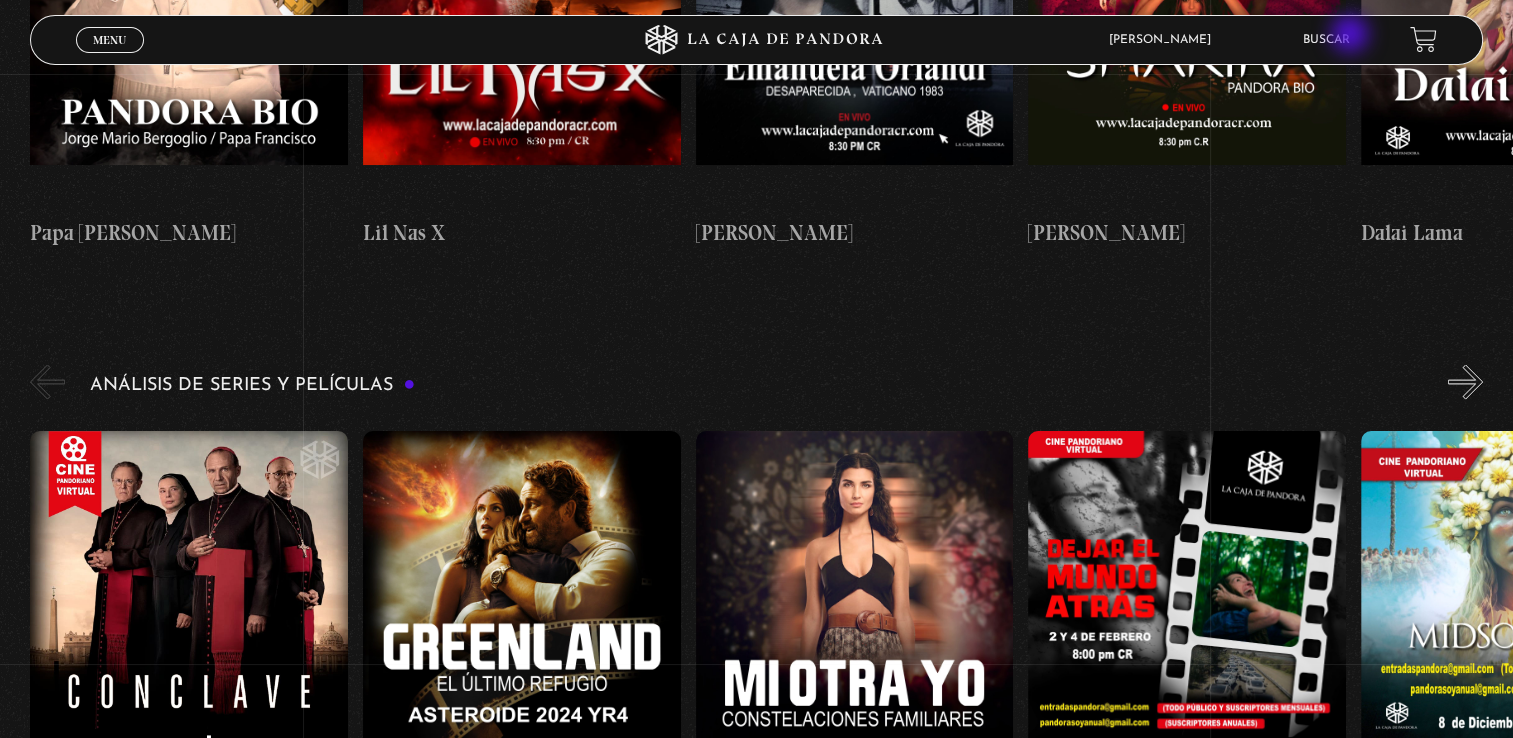 click on "Buscar" at bounding box center (1326, 40) 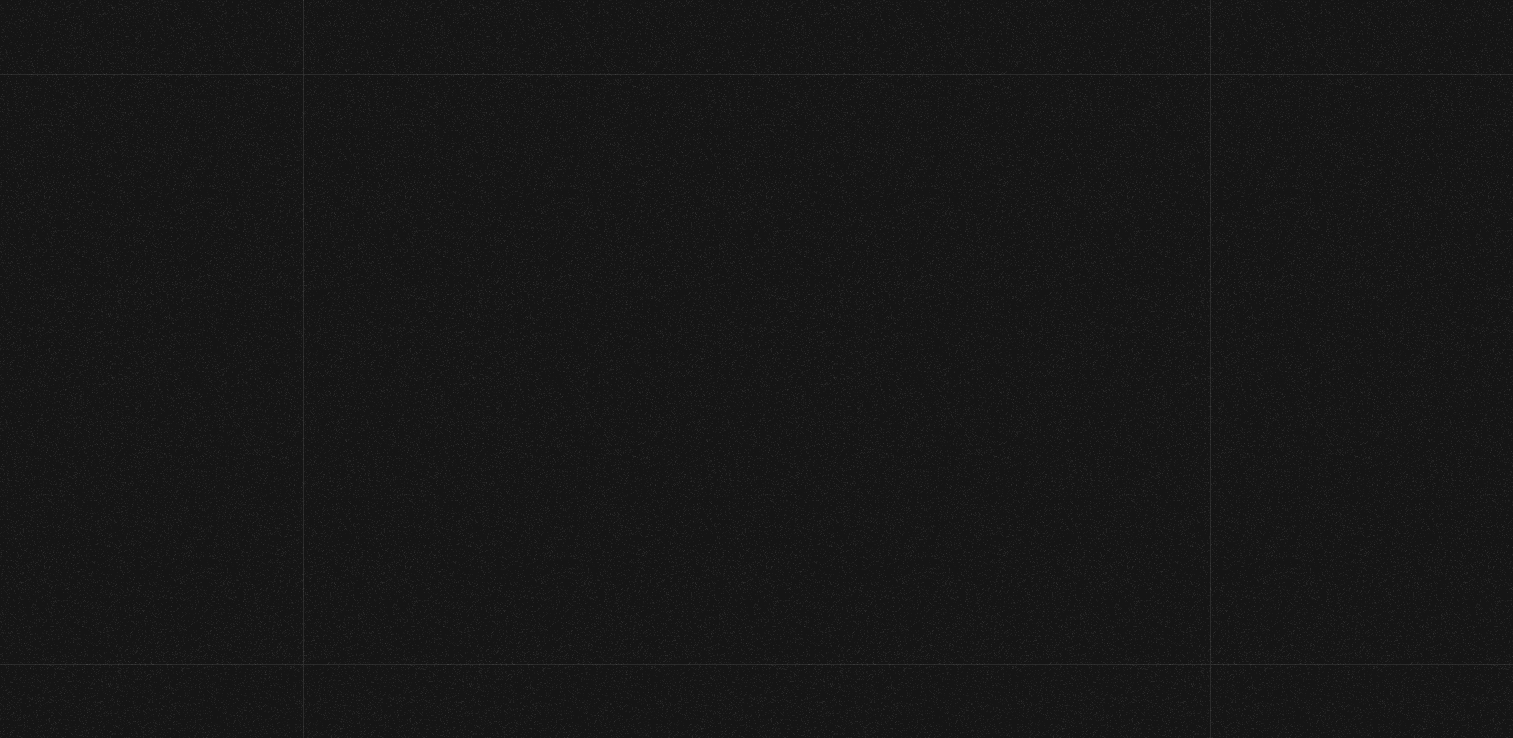 scroll, scrollTop: 0, scrollLeft: 0, axis: both 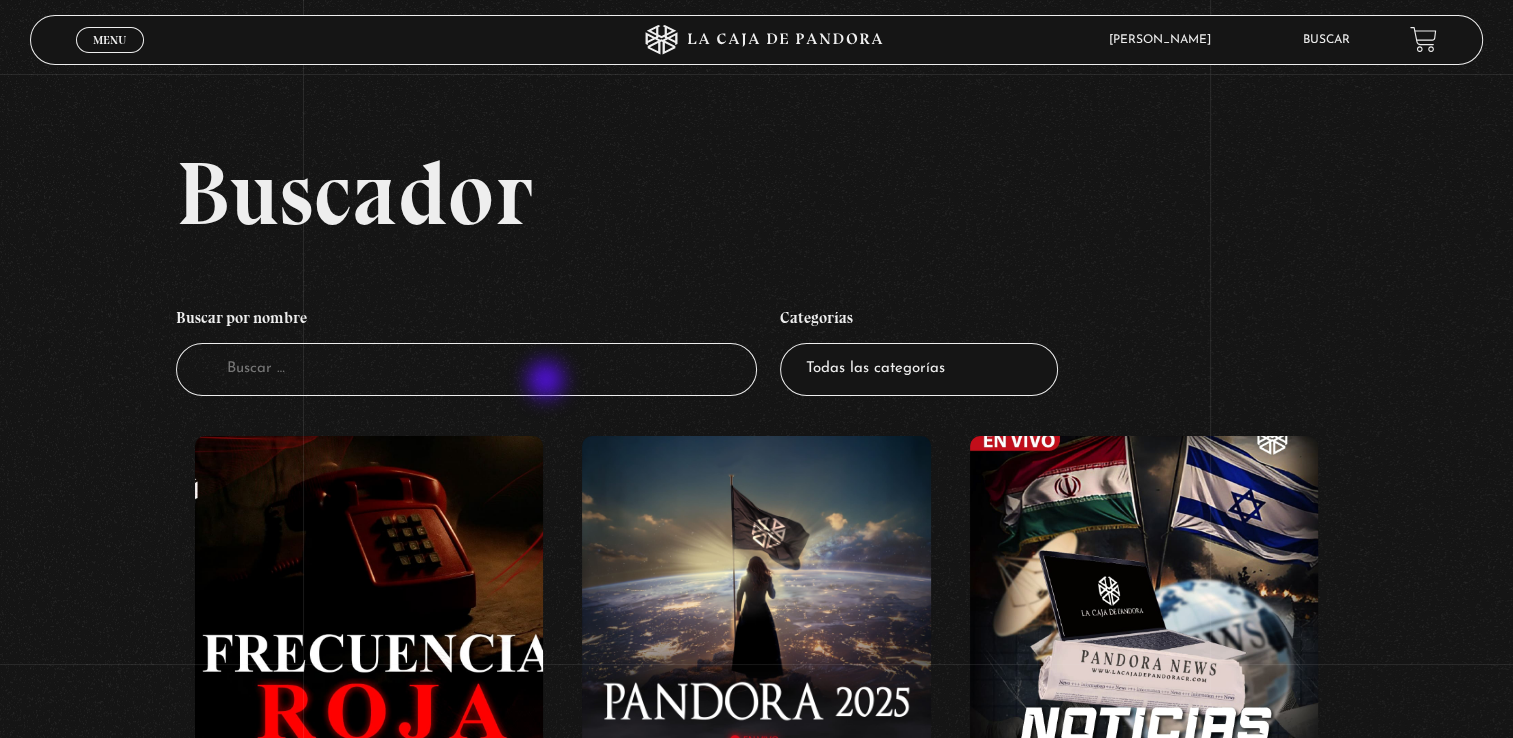 click on "Buscador" at bounding box center (466, 369) 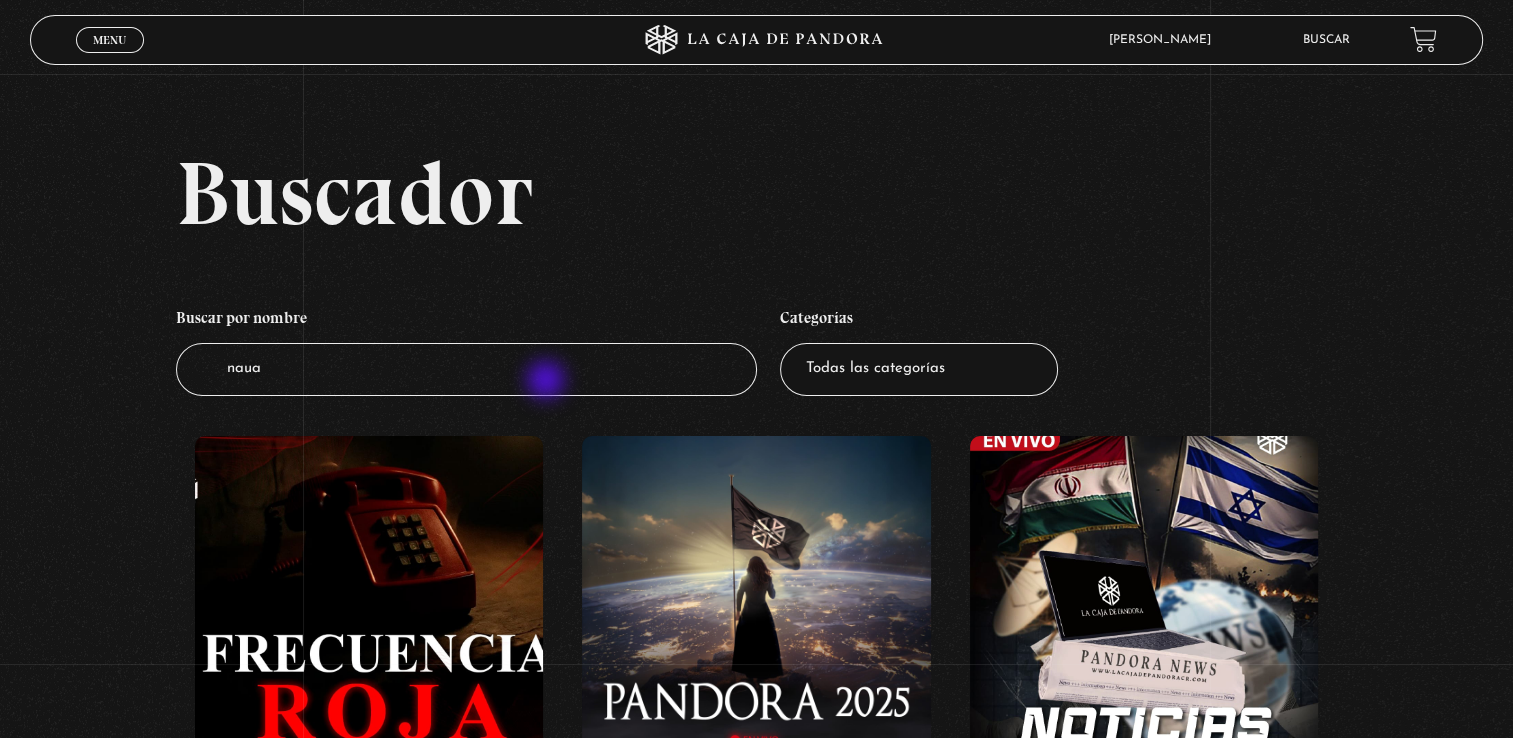 type on "naual" 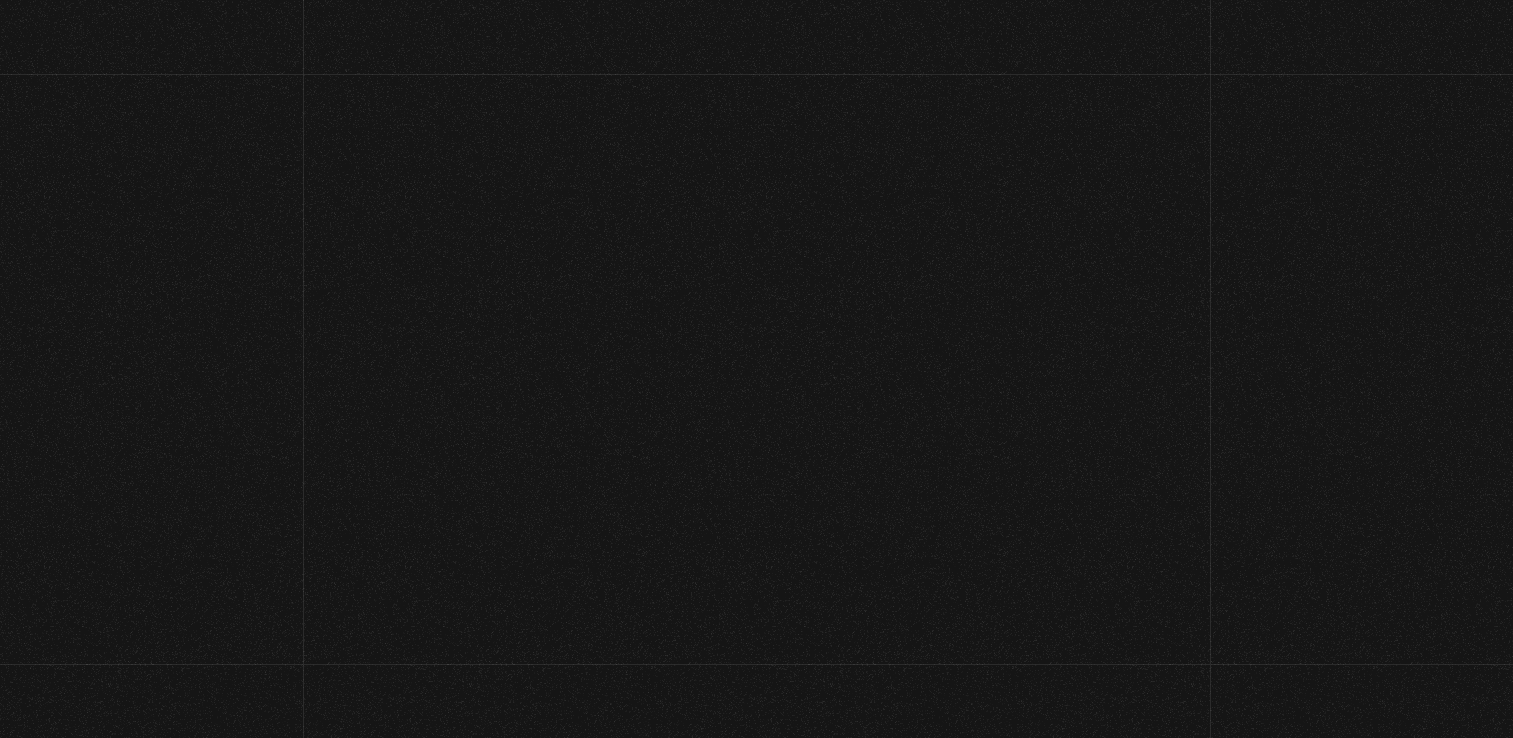 scroll, scrollTop: 0, scrollLeft: 0, axis: both 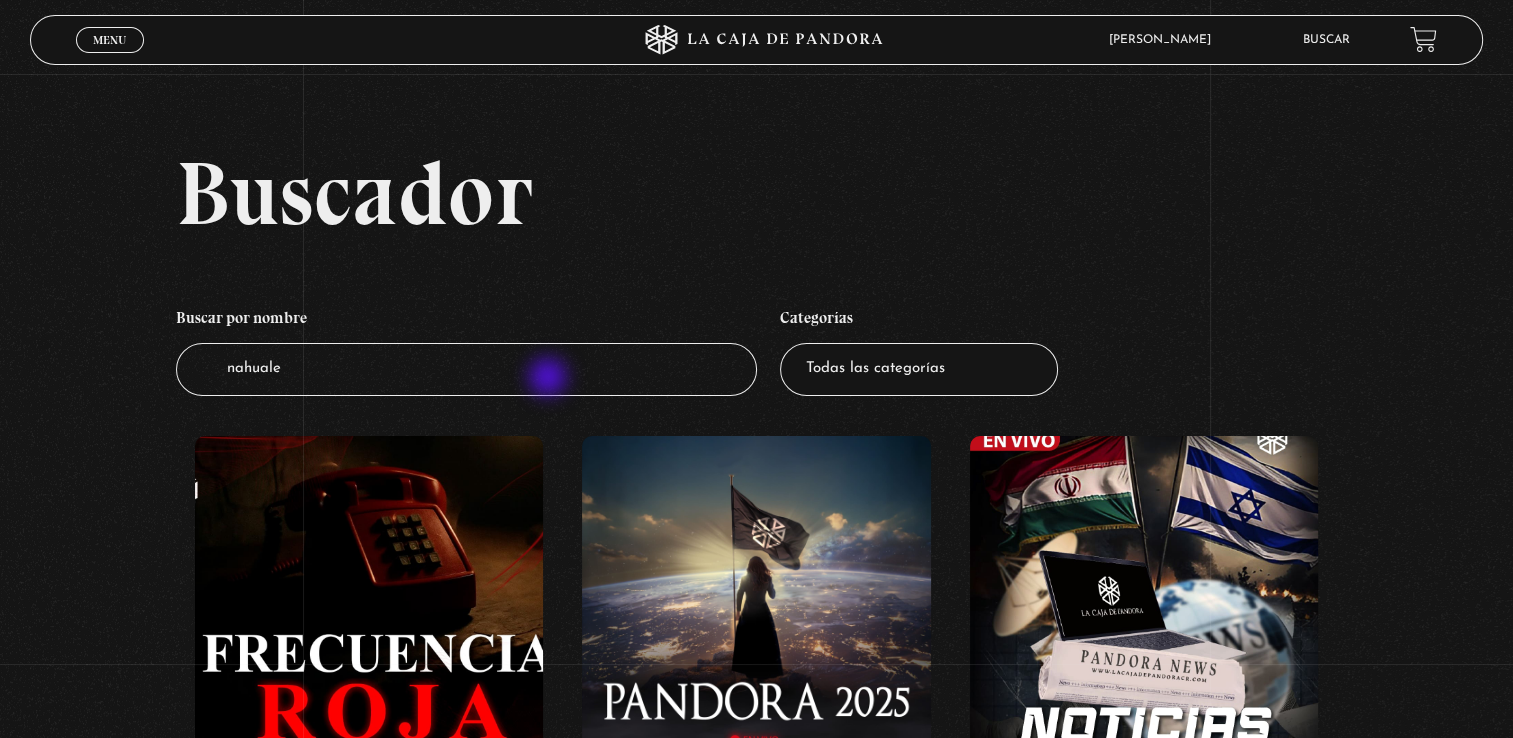 type on "nahuales" 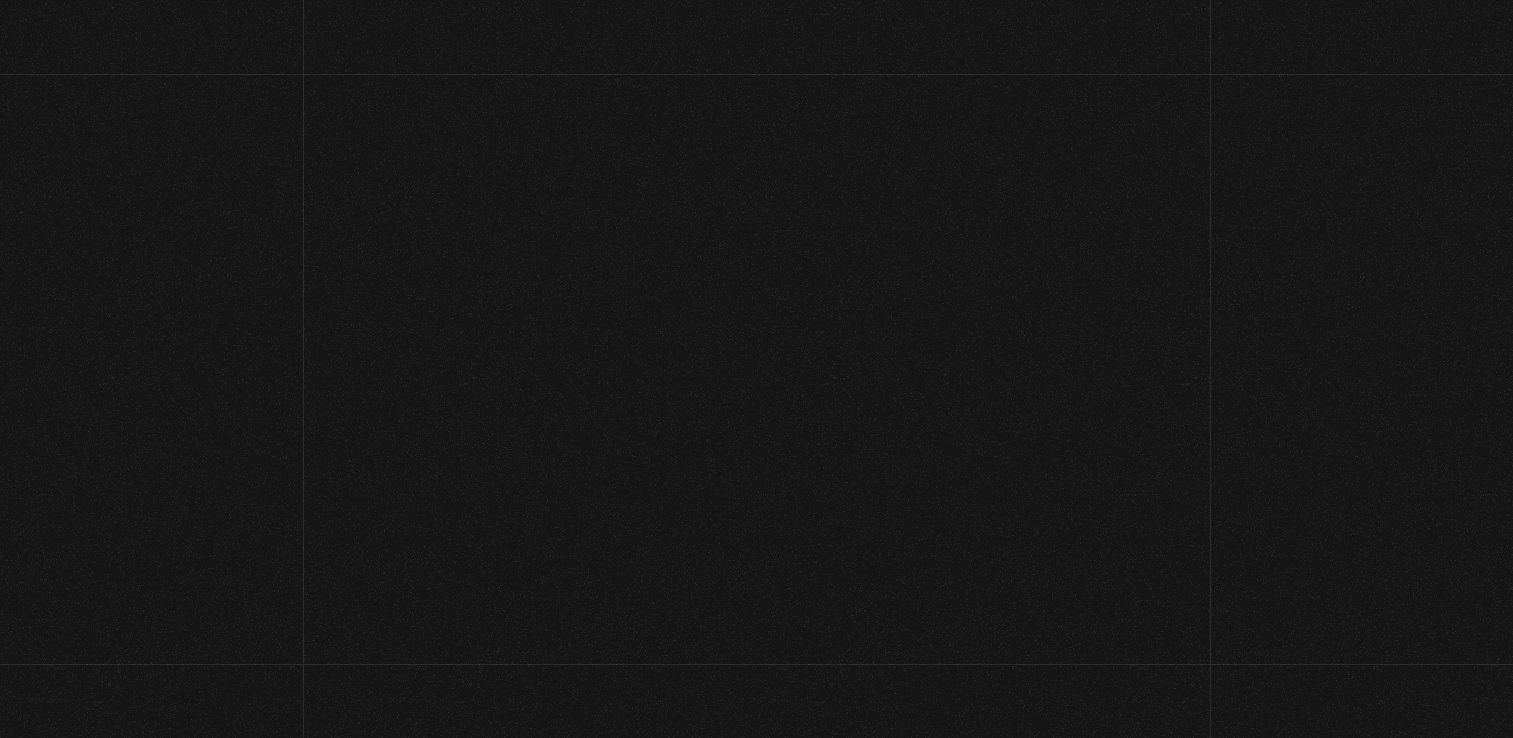scroll, scrollTop: 0, scrollLeft: 0, axis: both 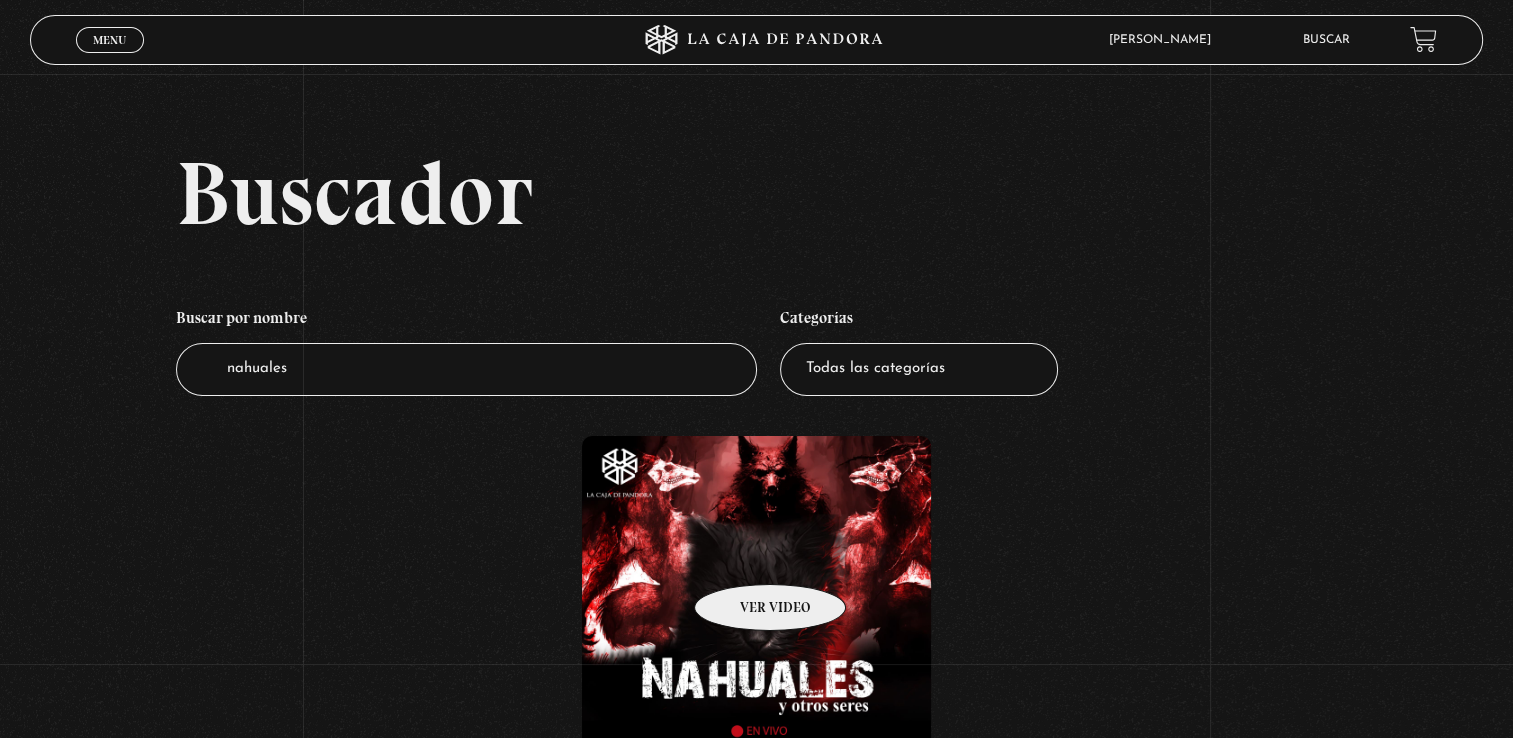 click at bounding box center [756, 616] 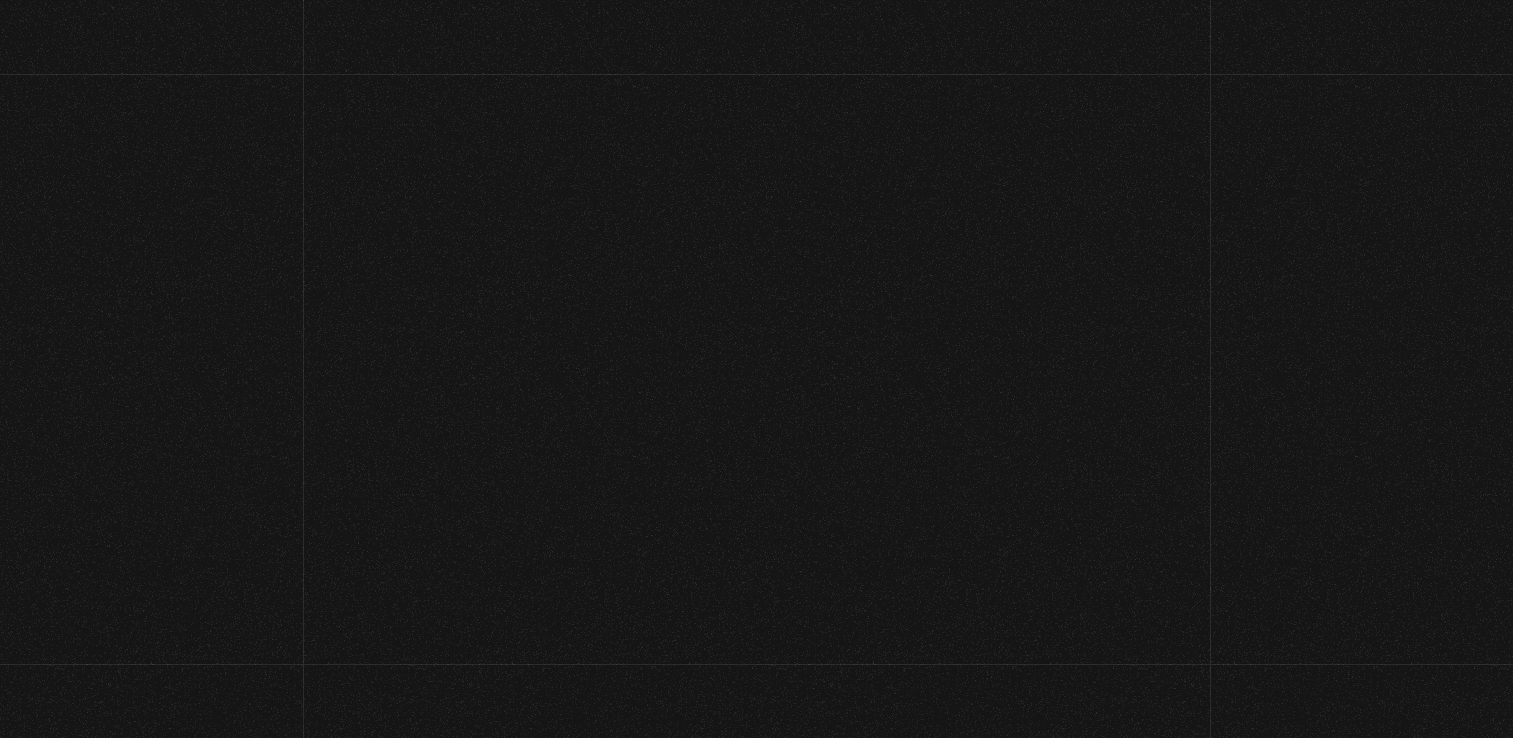 scroll, scrollTop: 0, scrollLeft: 0, axis: both 